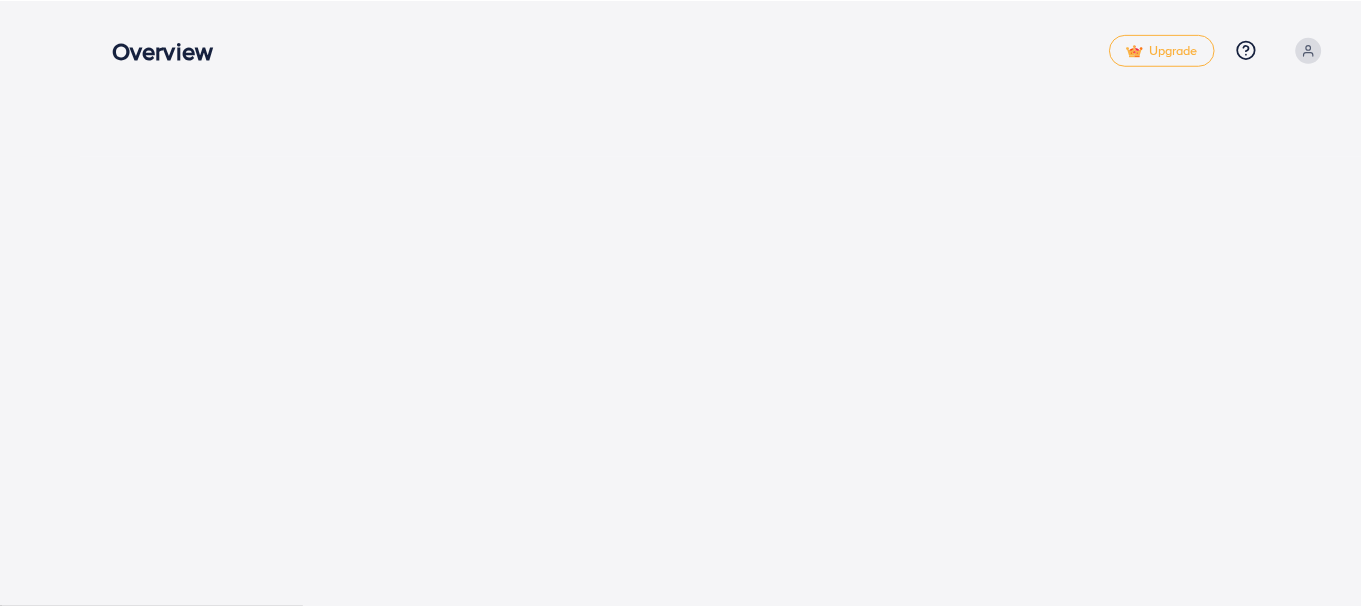scroll, scrollTop: 0, scrollLeft: 0, axis: both 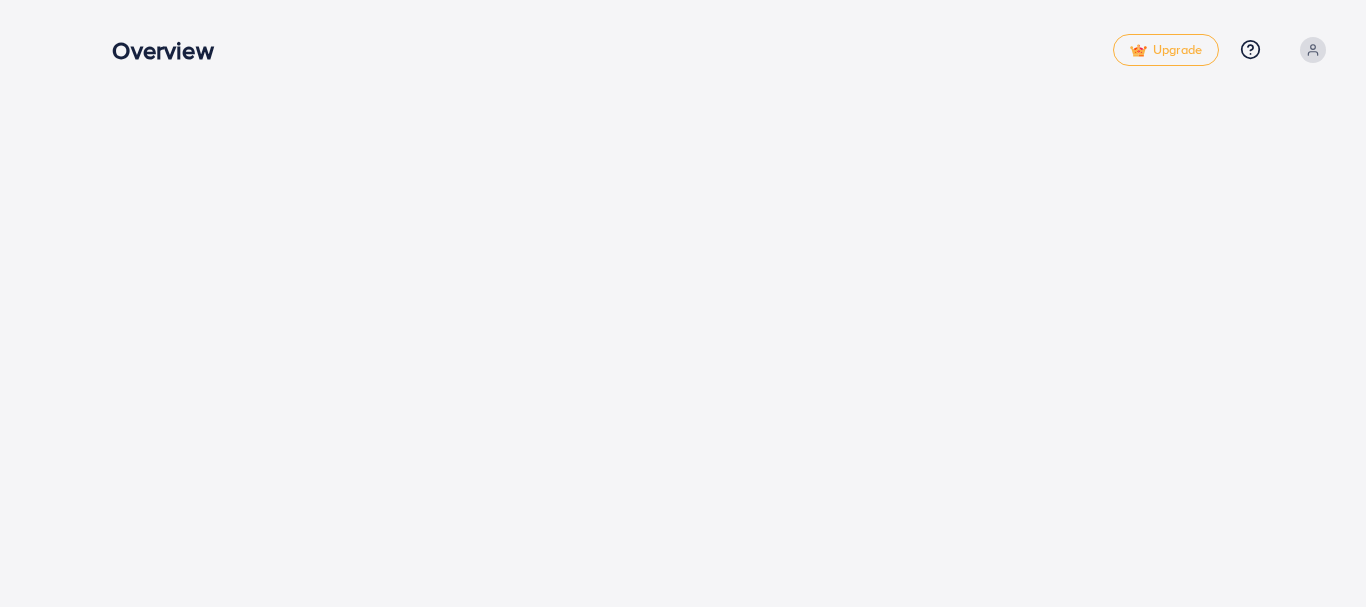 drag, startPoint x: 0, startPoint y: 0, endPoint x: 195, endPoint y: 114, distance: 225.87828 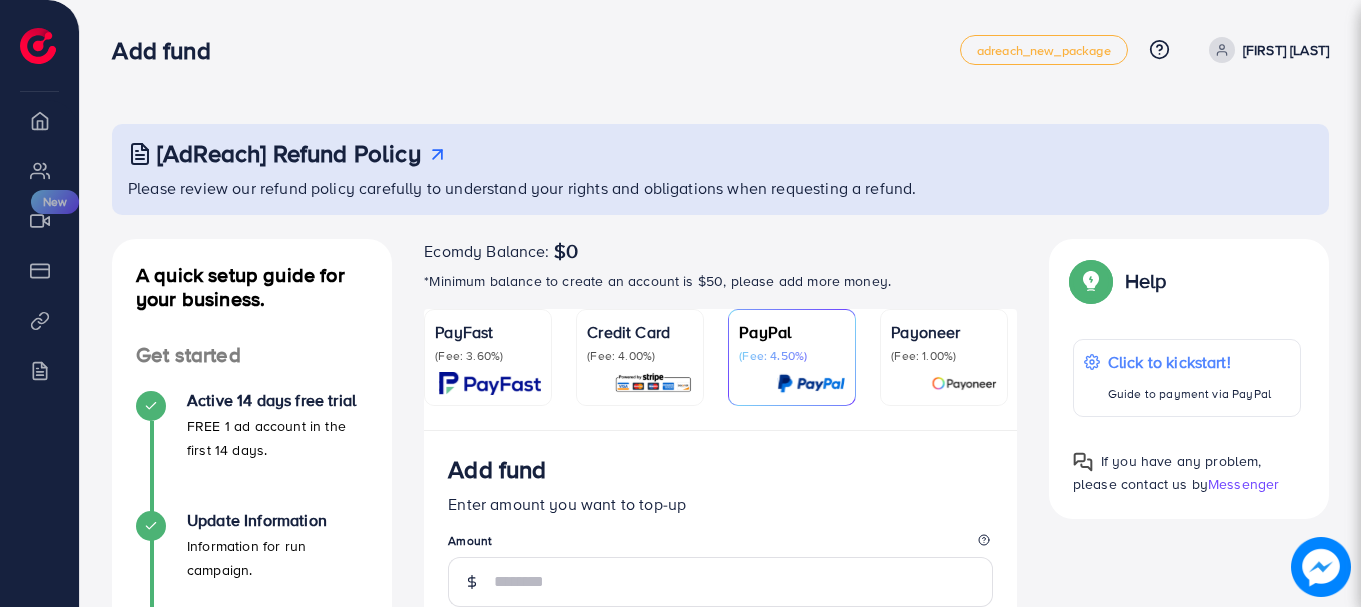click on "(Fee: 3.60%)" at bounding box center (488, 356) 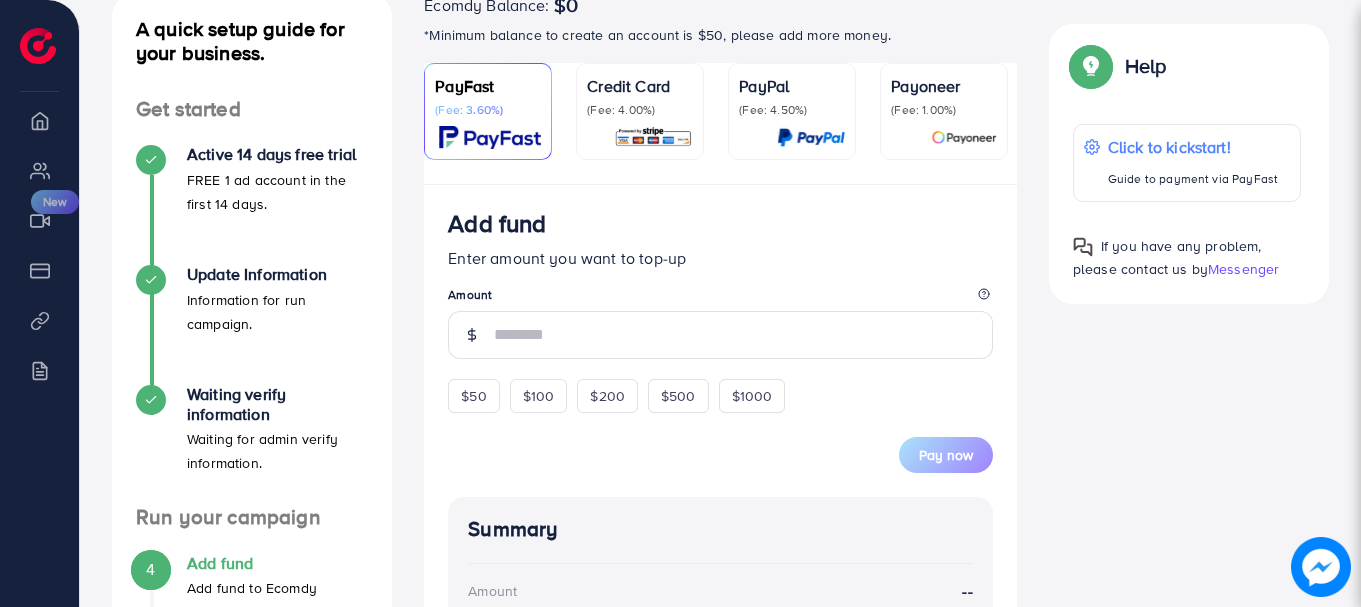 scroll, scrollTop: 253, scrollLeft: 0, axis: vertical 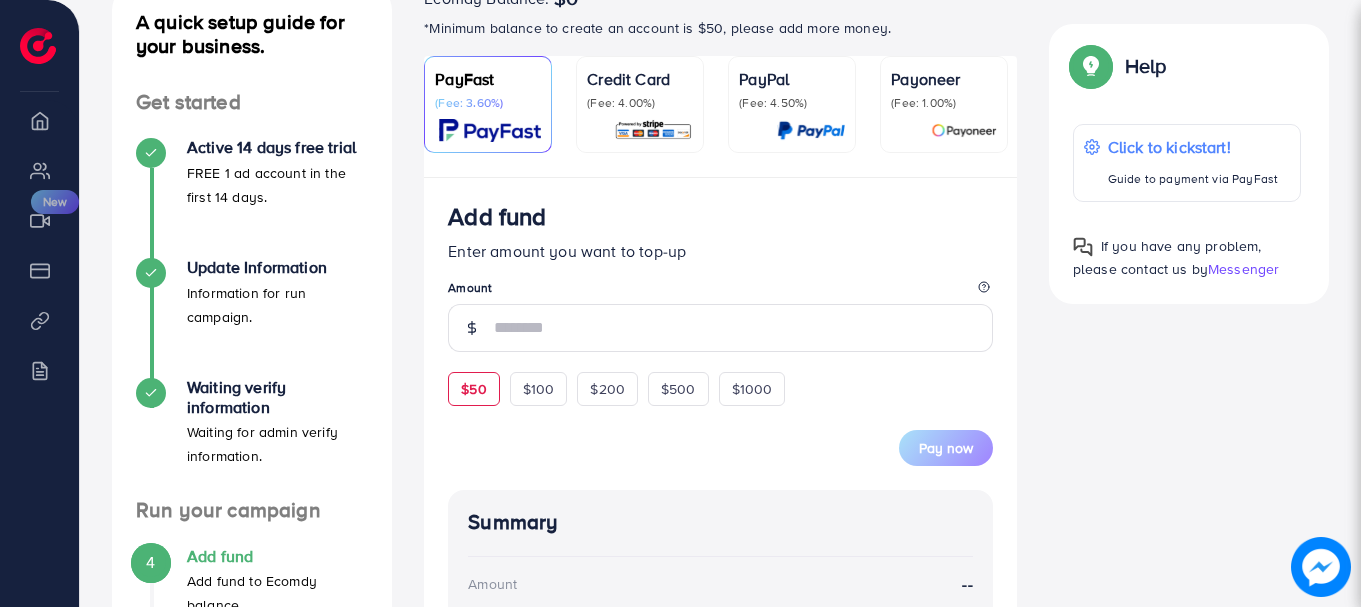 click on "$50" at bounding box center [473, 389] 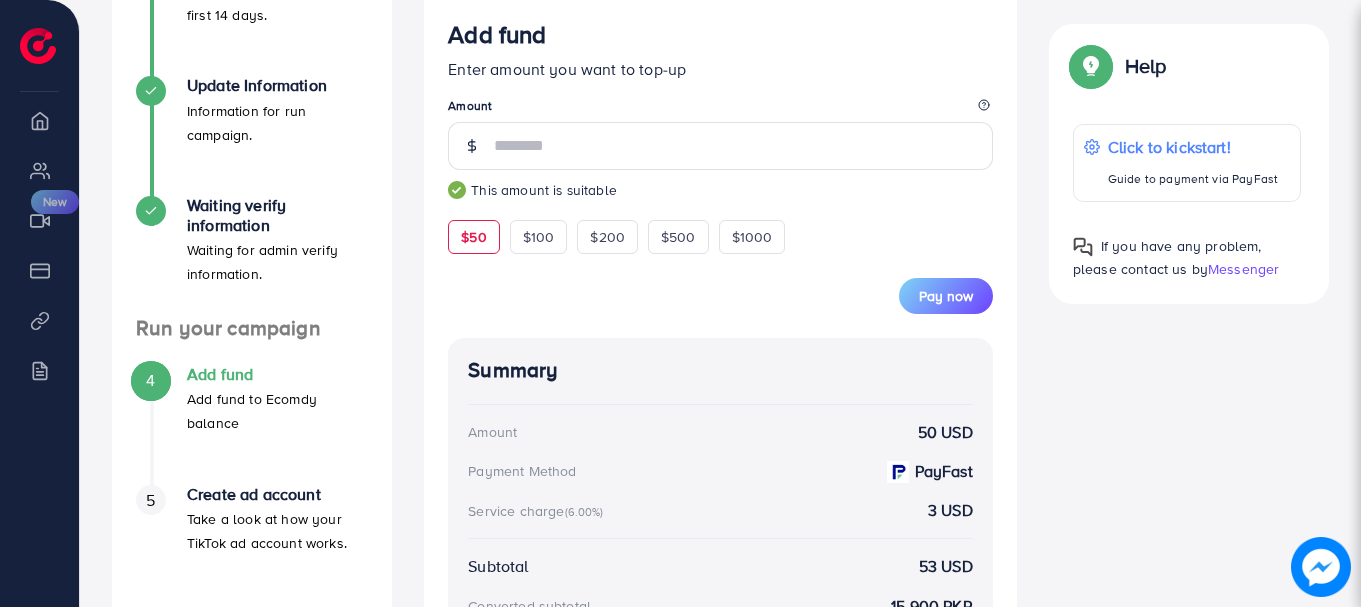 scroll, scrollTop: 440, scrollLeft: 0, axis: vertical 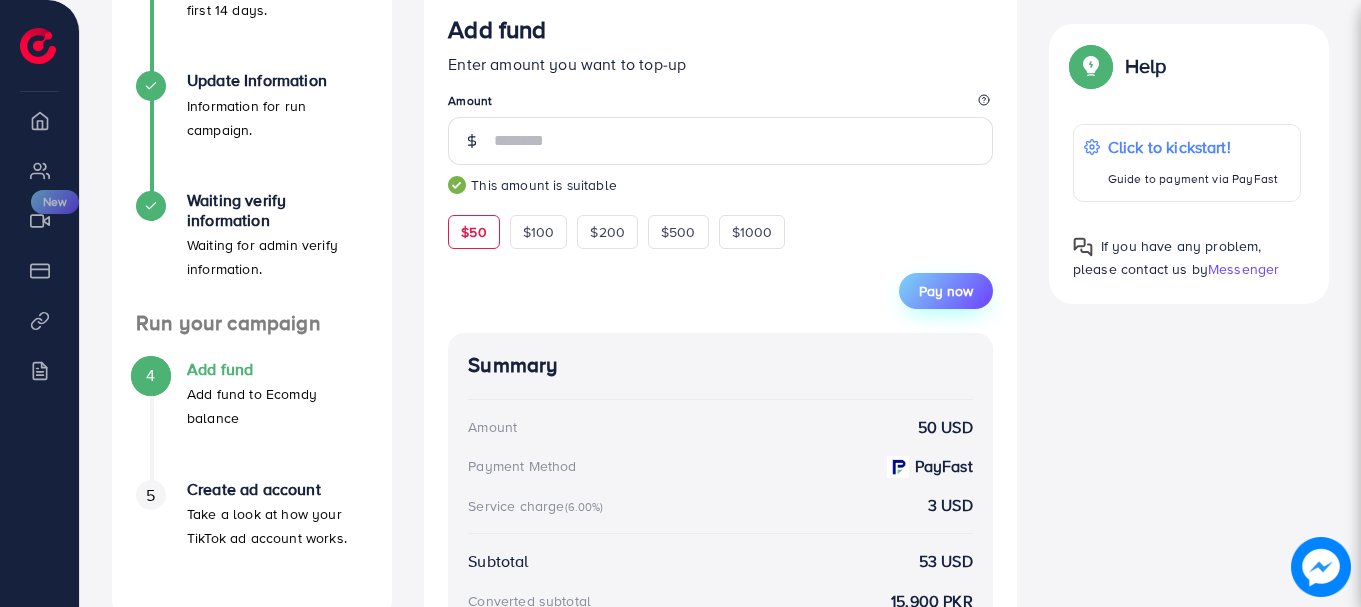click on "Pay now" at bounding box center (946, 291) 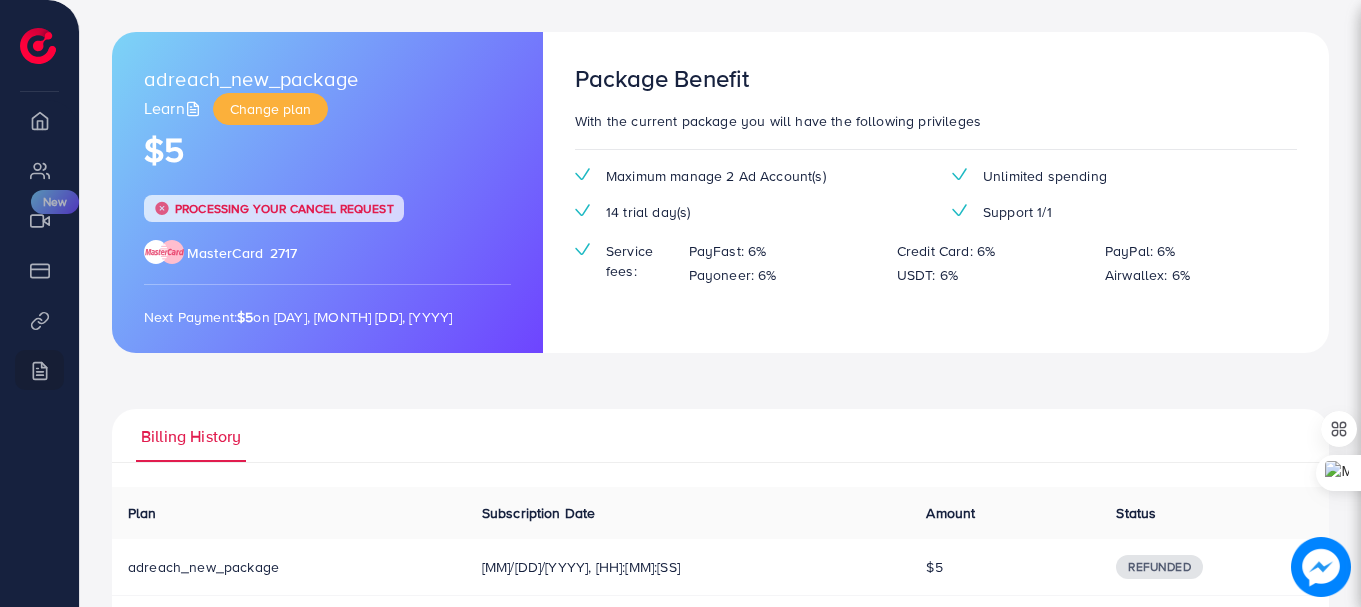 scroll, scrollTop: 0, scrollLeft: 0, axis: both 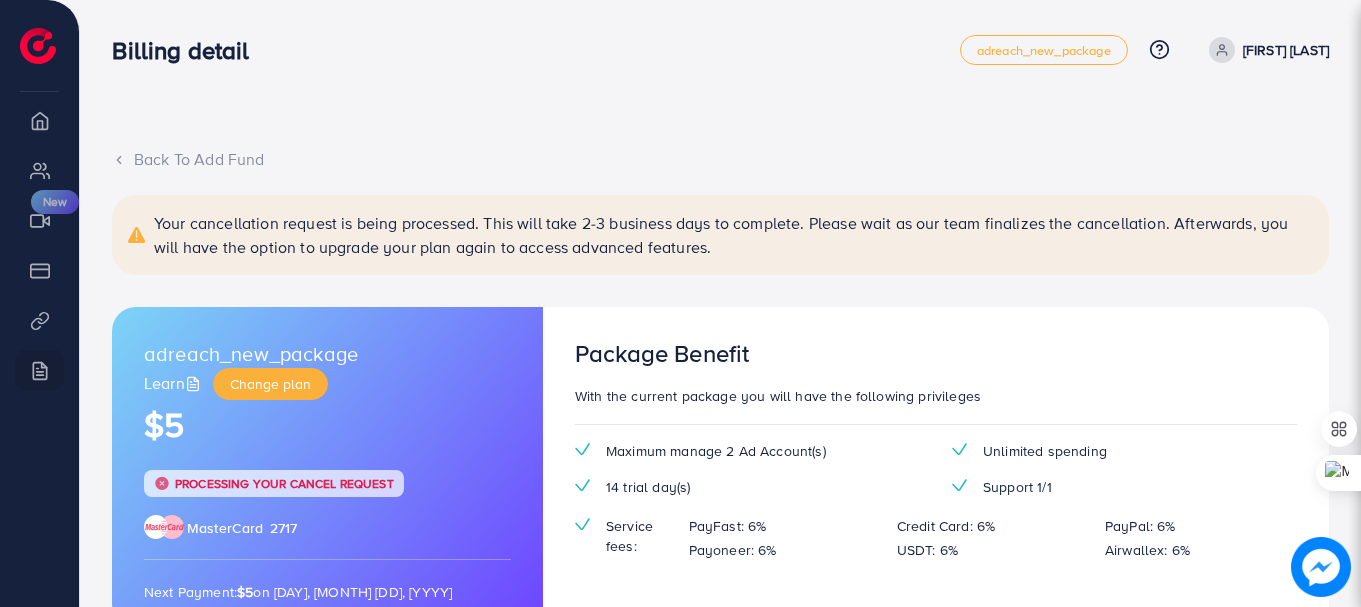 click on "Back To Add Fund" at bounding box center [720, 159] 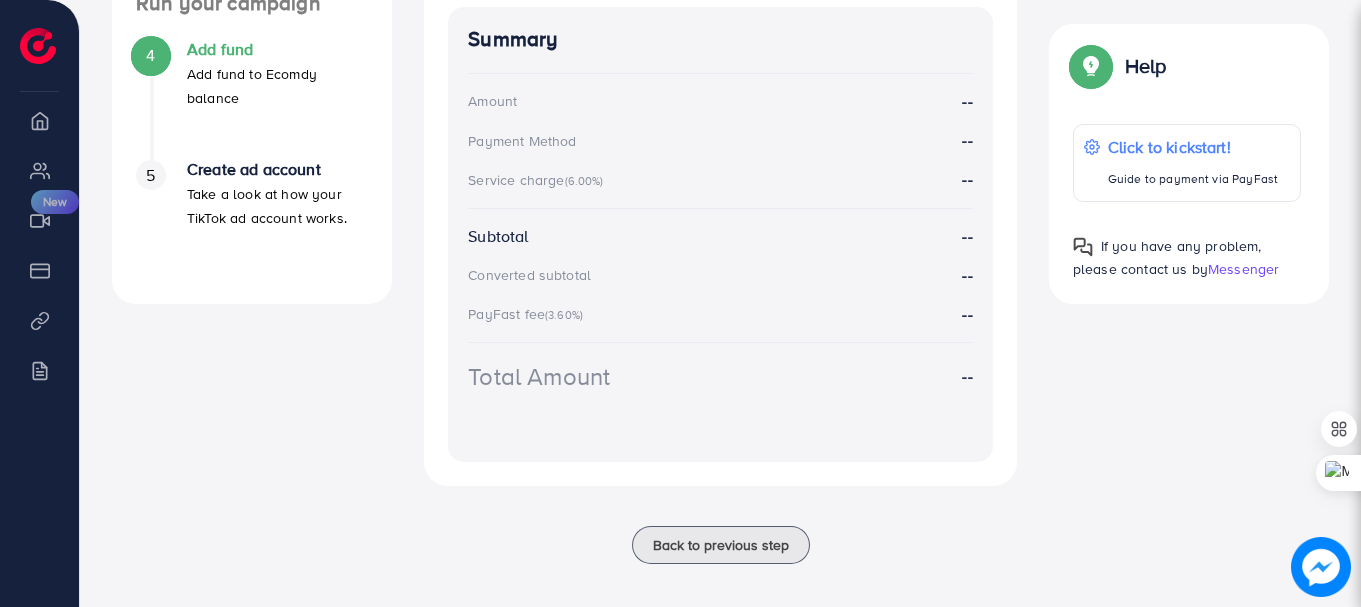 scroll, scrollTop: 778, scrollLeft: 0, axis: vertical 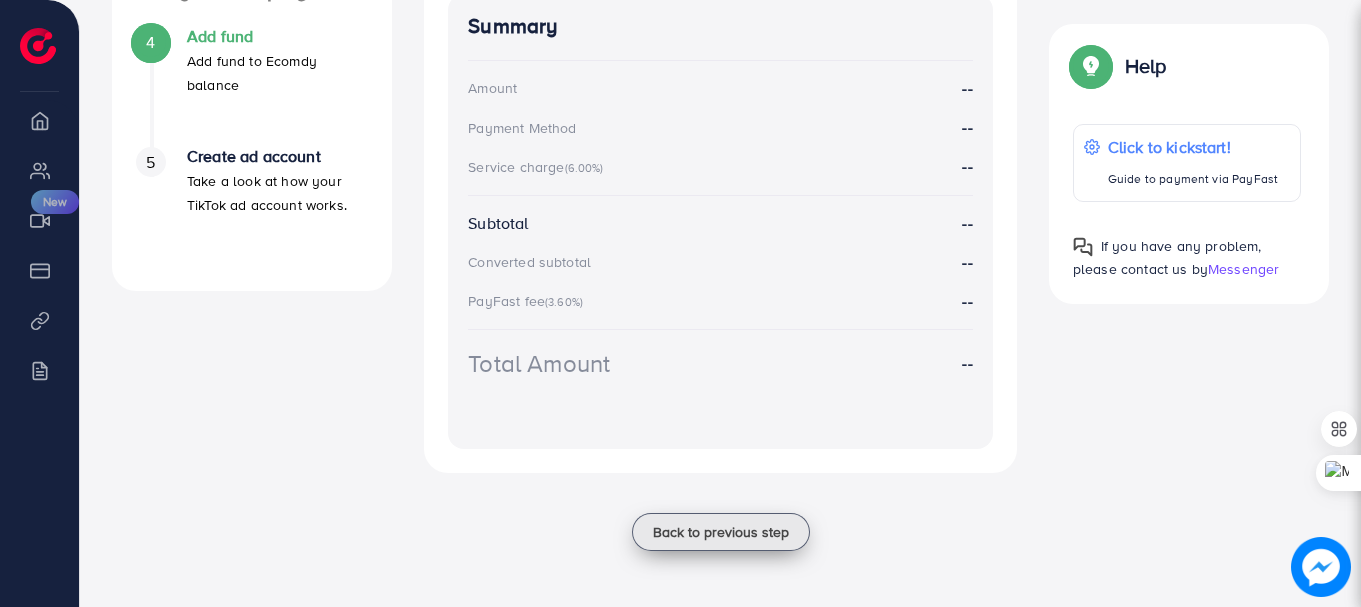 click on "Back to previous step" at bounding box center (721, 532) 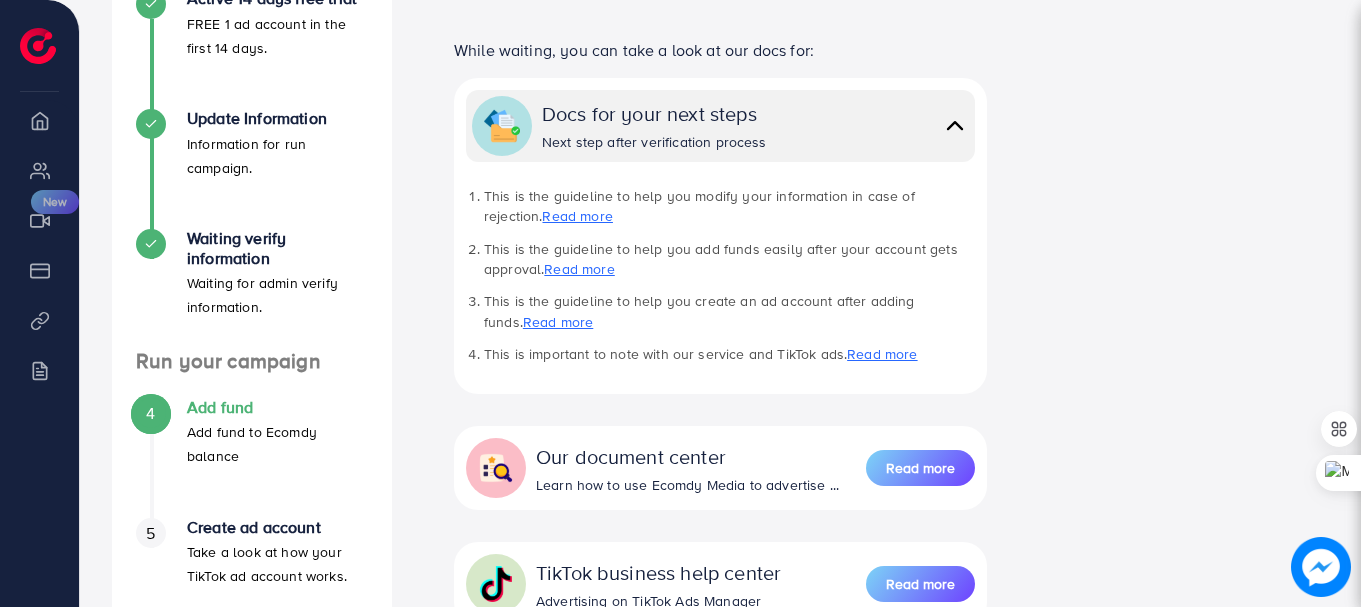 scroll, scrollTop: 579, scrollLeft: 0, axis: vertical 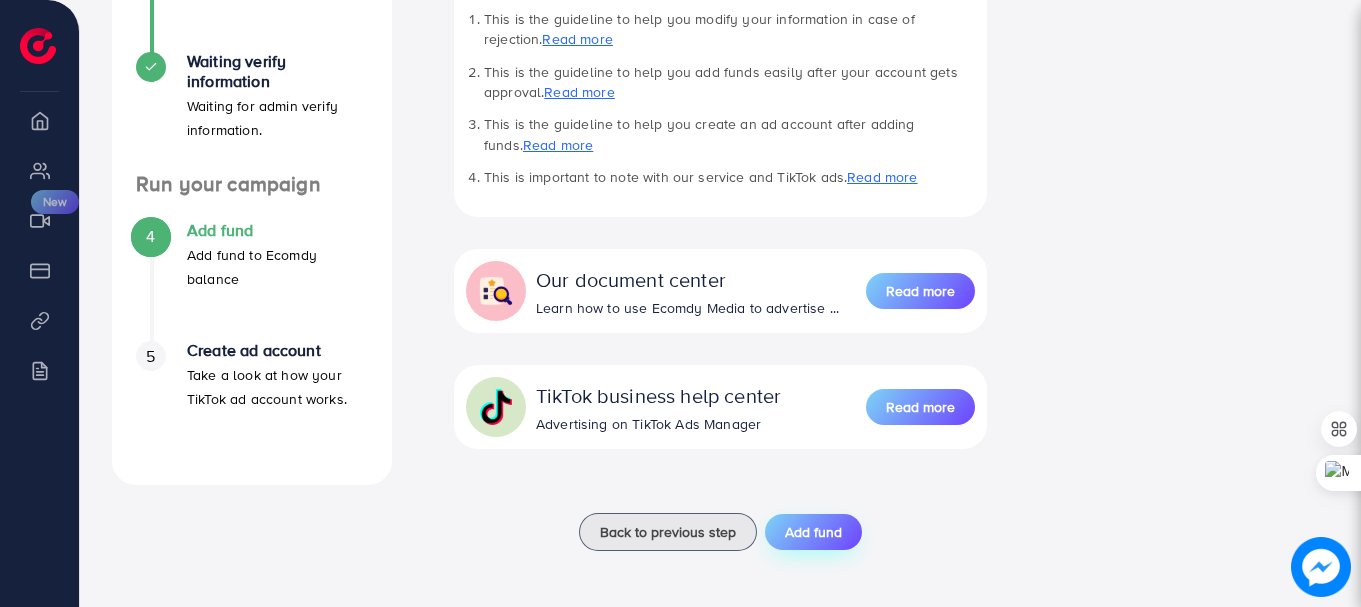 click on "Add fund" at bounding box center (813, 532) 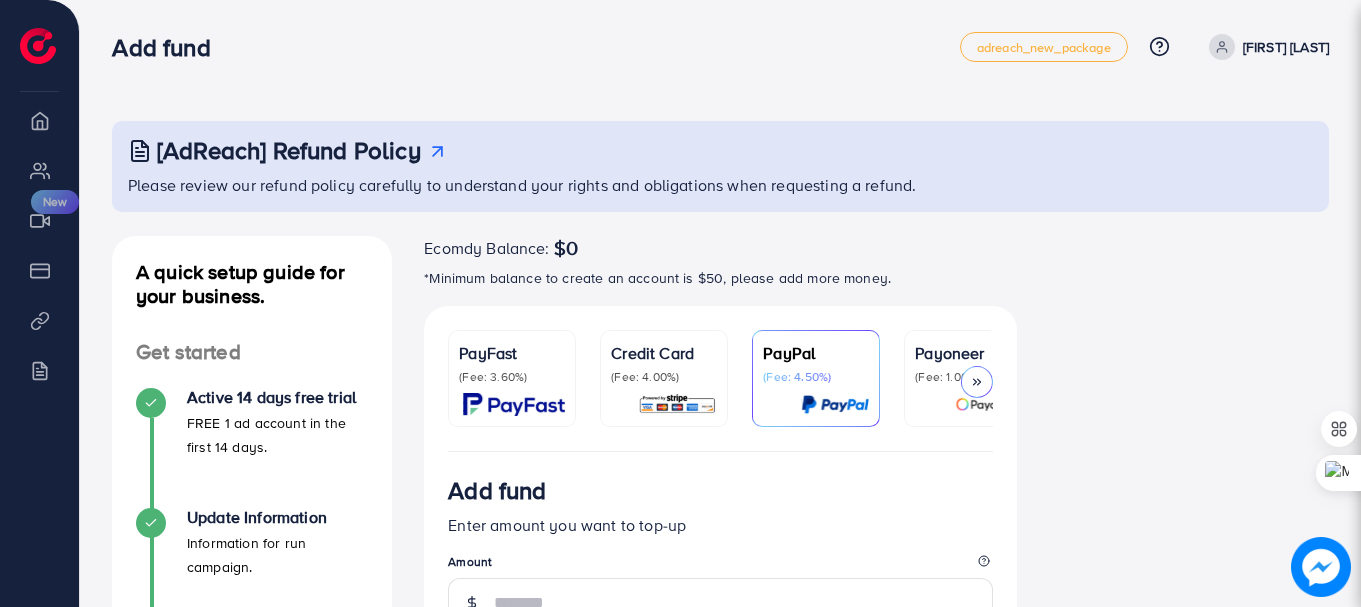scroll, scrollTop: 0, scrollLeft: 0, axis: both 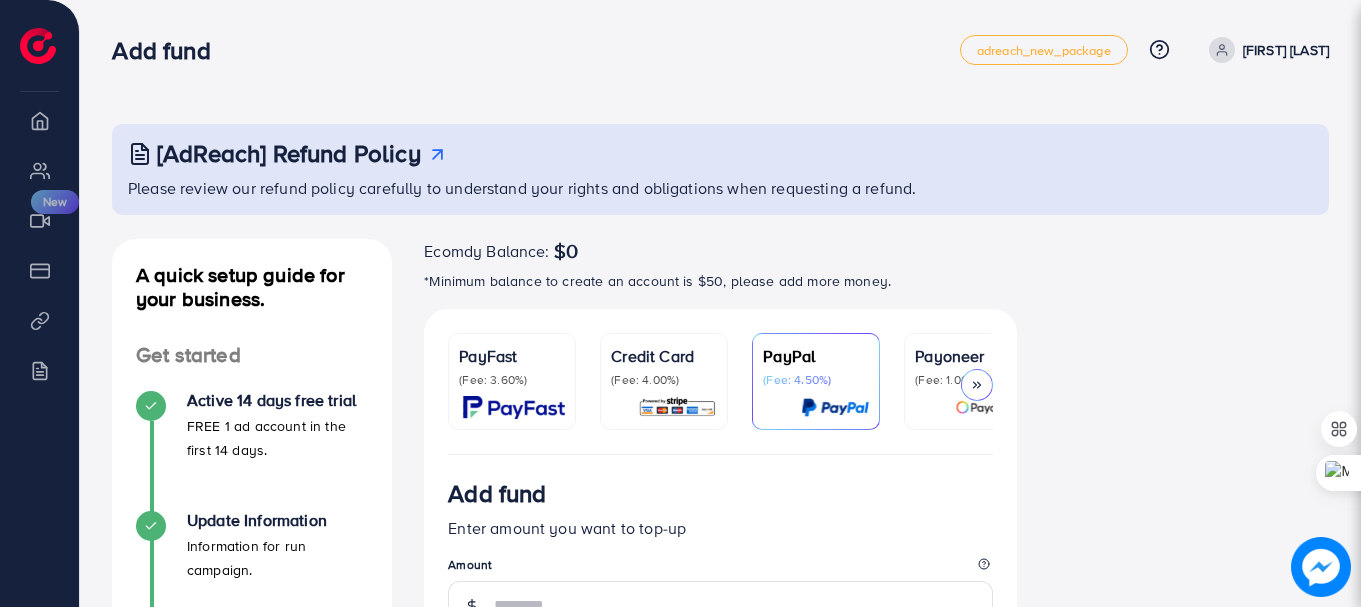 click on "PayFast" at bounding box center (512, 356) 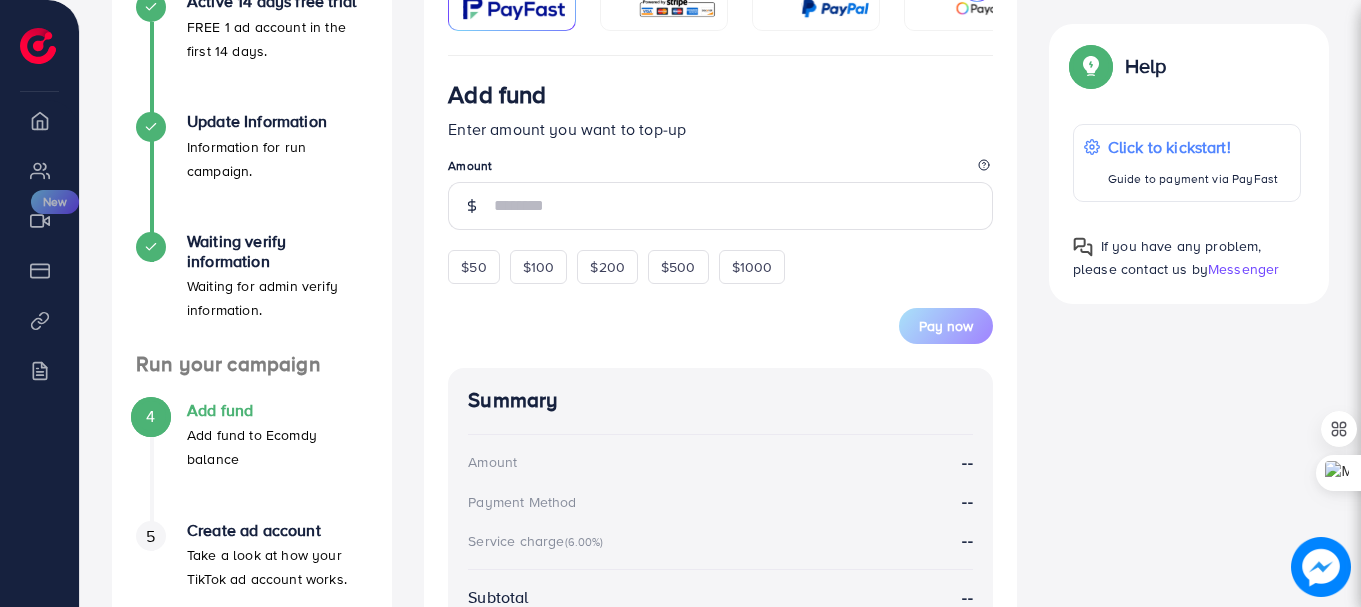 scroll, scrollTop: 398, scrollLeft: 0, axis: vertical 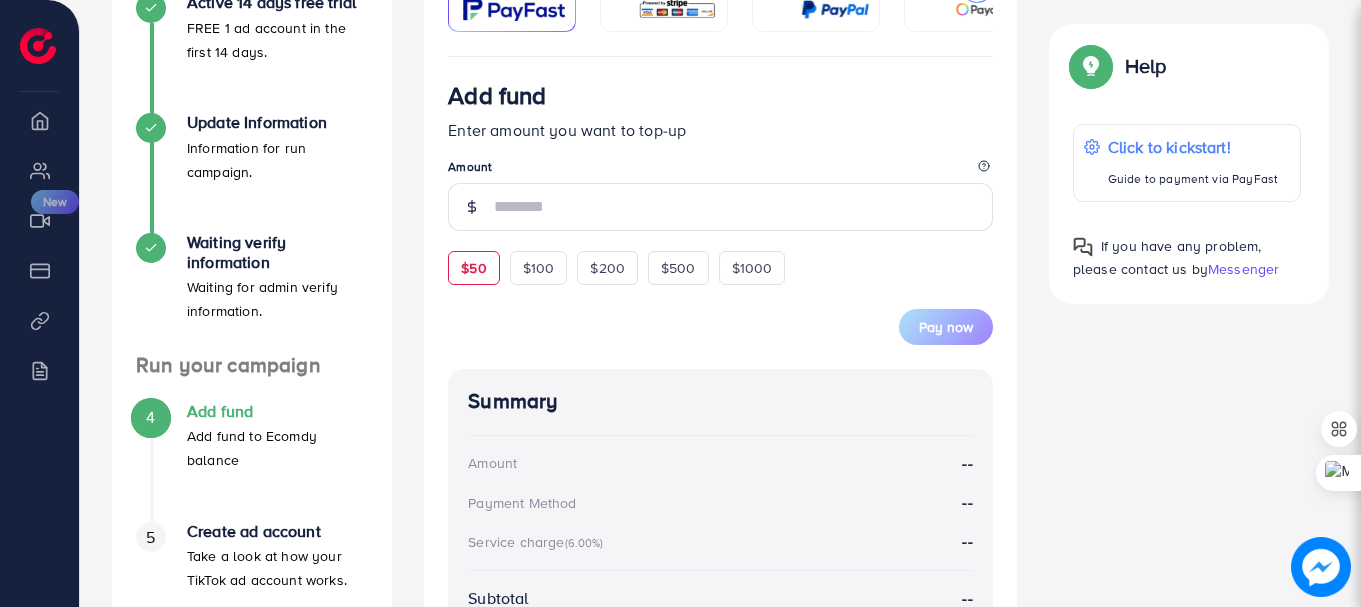 click on "$50" at bounding box center [473, 268] 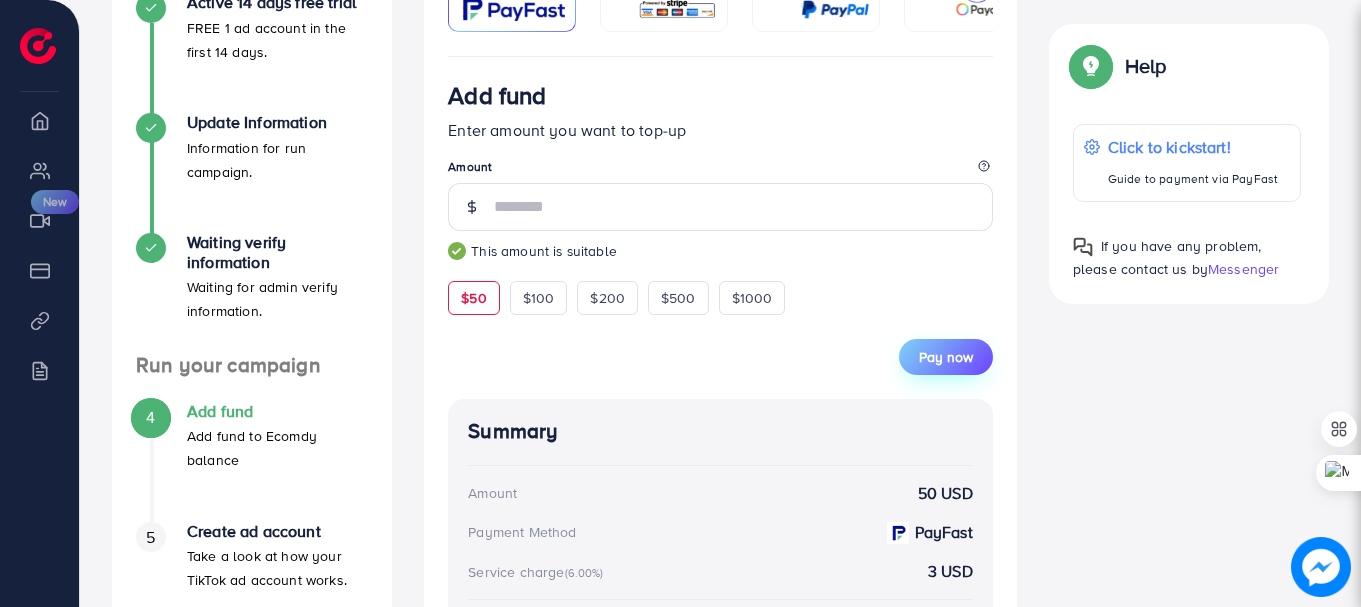 click on "Pay now" at bounding box center [946, 357] 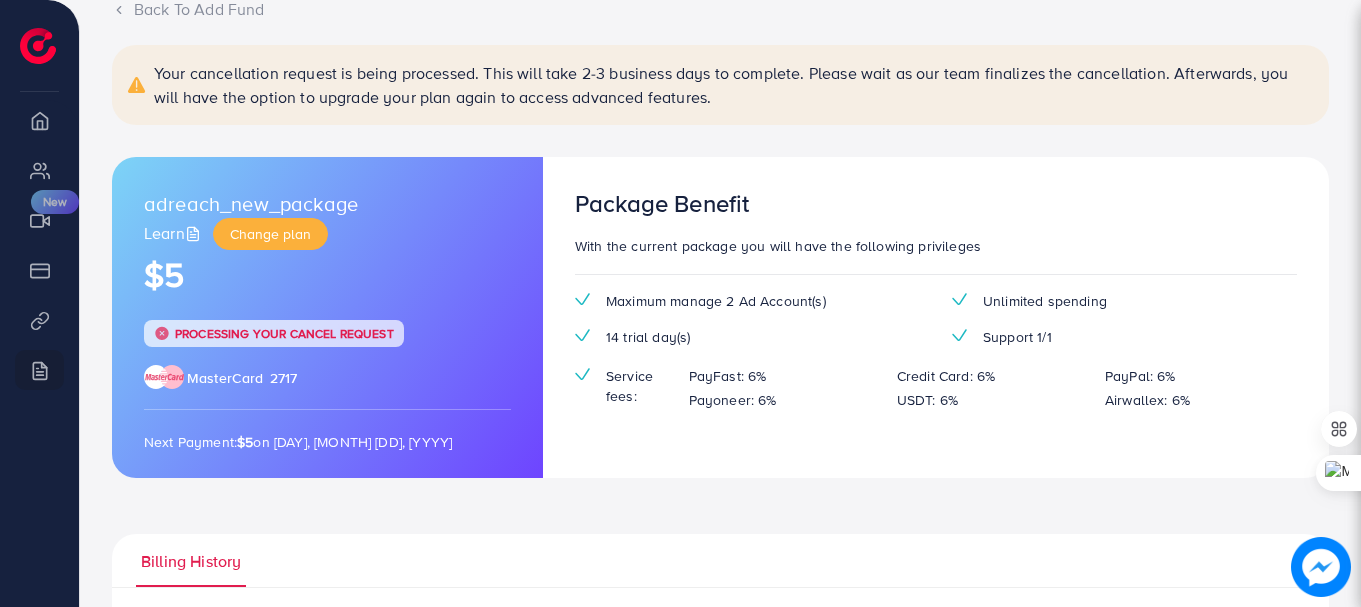 scroll, scrollTop: 153, scrollLeft: 0, axis: vertical 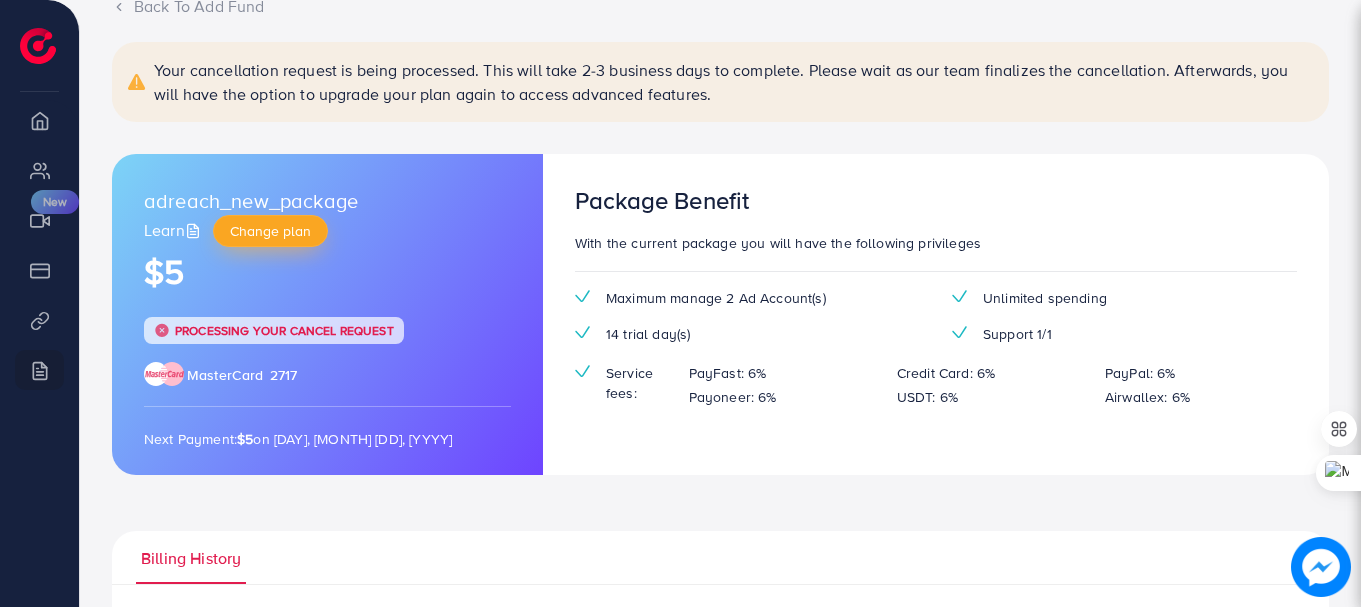 click on "Change plan" at bounding box center (270, 231) 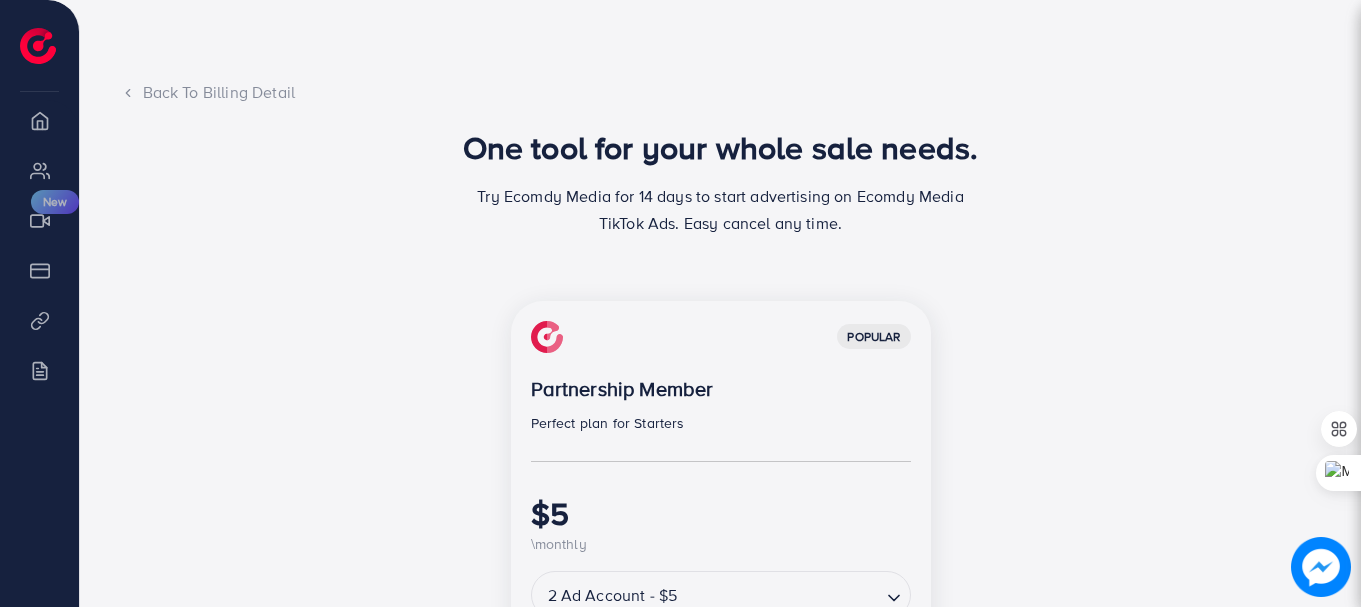 scroll, scrollTop: 0, scrollLeft: 0, axis: both 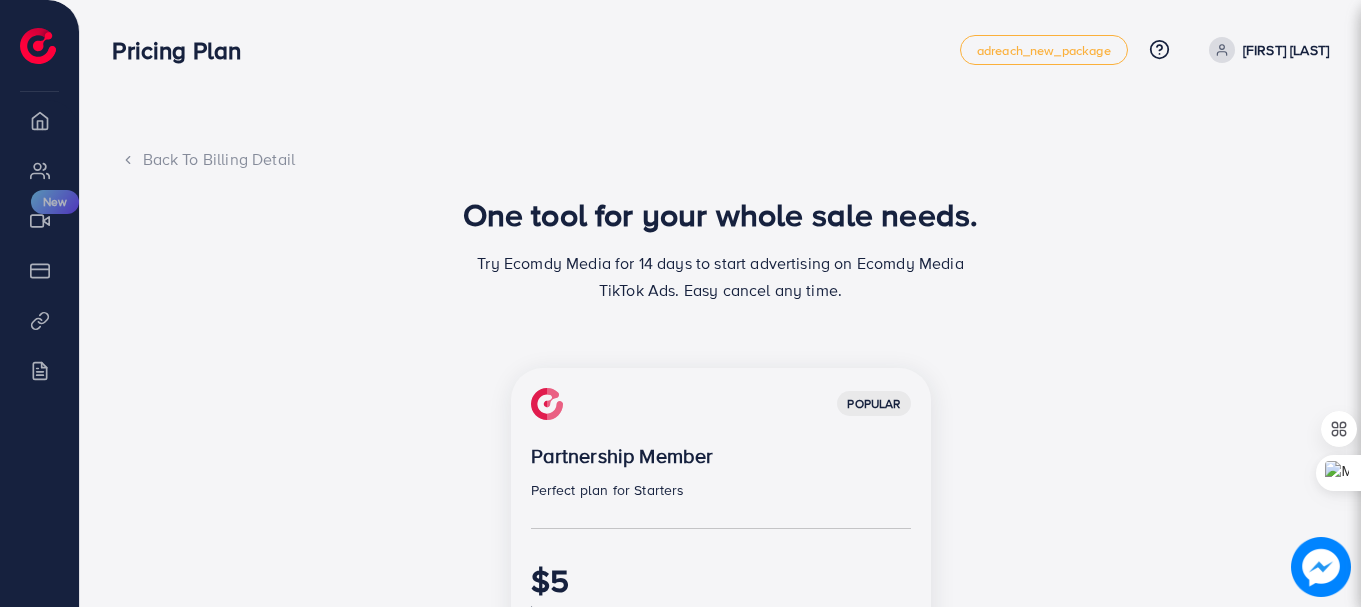 click on "Back To Billing Detail" at bounding box center [721, 159] 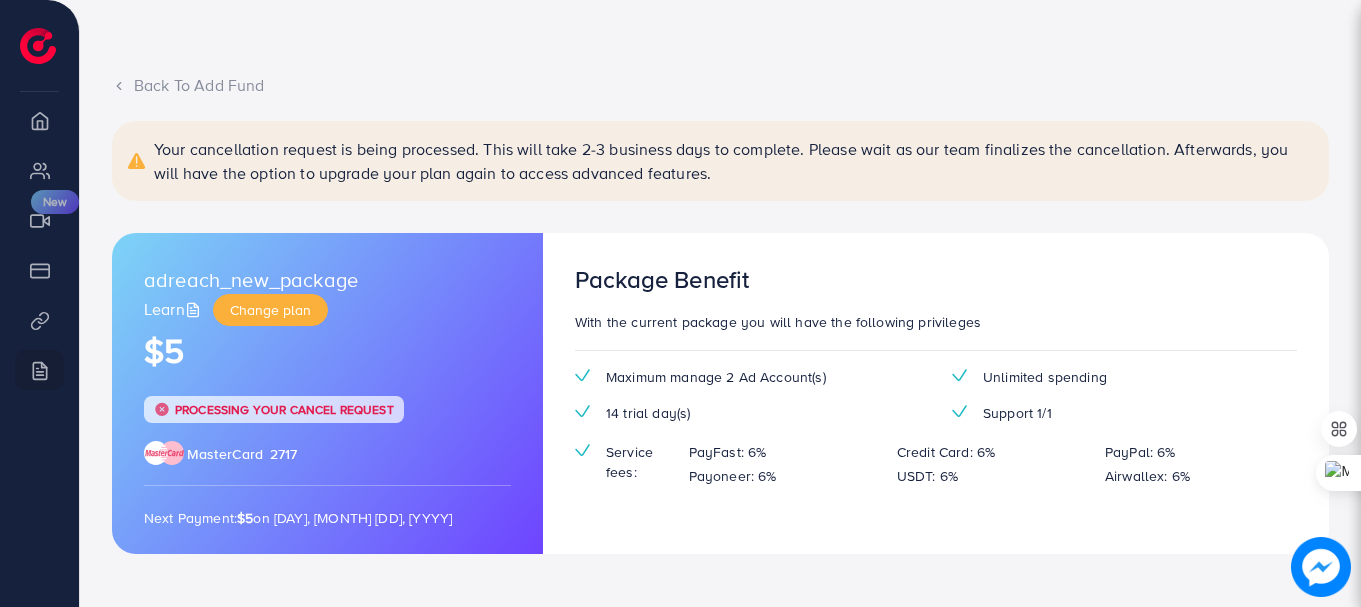 scroll, scrollTop: 0, scrollLeft: 0, axis: both 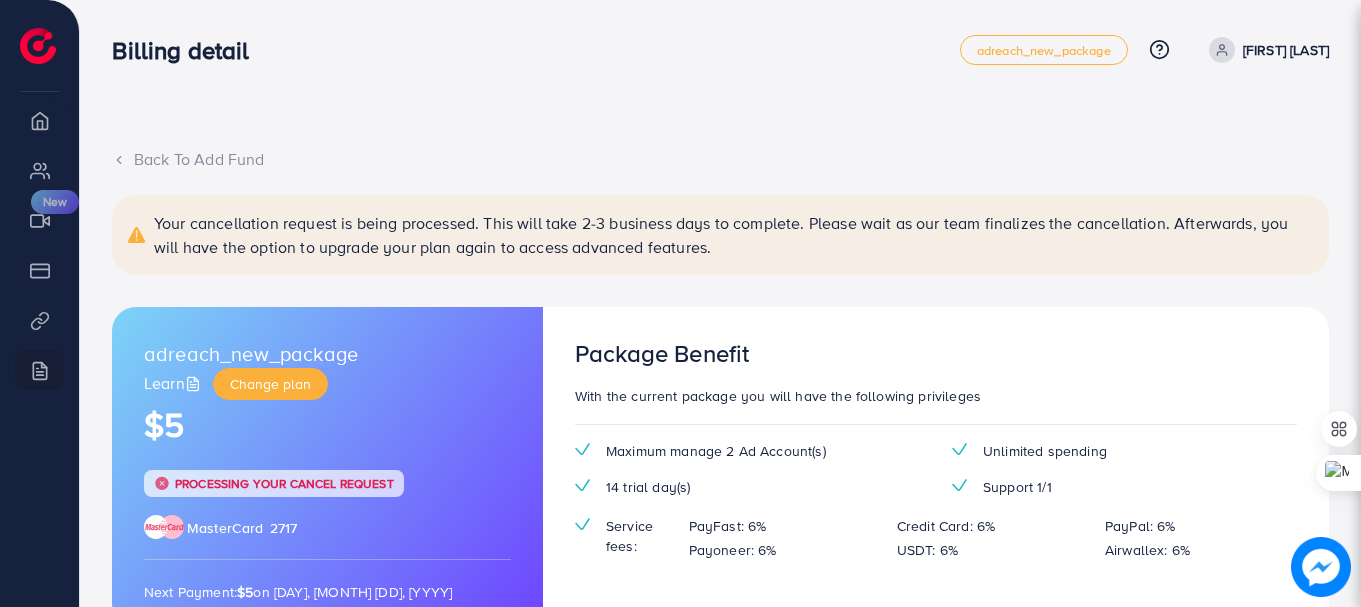 click on "Back To Add Fund" at bounding box center (720, 159) 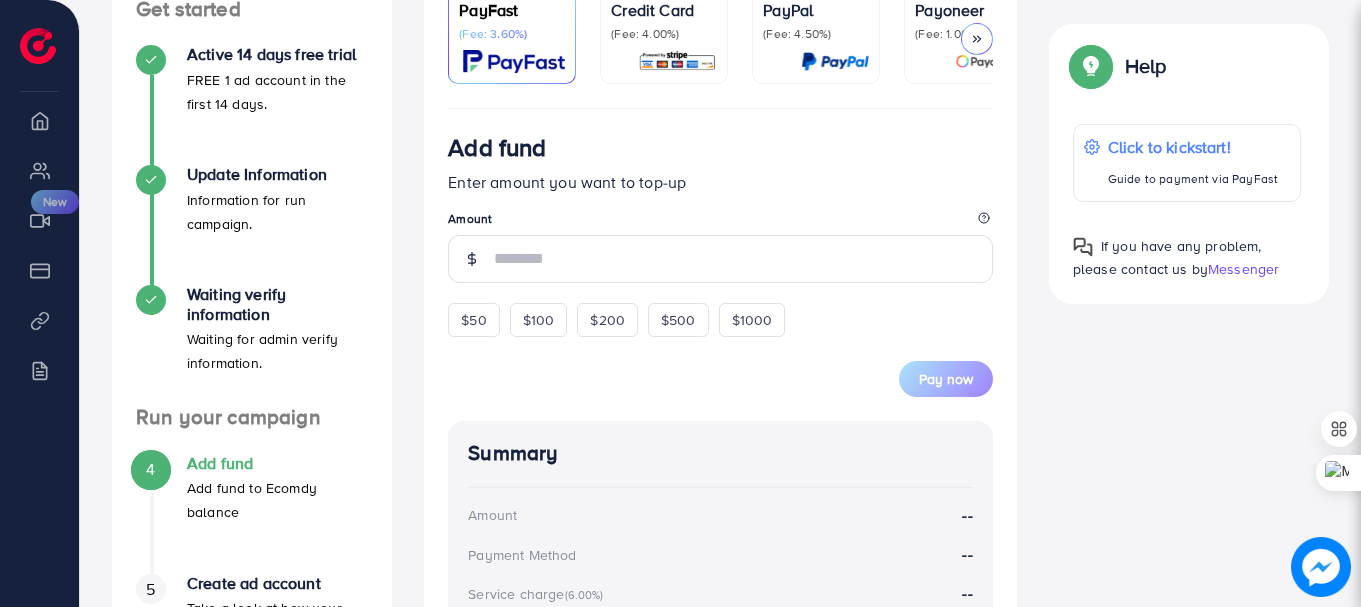 scroll, scrollTop: 313, scrollLeft: 0, axis: vertical 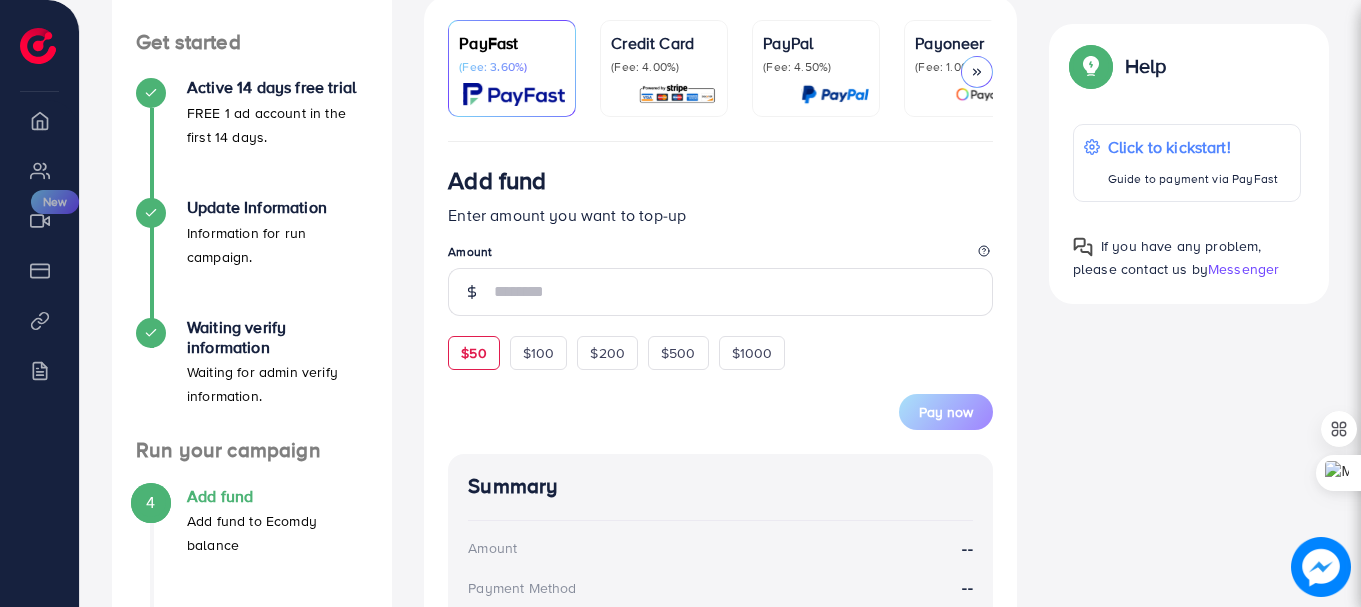 click on "$50" at bounding box center [473, 353] 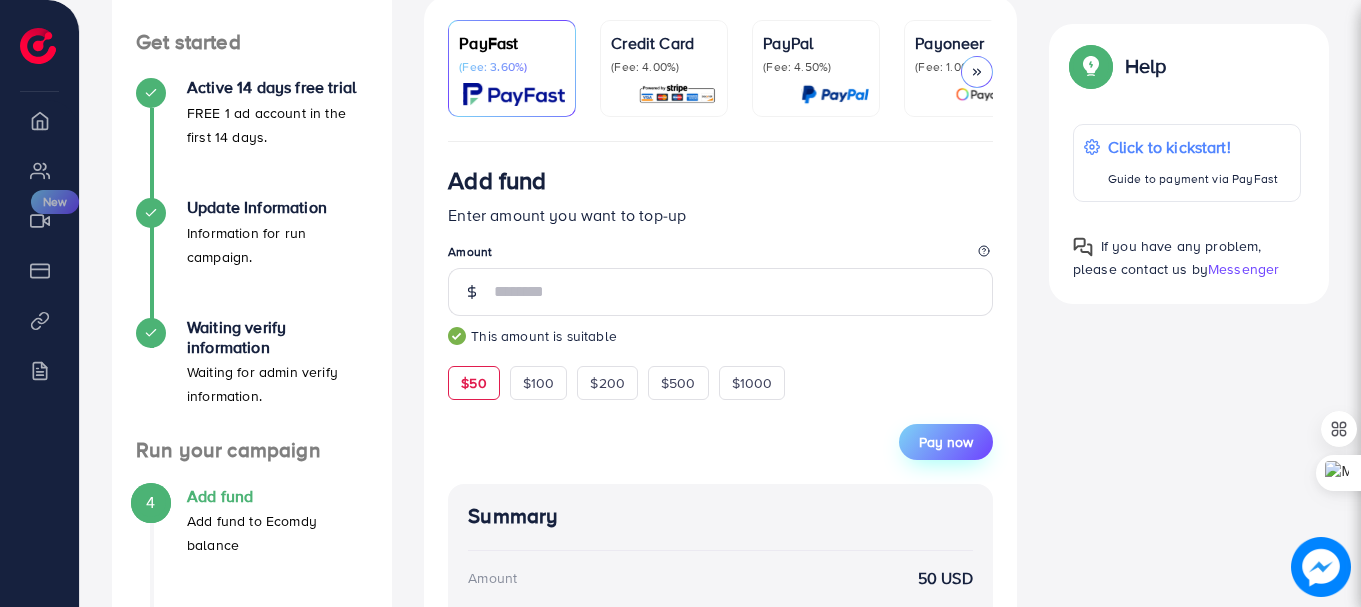 click on "Pay now" at bounding box center [946, 442] 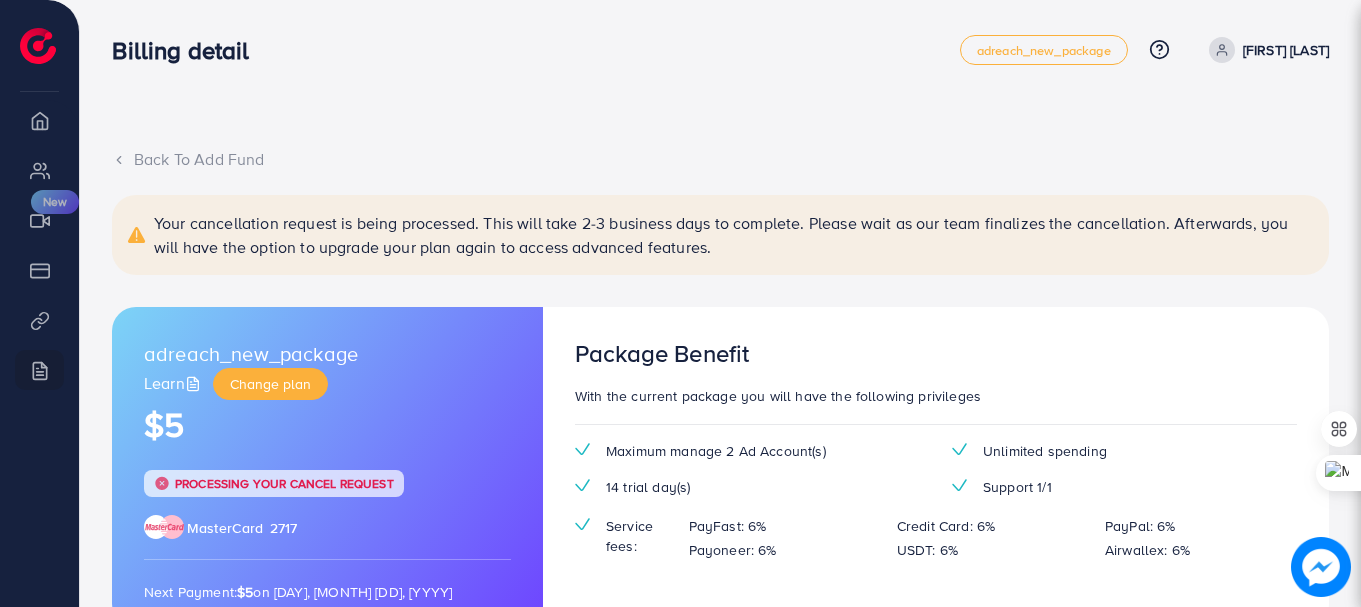 scroll, scrollTop: 38, scrollLeft: 0, axis: vertical 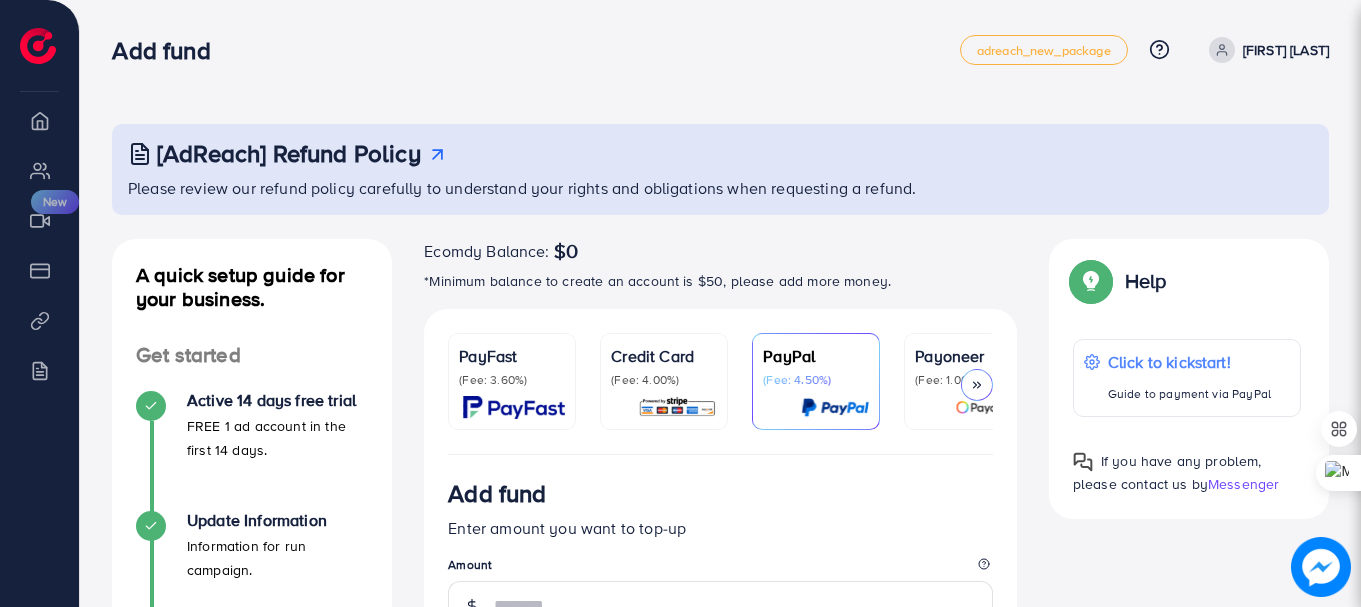 click on "PayFast   (Fee: 3.60%)" at bounding box center (512, 366) 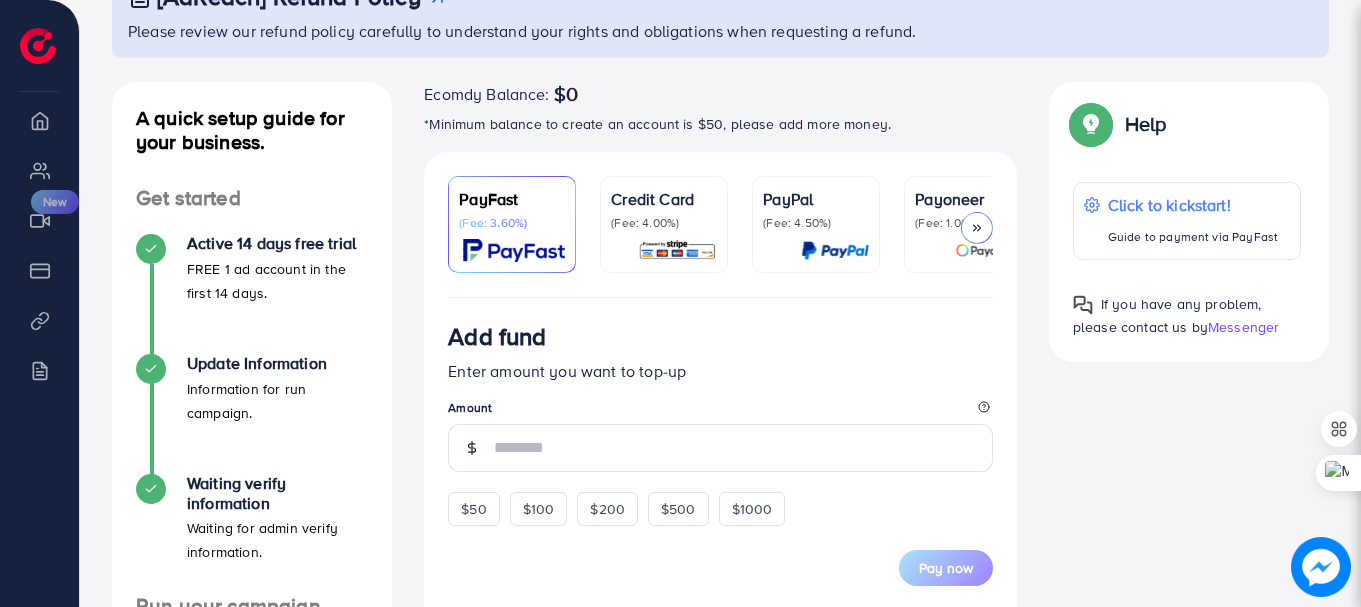scroll, scrollTop: 393, scrollLeft: 0, axis: vertical 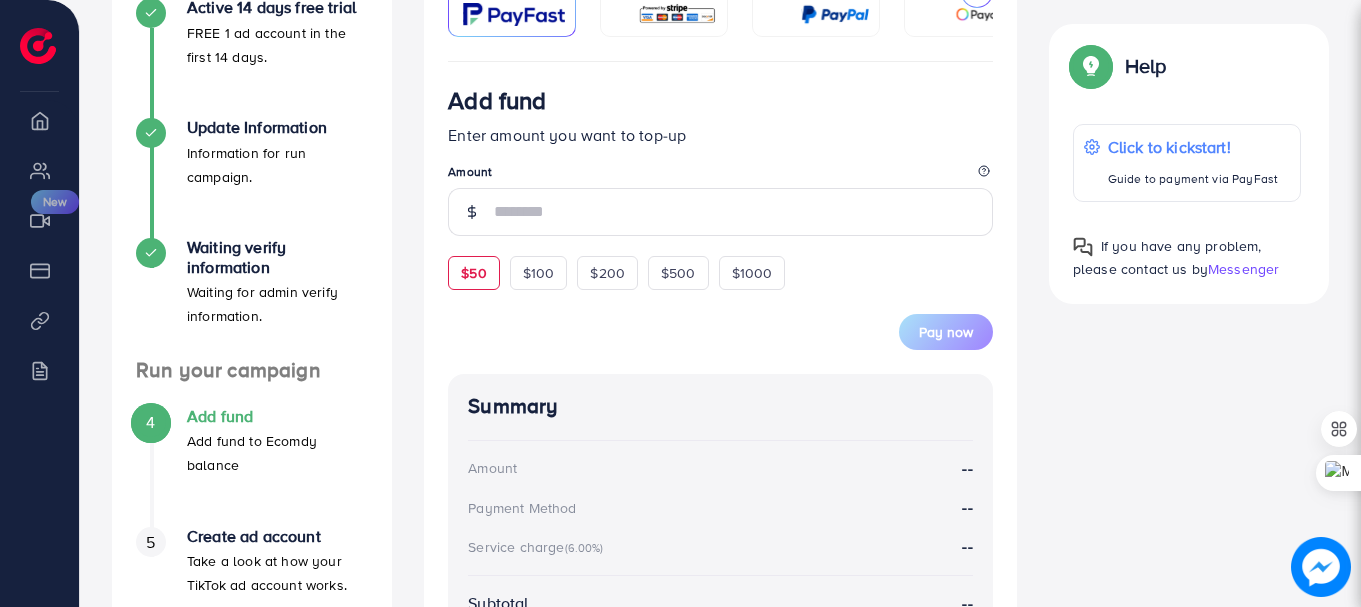 click on "$50" at bounding box center [473, 273] 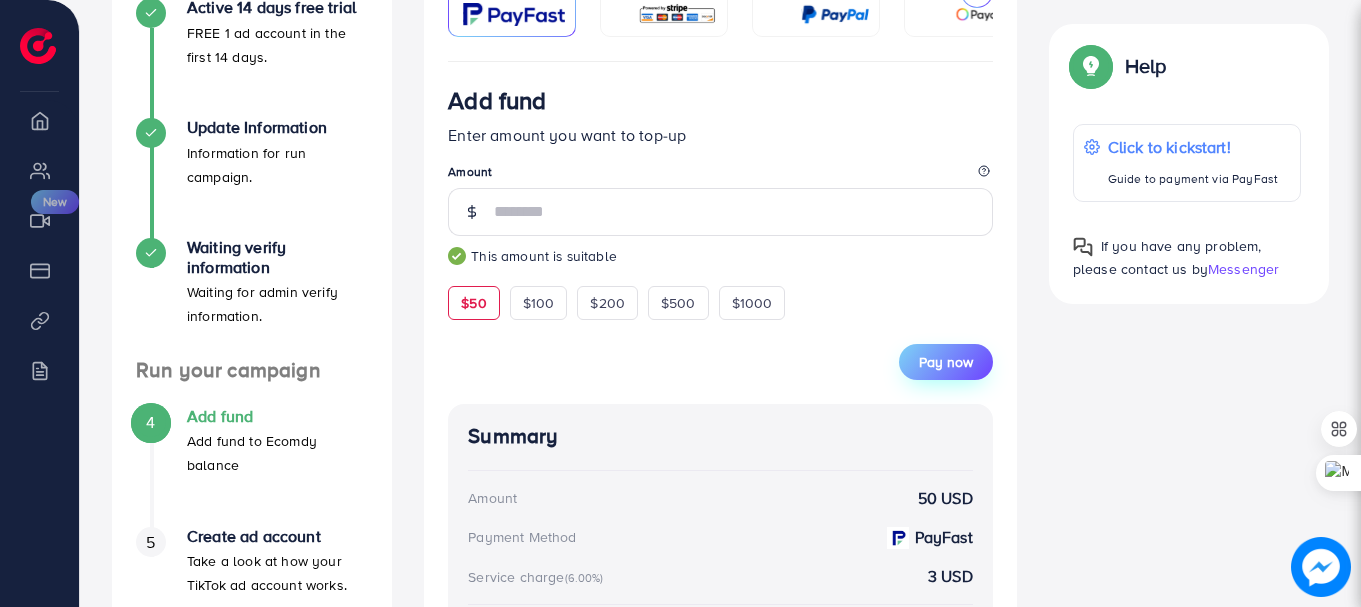 click on "Pay now" at bounding box center [946, 362] 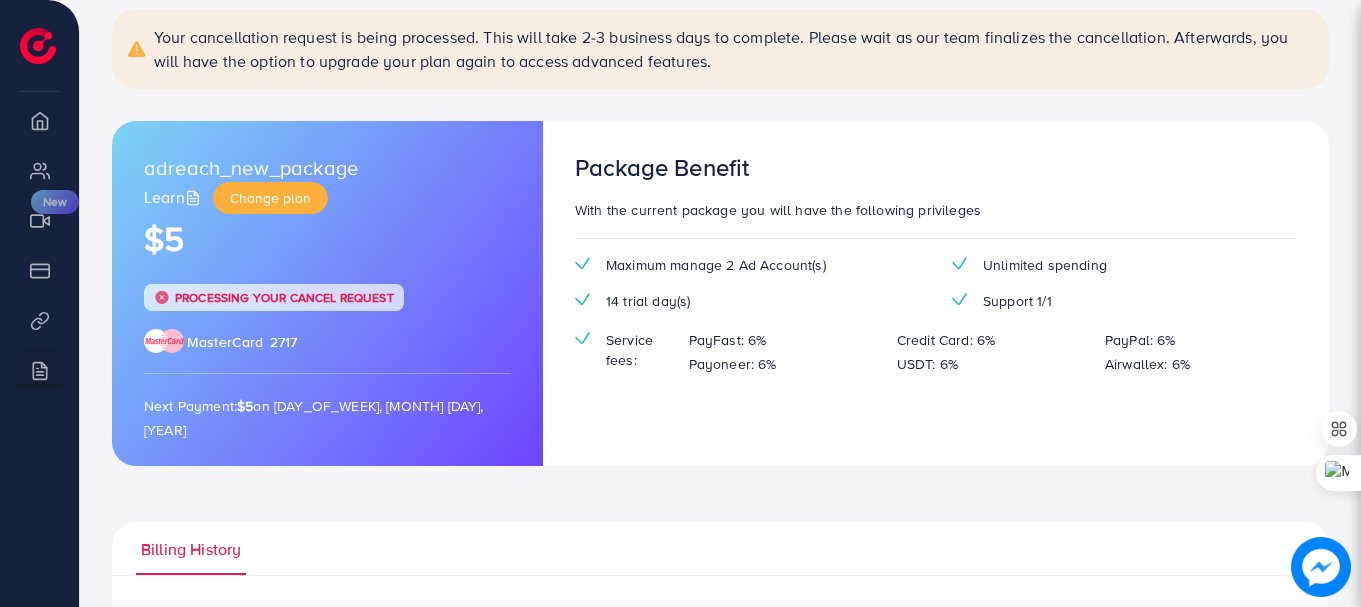 scroll, scrollTop: 169, scrollLeft: 0, axis: vertical 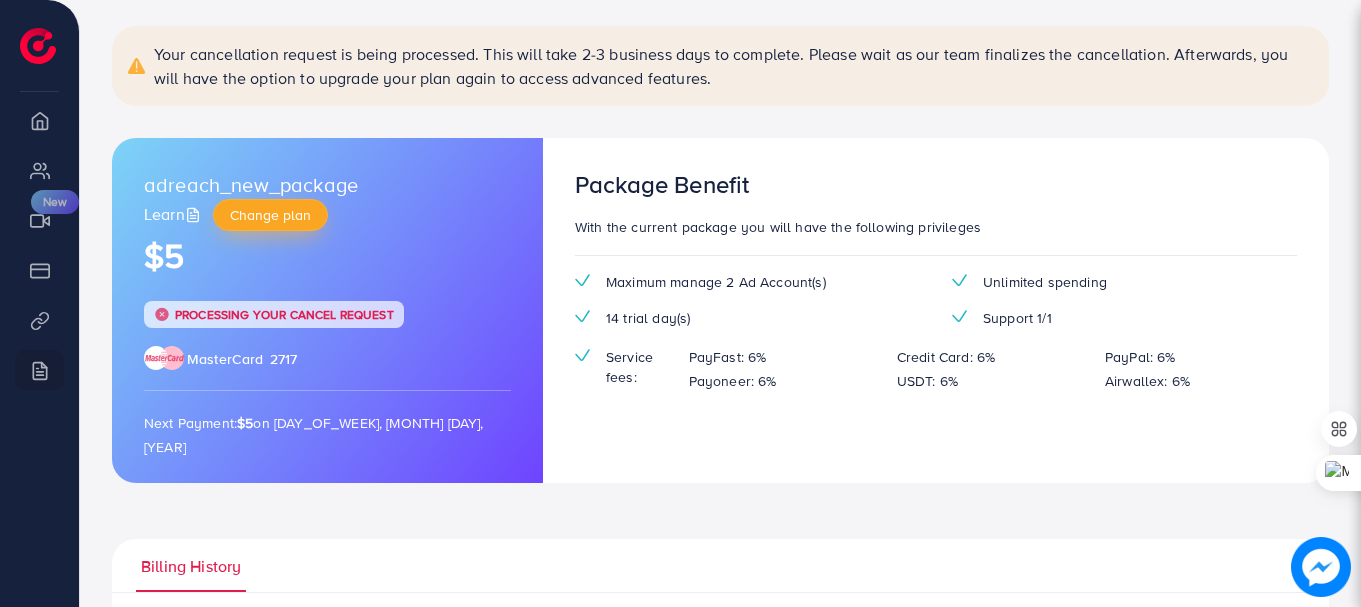 click on "Change plan" at bounding box center [270, 215] 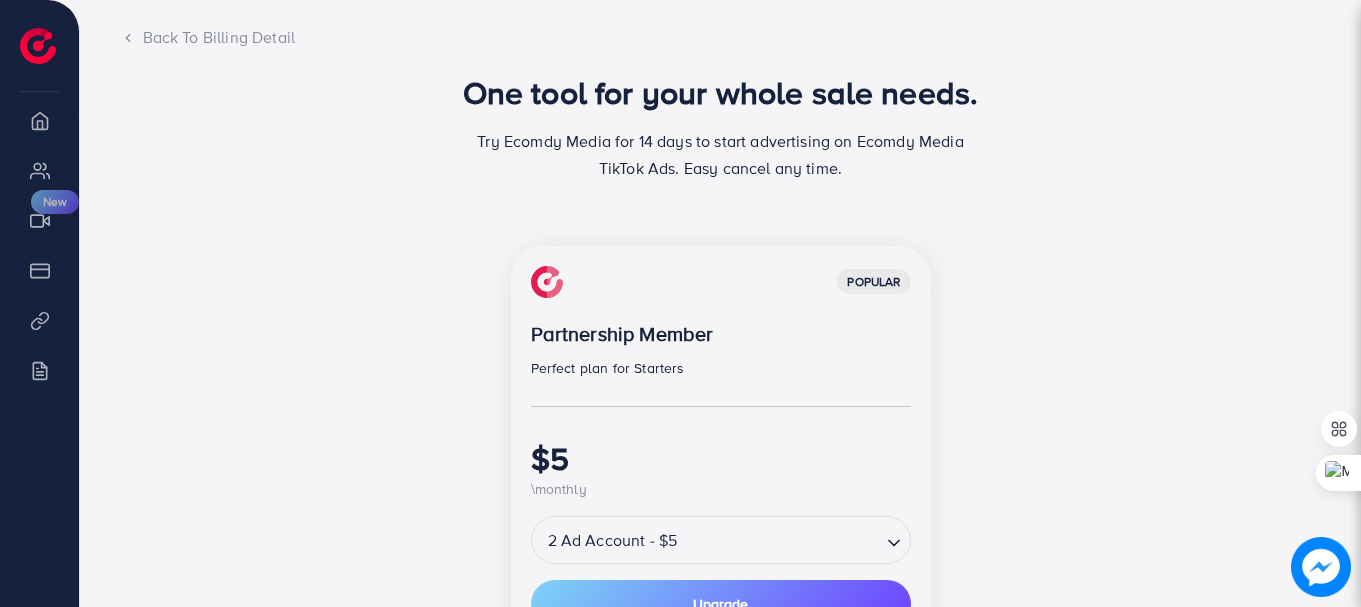 scroll, scrollTop: 620, scrollLeft: 0, axis: vertical 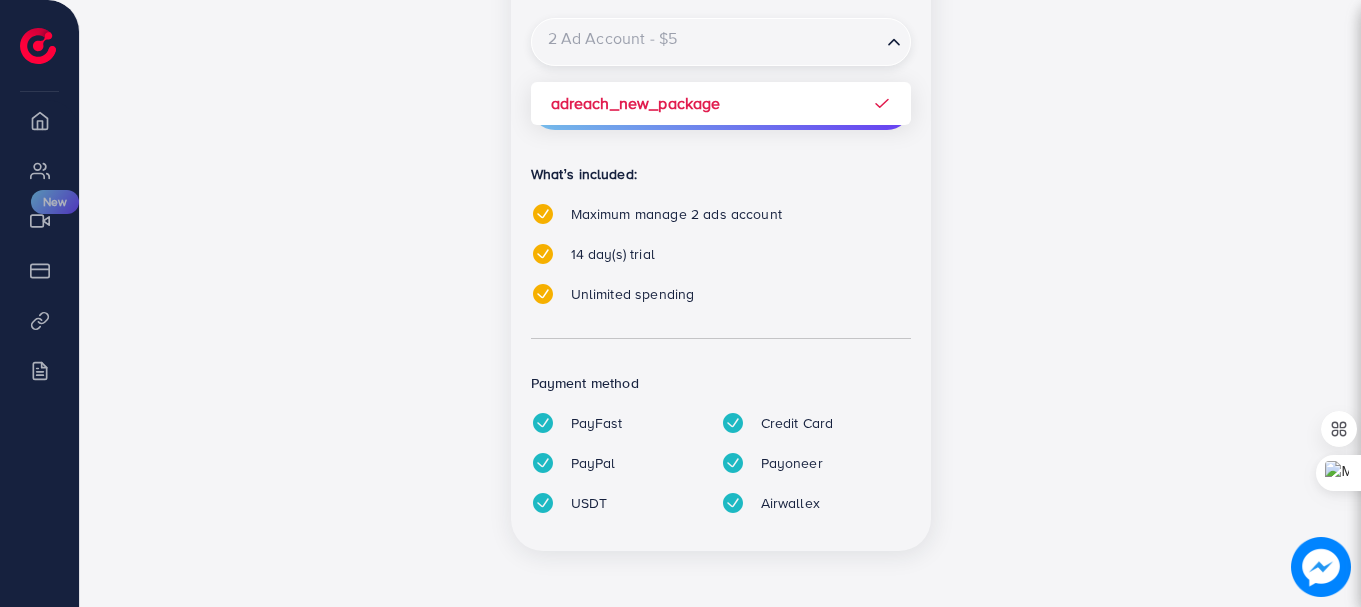 click on "2 Ad Account - $5" at bounding box center (706, 42) 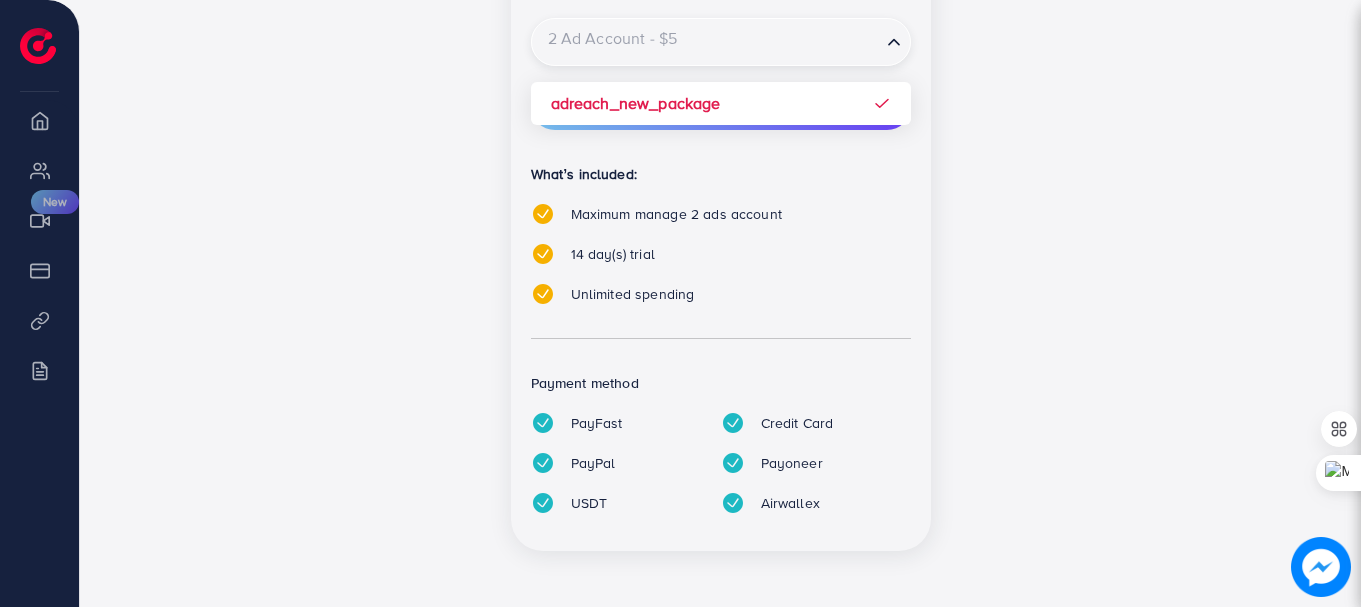 click on "popular   Partnership Member   Perfect plan for Starters   $5   \monthly
2 Ad Account - $5
Loading...     adreach_new_package        Upgrade   What’s included:   Maximum manage 2 ads account   14 day(s) trial   Unlimited spending   Payment method   PayFast   Credit Card   PayPal   Payoneer   USDT   Airwallex" at bounding box center [721, 150] 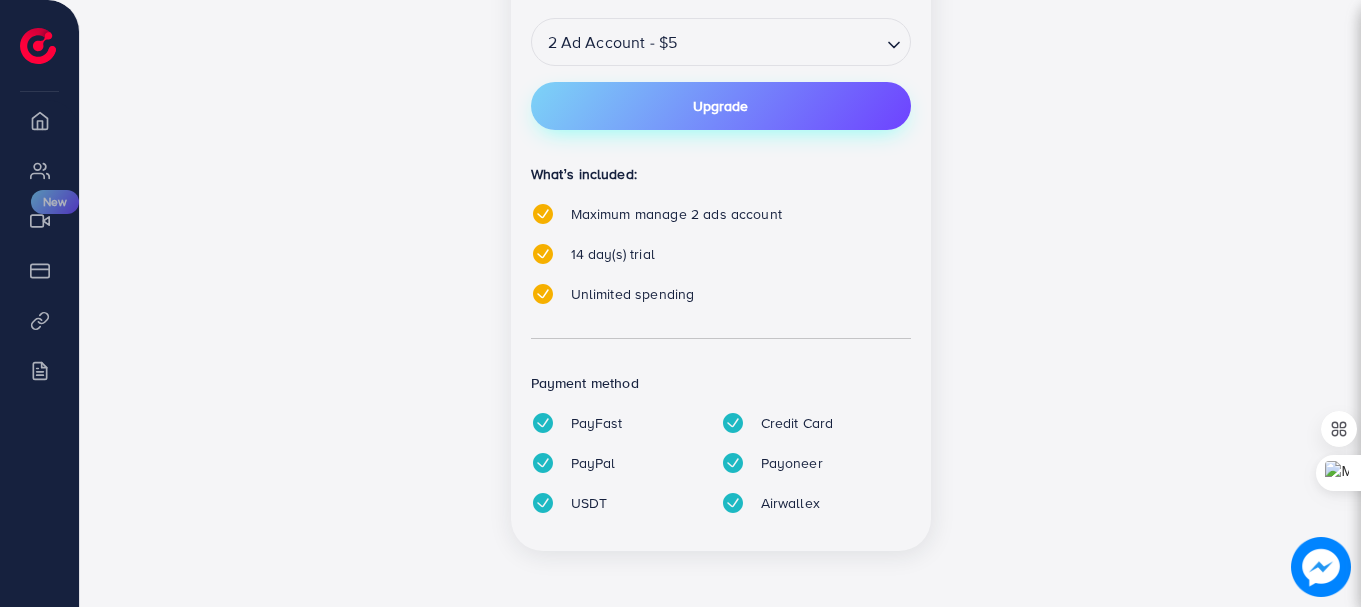 click on "Upgrade" at bounding box center [721, 106] 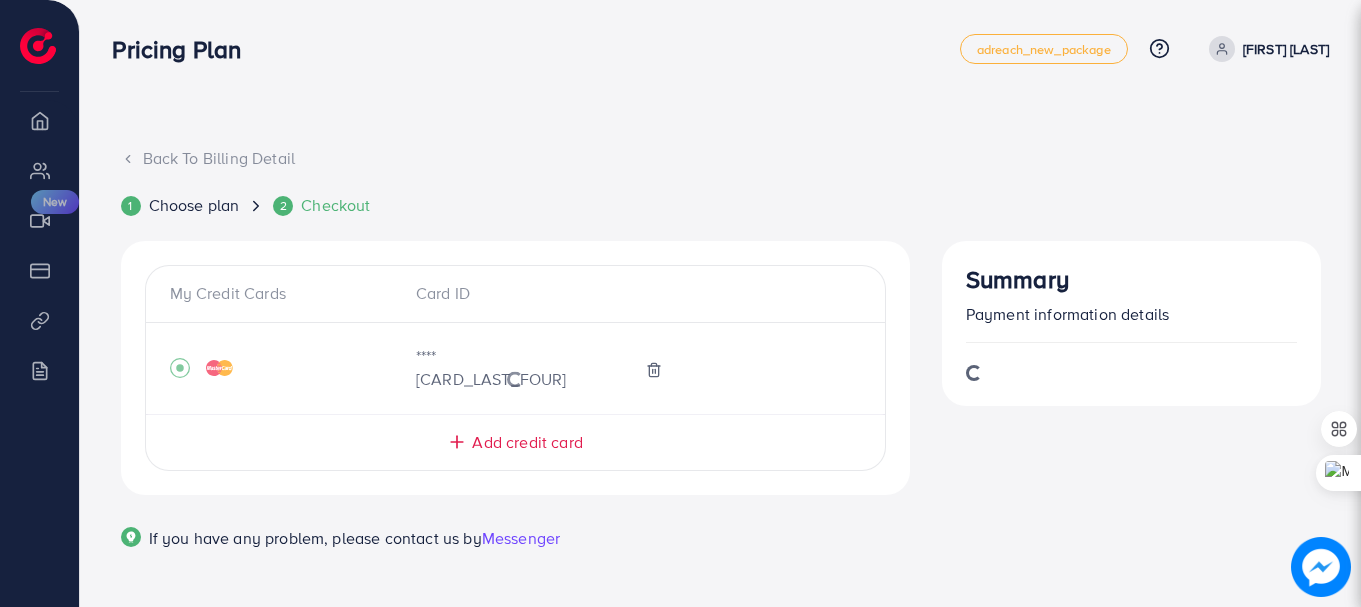 scroll, scrollTop: 101, scrollLeft: 0, axis: vertical 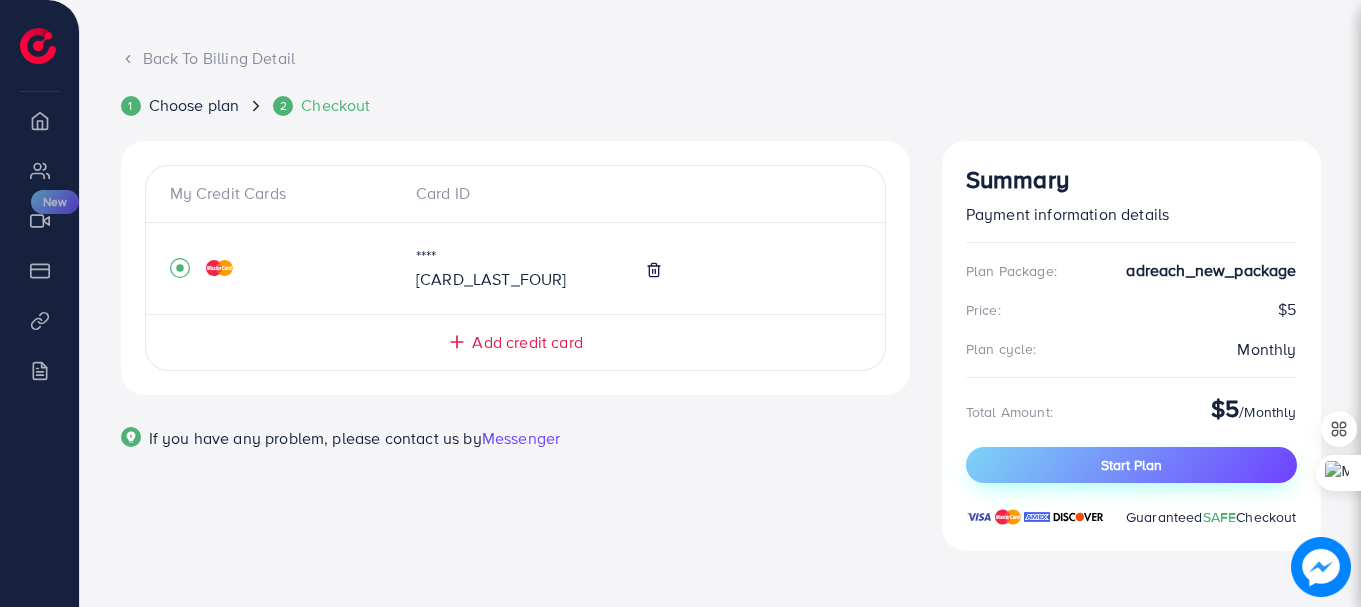click on "Start Plan" at bounding box center (1131, 465) 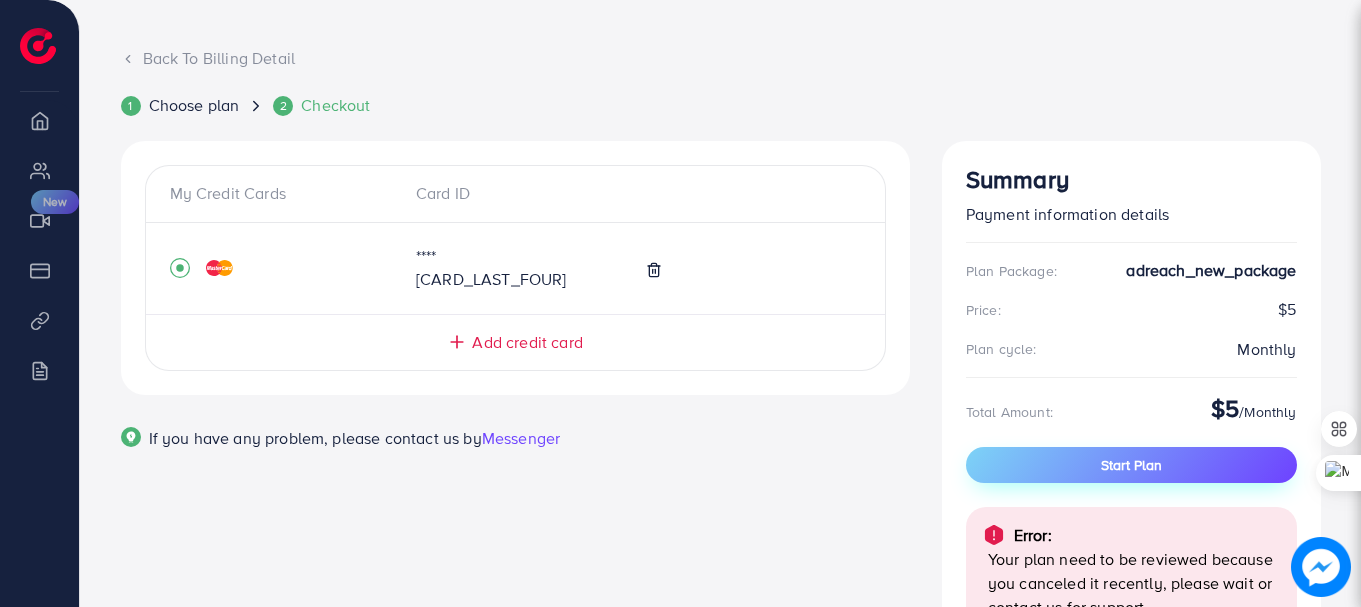 scroll, scrollTop: 253, scrollLeft: 0, axis: vertical 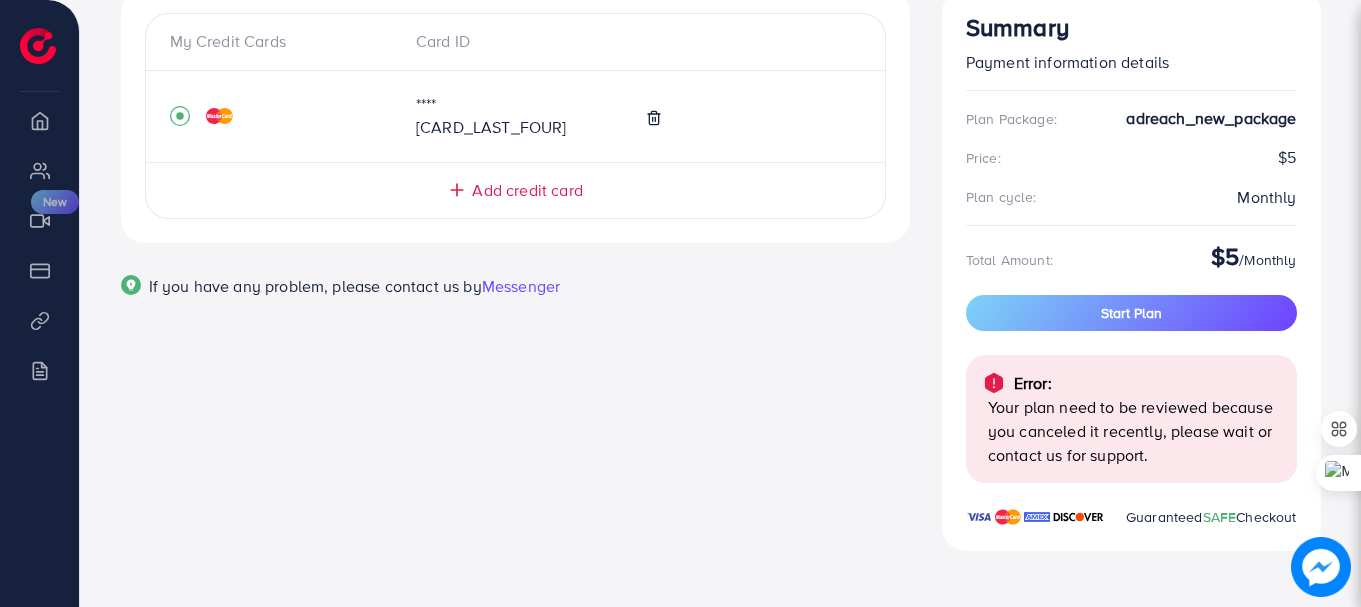 click on "Messenger" at bounding box center [521, 286] 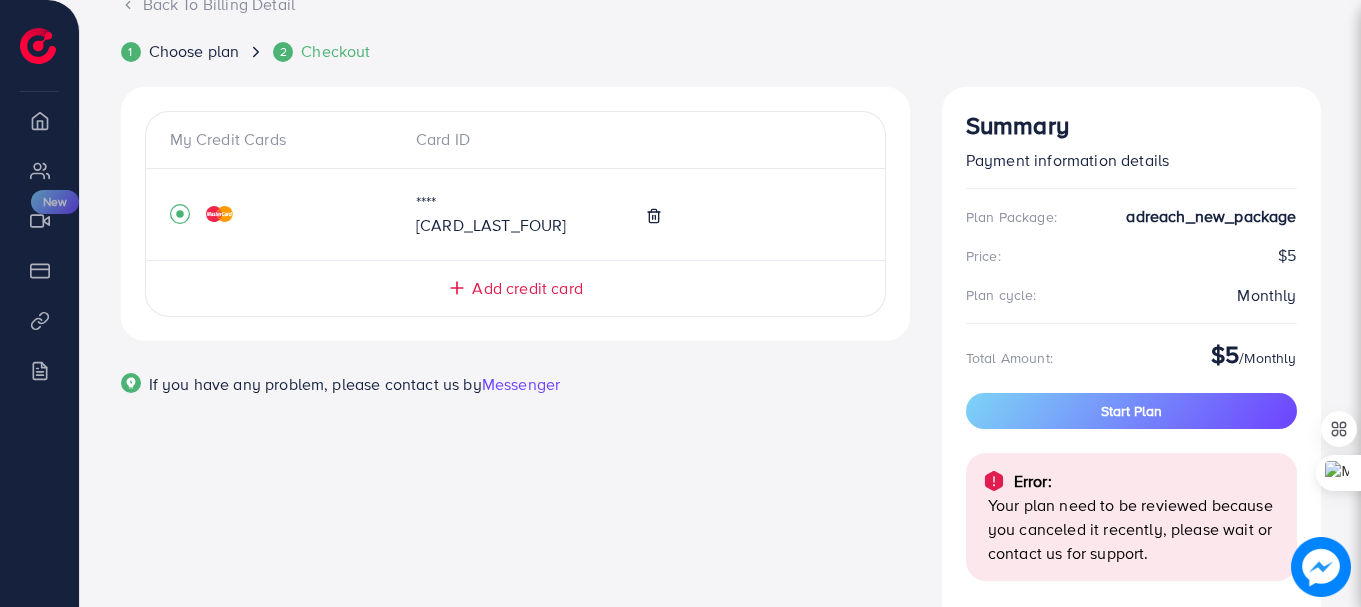 scroll, scrollTop: 0, scrollLeft: 0, axis: both 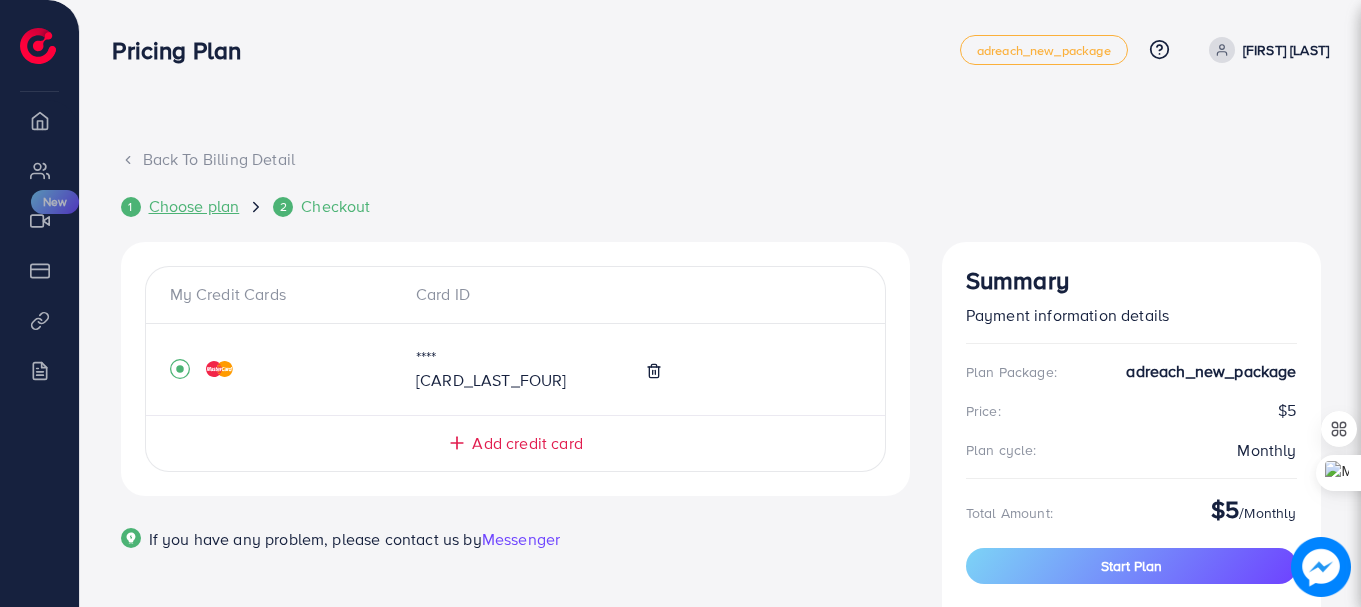 click on "Choose plan" at bounding box center (194, 206) 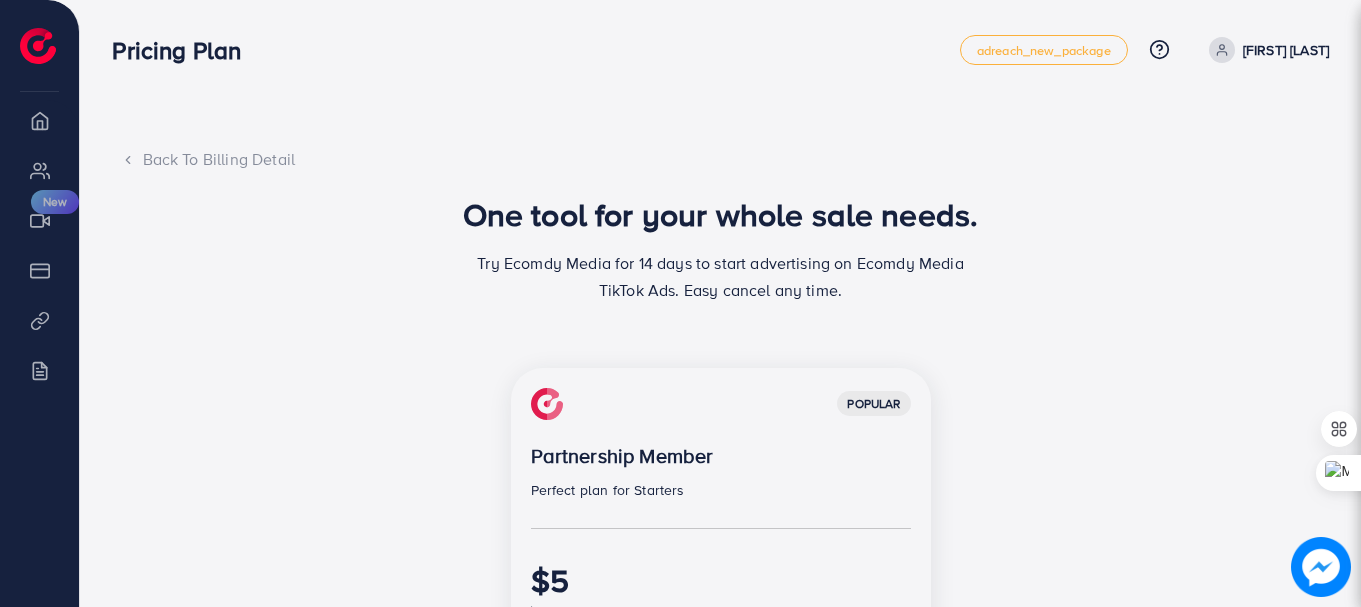 click on "Back To Billing Detail" at bounding box center [721, 159] 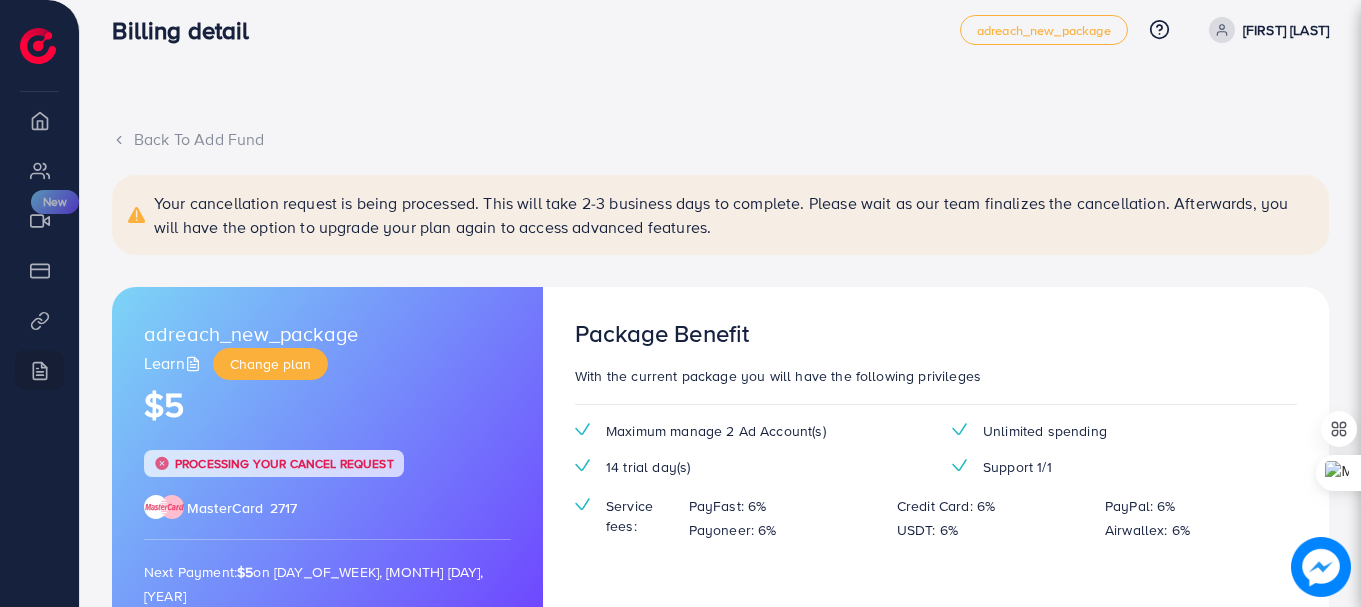 scroll, scrollTop: 0, scrollLeft: 0, axis: both 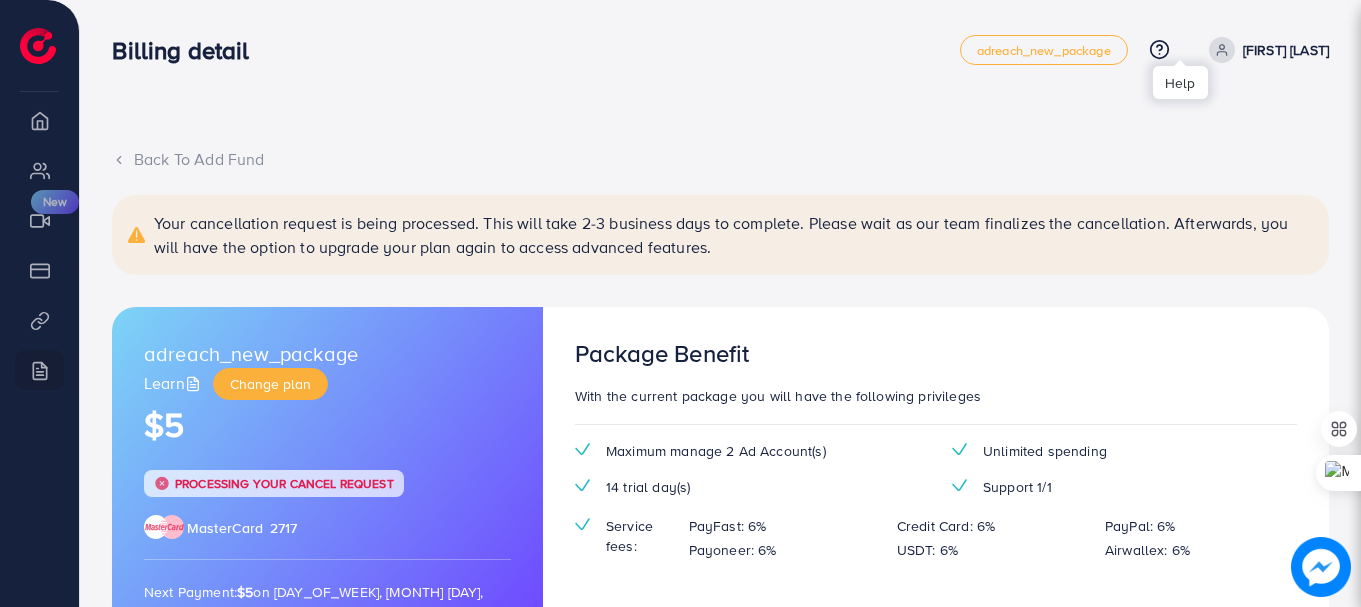 click 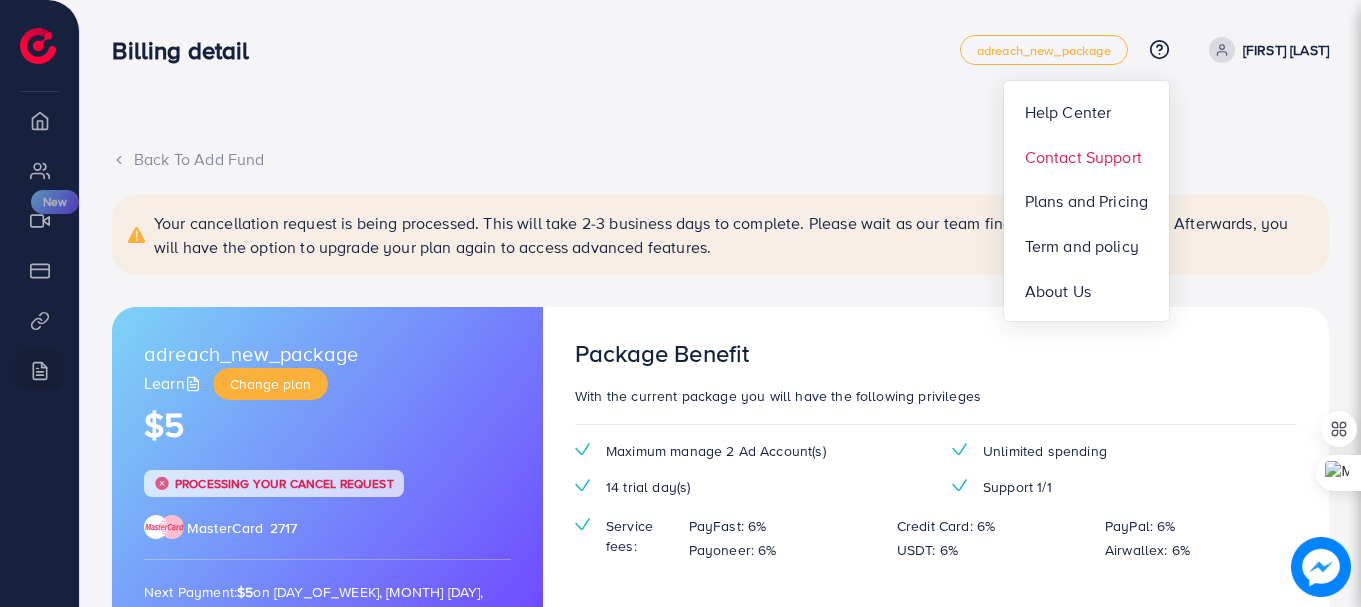 click on "Contact Support" at bounding box center (1083, 157) 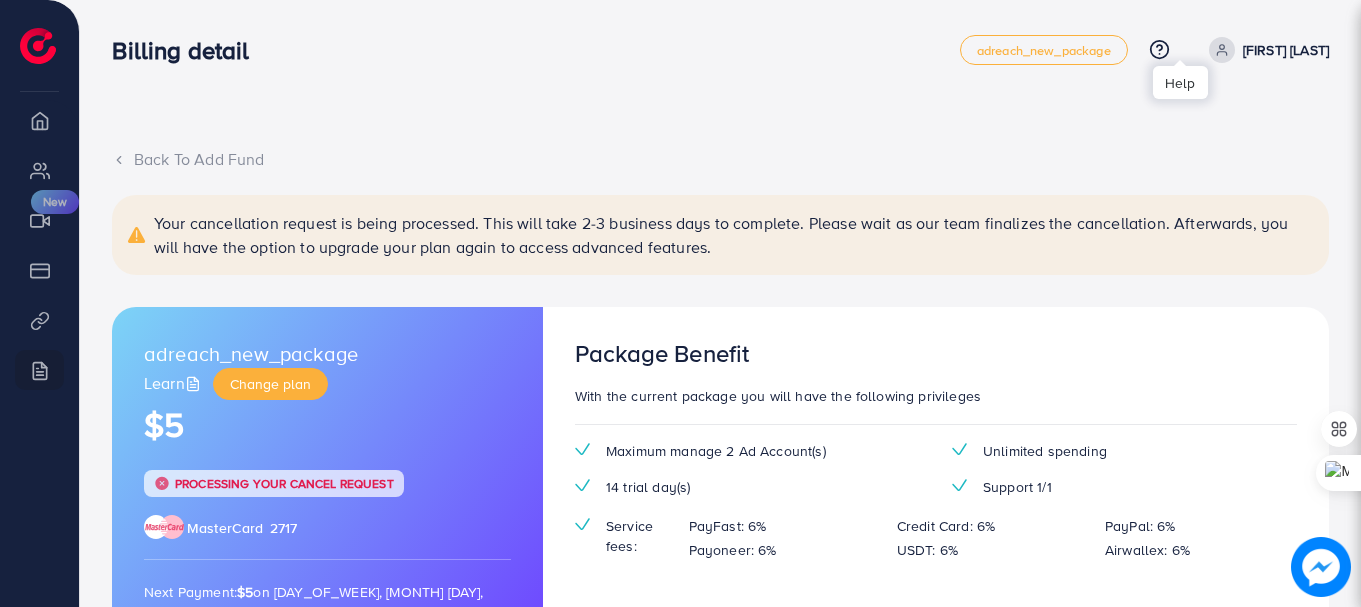 click 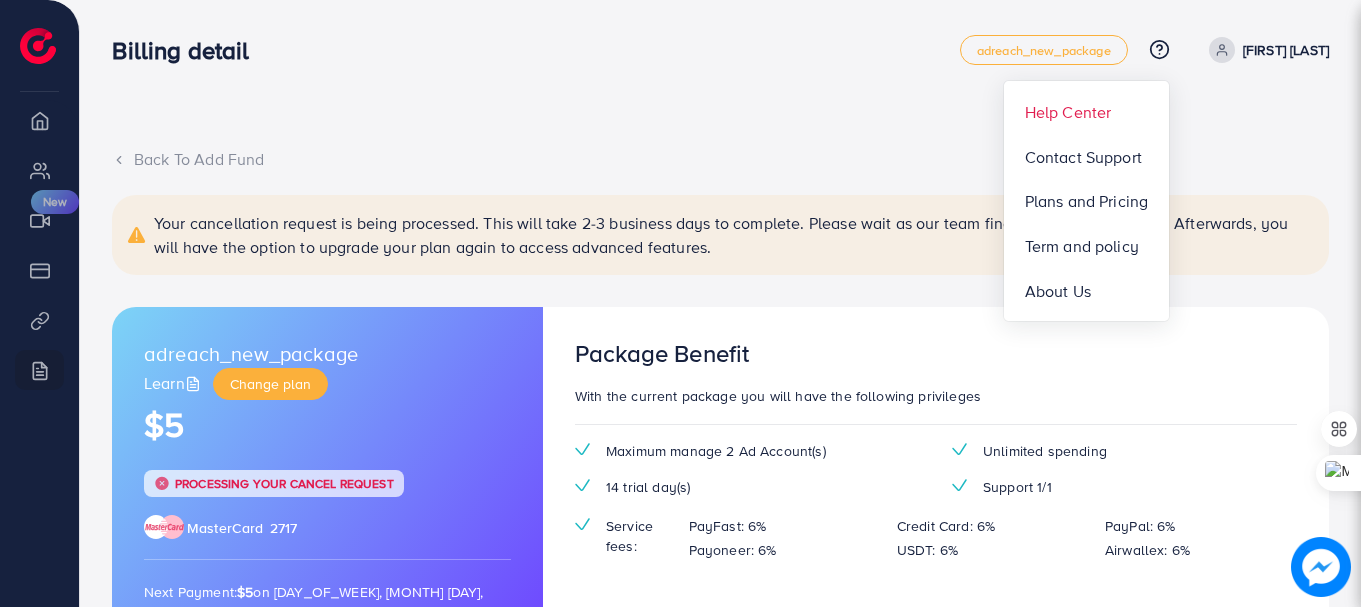 click on "Help Center" at bounding box center (1068, 112) 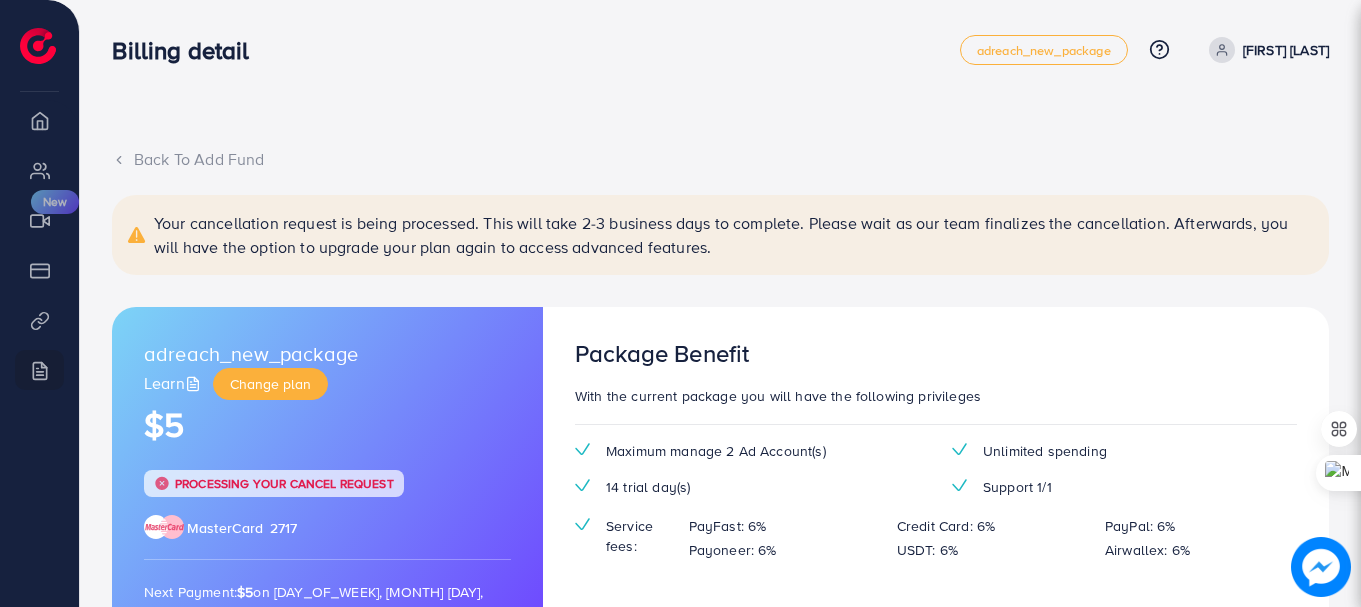 click on "adreach_new_package  Help Center Contact Support Plans and Pricing Term and policy About Us  Bilal Nasir  Log out" at bounding box center (1144, 50) 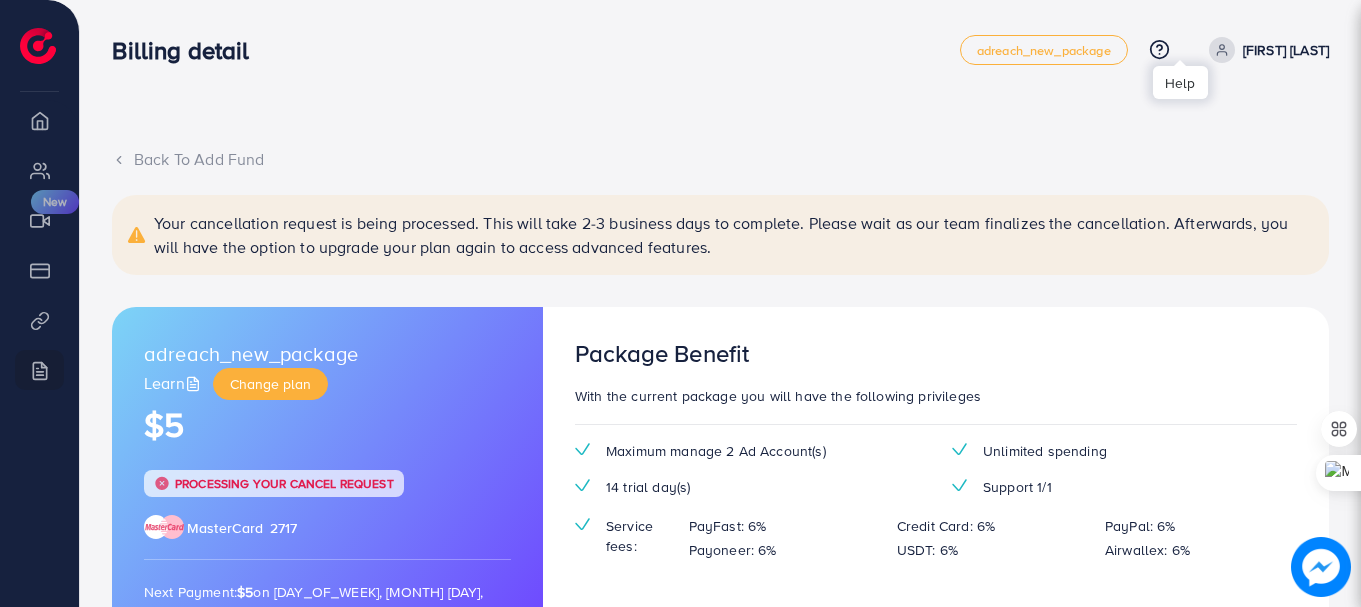 click 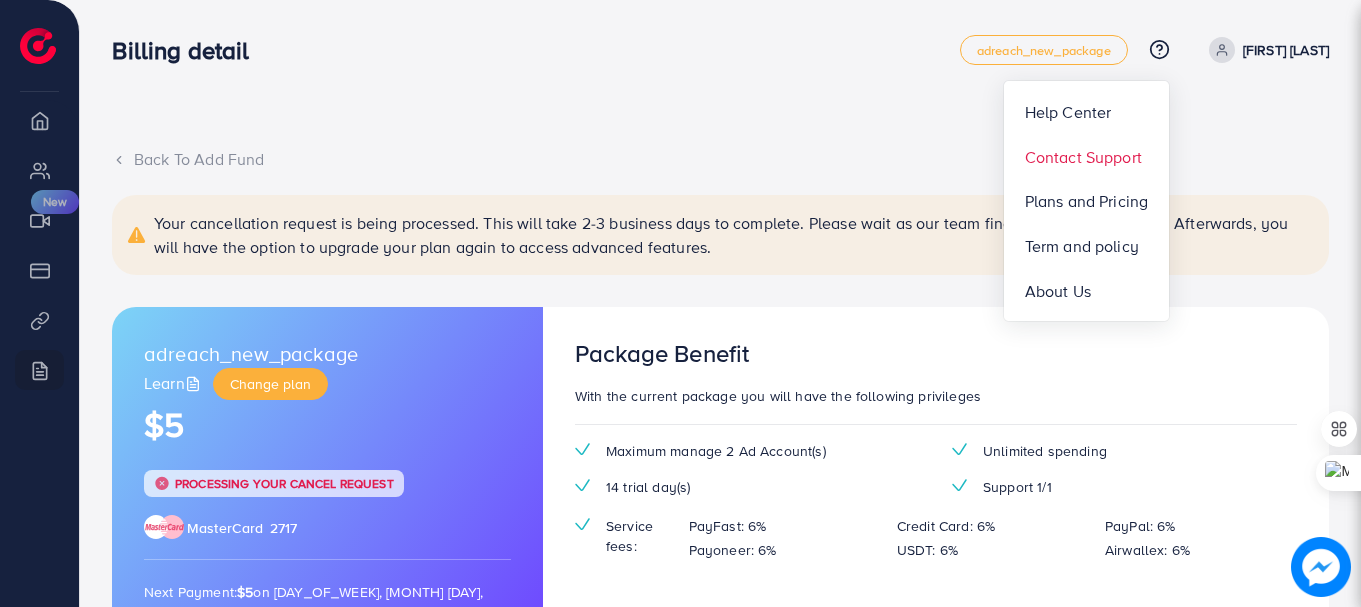 click on "Contact Support" at bounding box center (1083, 157) 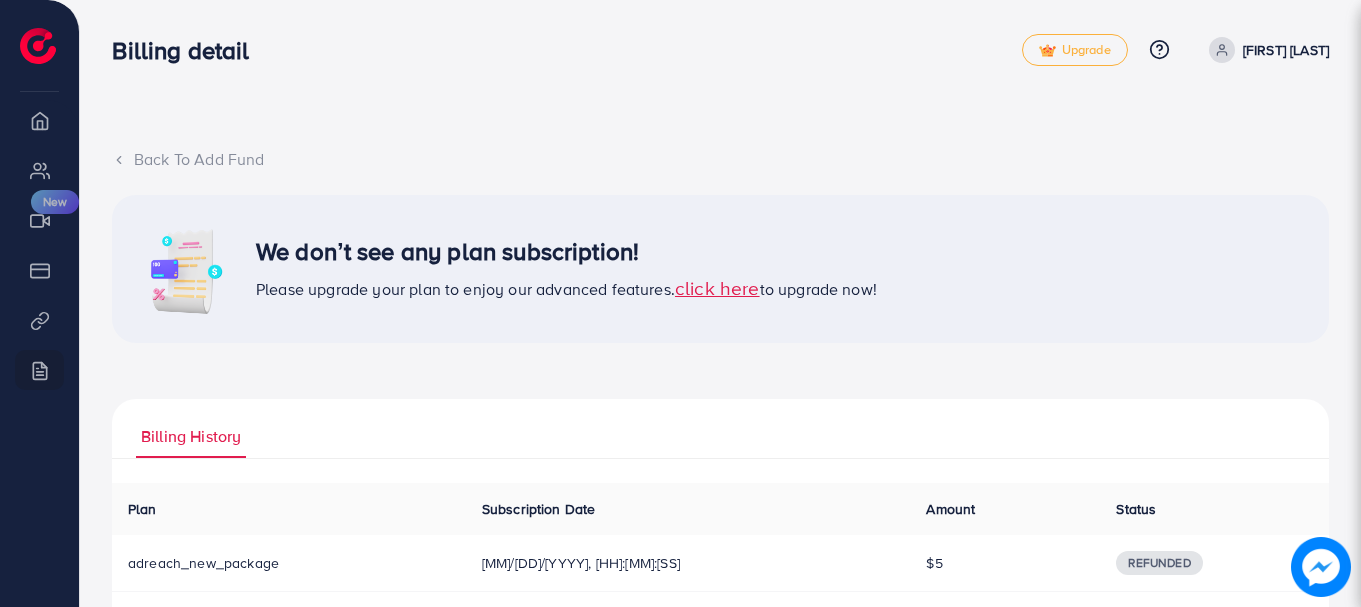 scroll, scrollTop: 90, scrollLeft: 0, axis: vertical 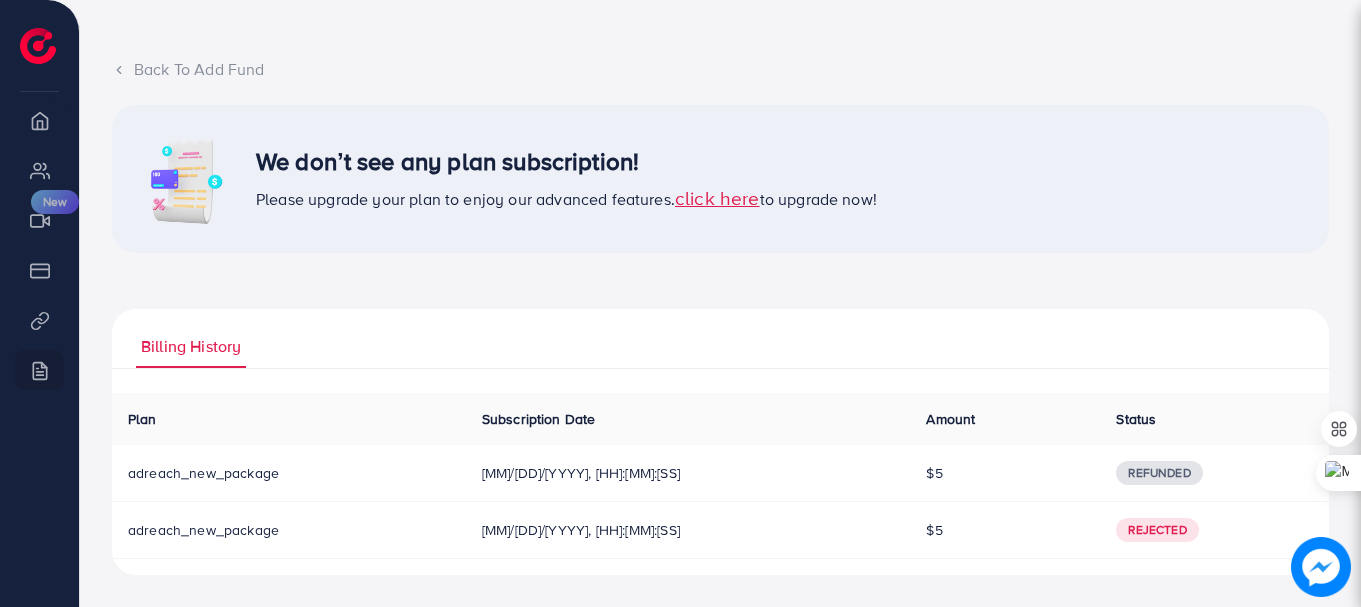 click on "click here" at bounding box center (717, 197) 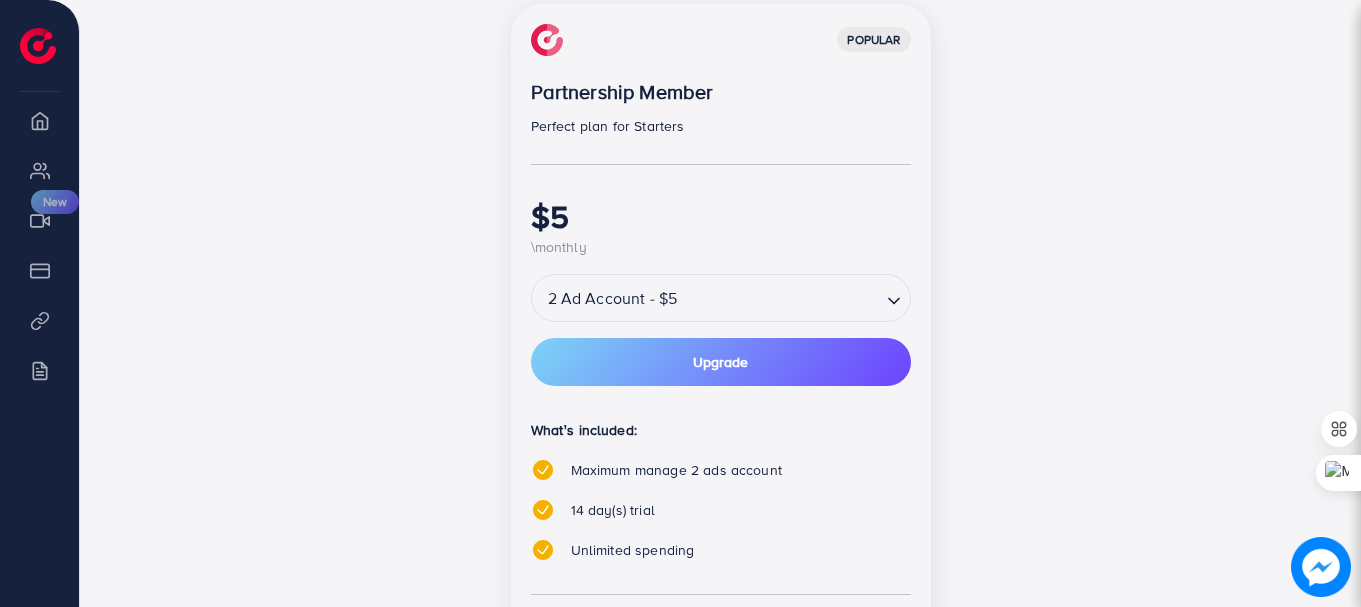scroll, scrollTop: 367, scrollLeft: 0, axis: vertical 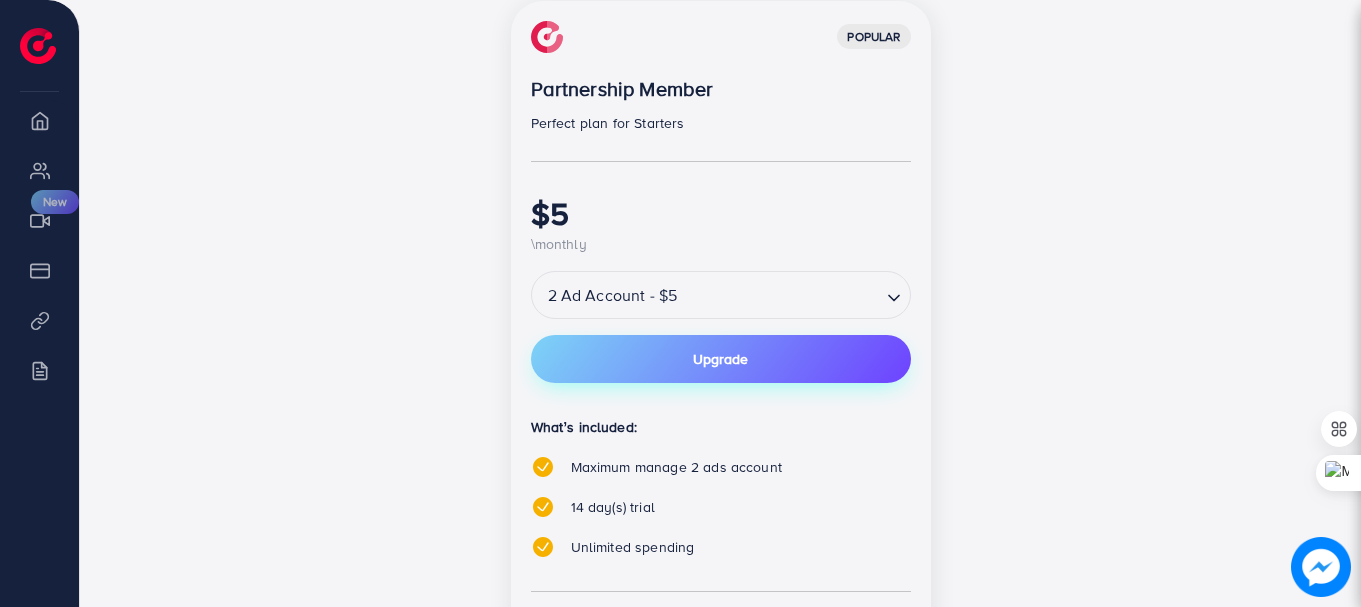 click on "Upgrade" at bounding box center [720, 359] 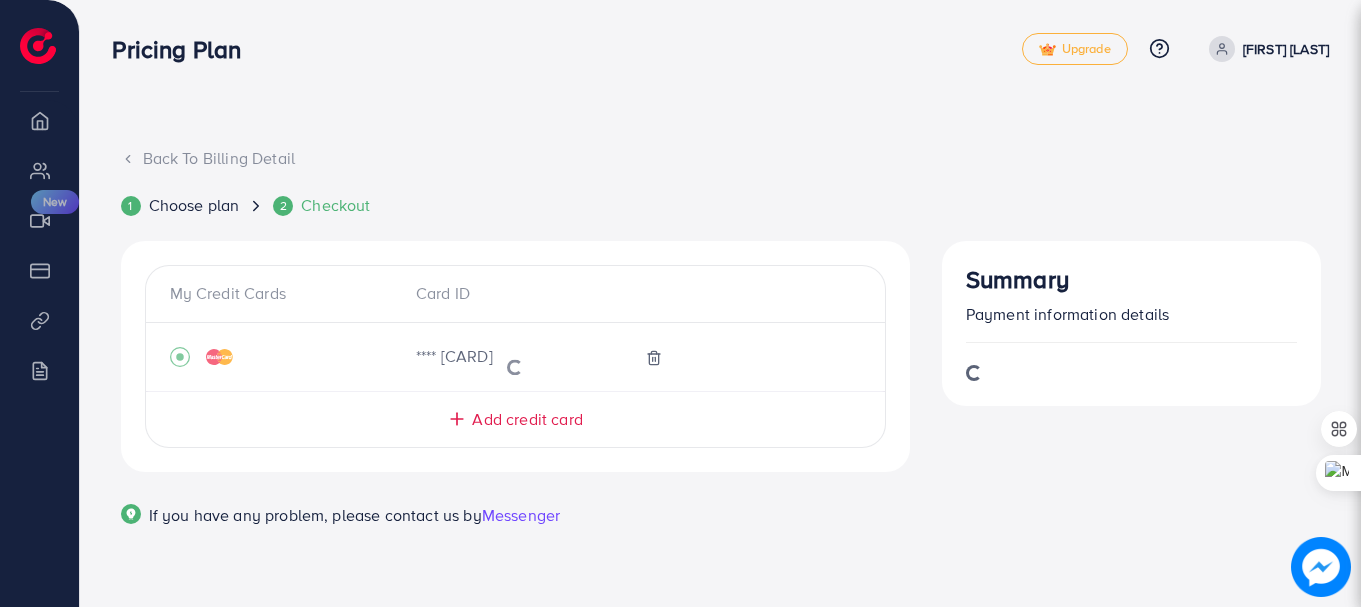 scroll, scrollTop: 101, scrollLeft: 0, axis: vertical 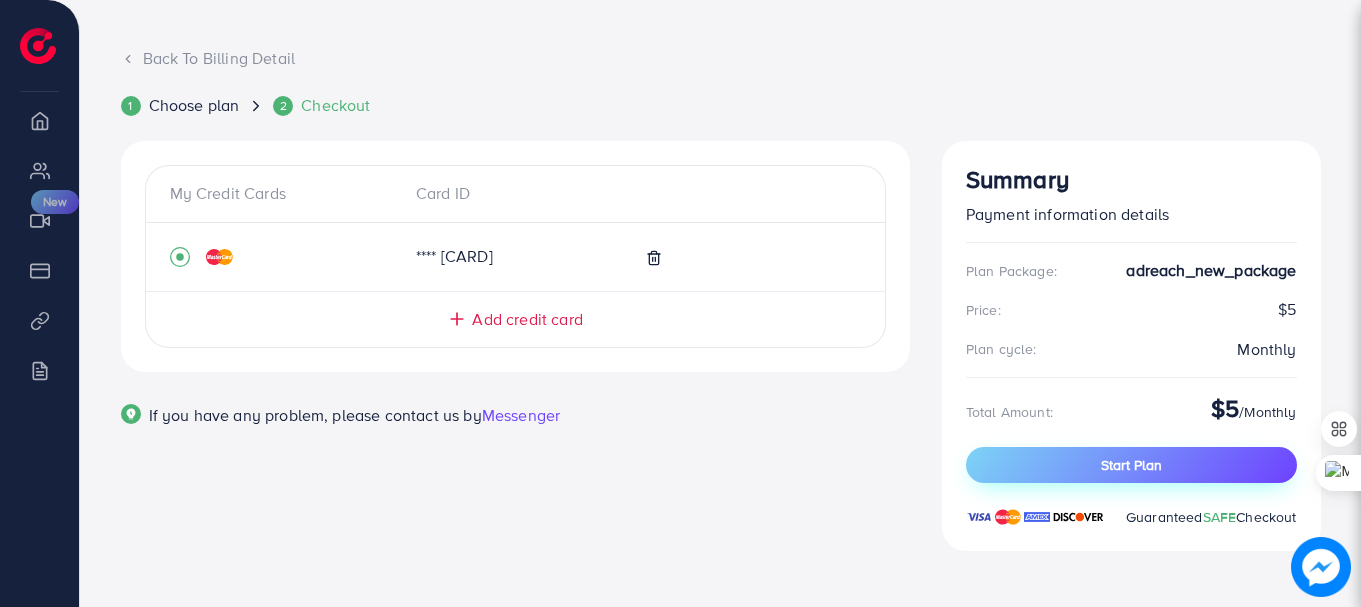 click on "Start Plan" at bounding box center [1131, 465] 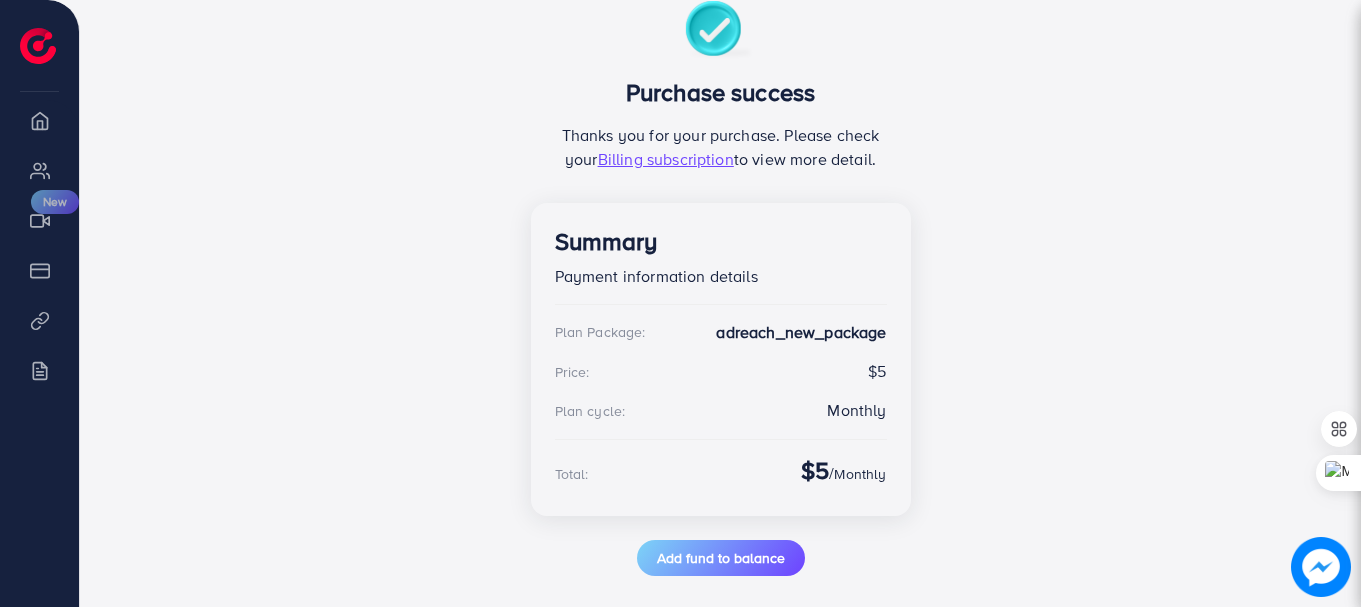scroll, scrollTop: 258, scrollLeft: 0, axis: vertical 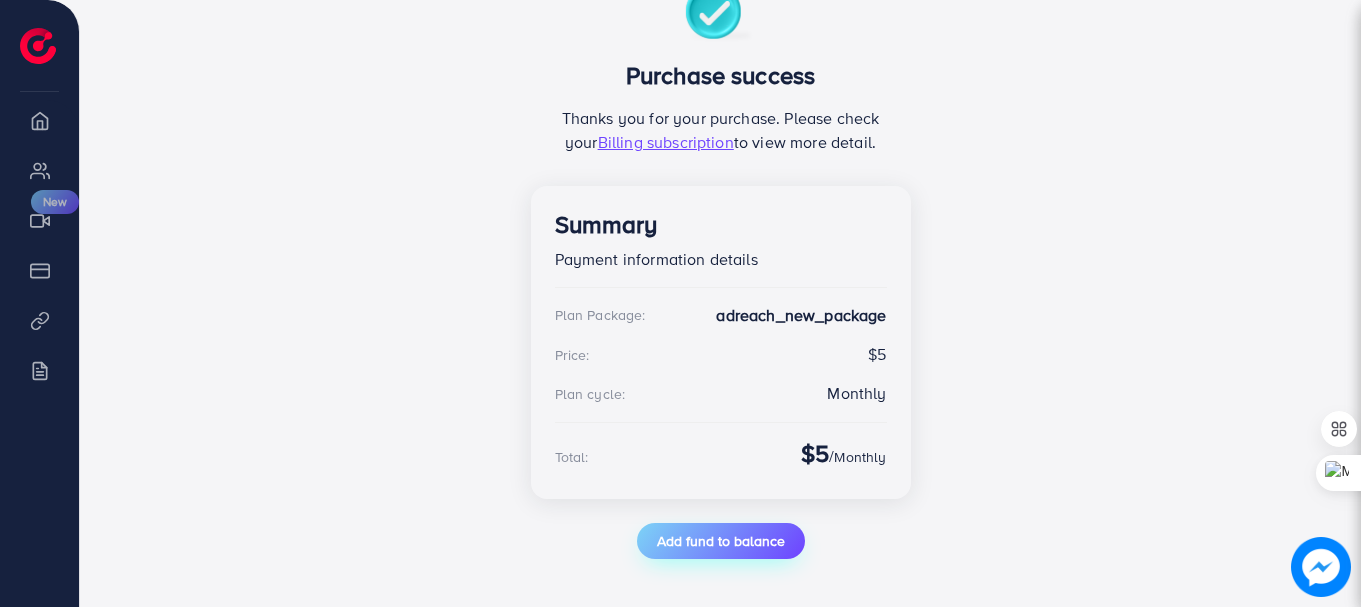 click on "Add fund to balance" at bounding box center (721, 541) 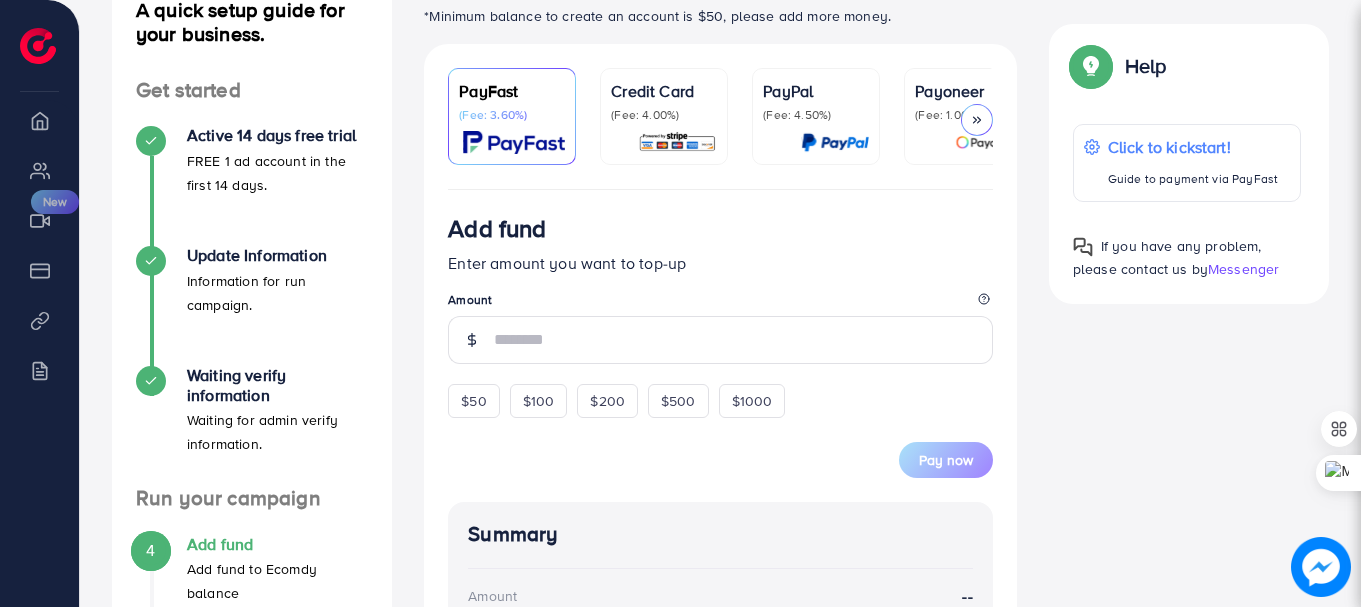 scroll, scrollTop: 267, scrollLeft: 0, axis: vertical 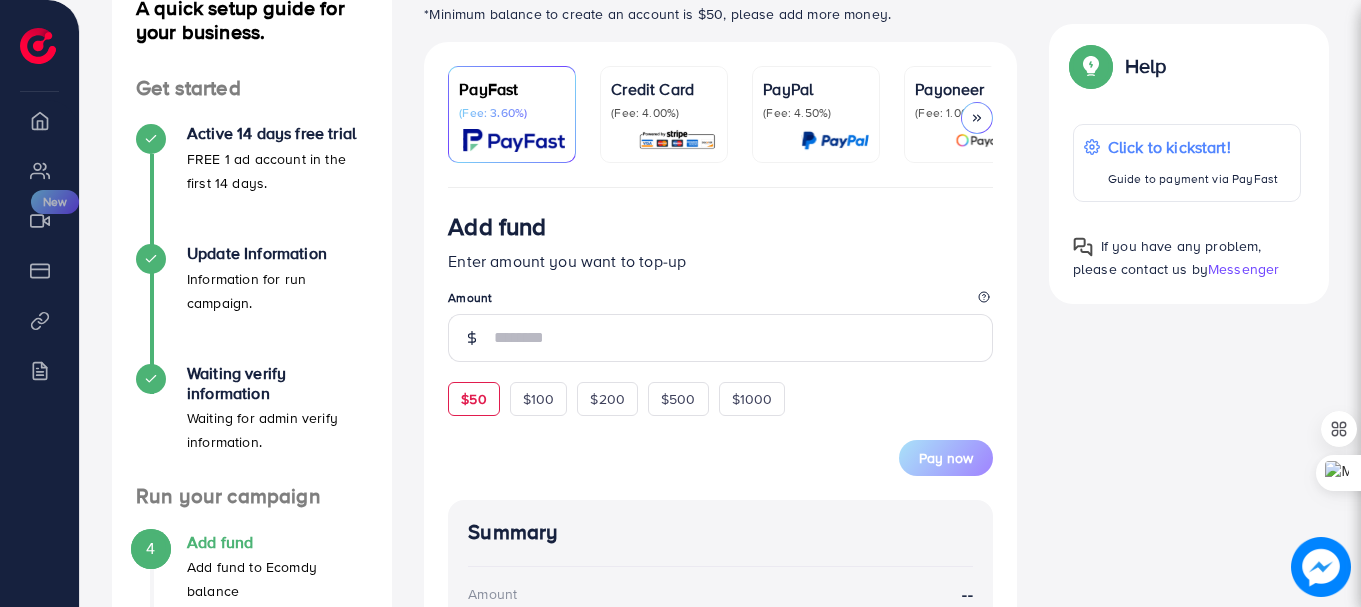 click on "$50" at bounding box center [473, 399] 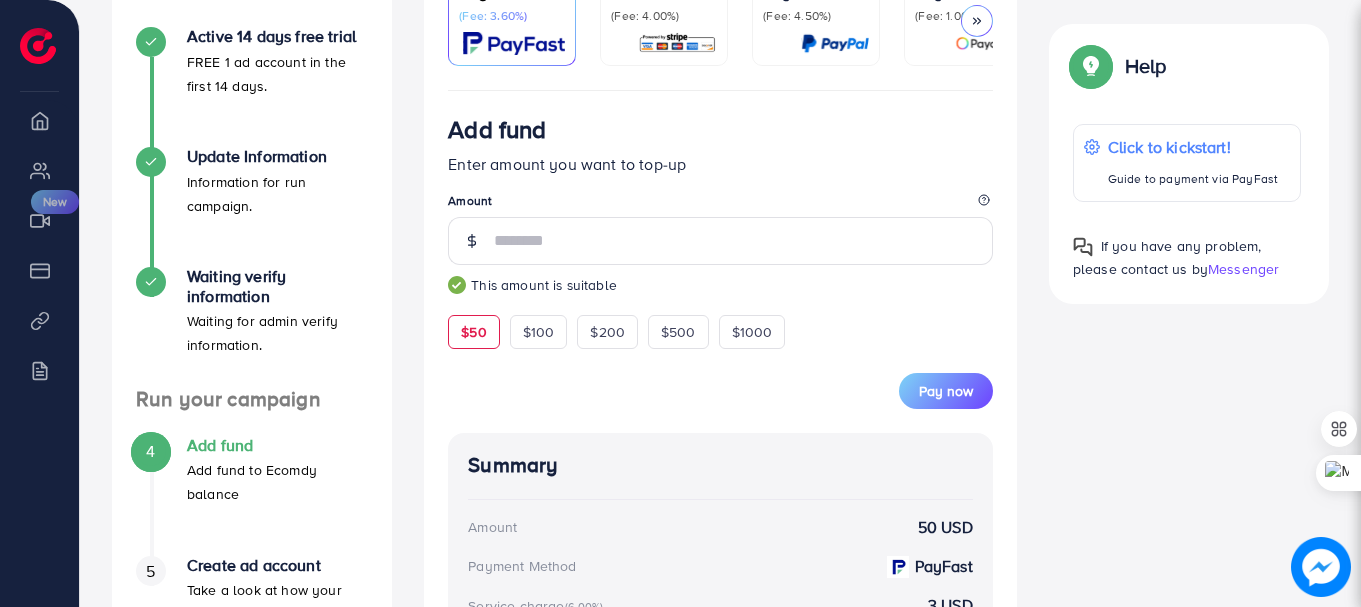 scroll, scrollTop: 380, scrollLeft: 0, axis: vertical 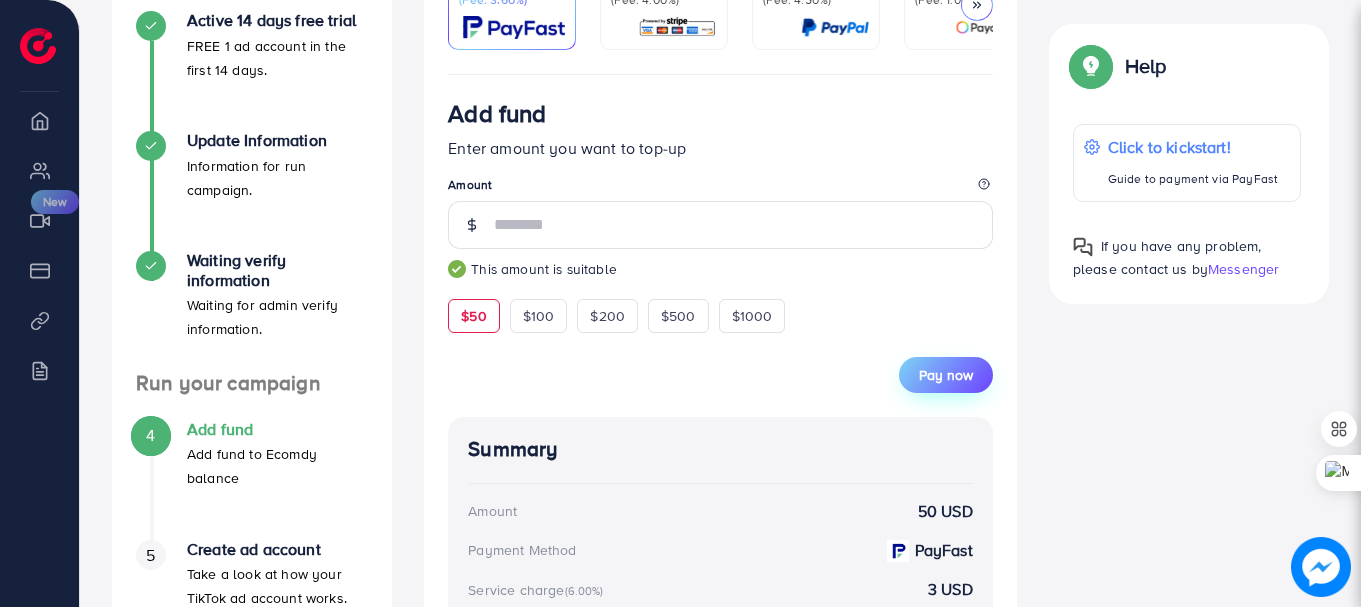 click on "Pay now" at bounding box center (946, 375) 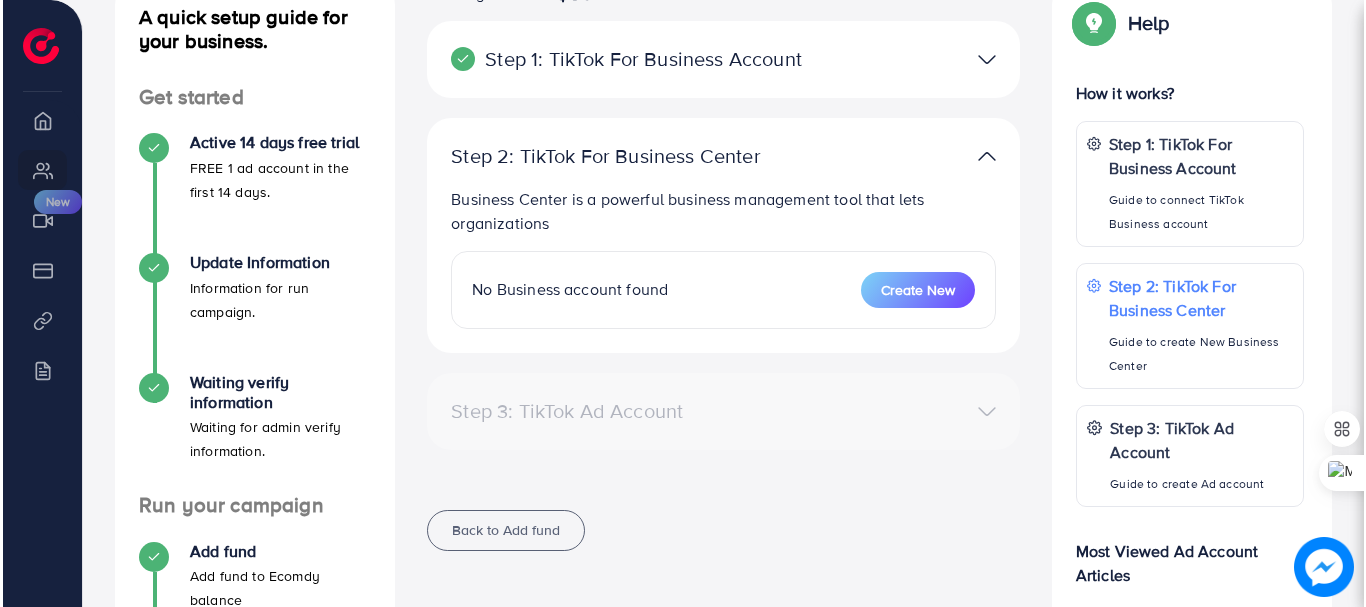 scroll, scrollTop: 259, scrollLeft: 0, axis: vertical 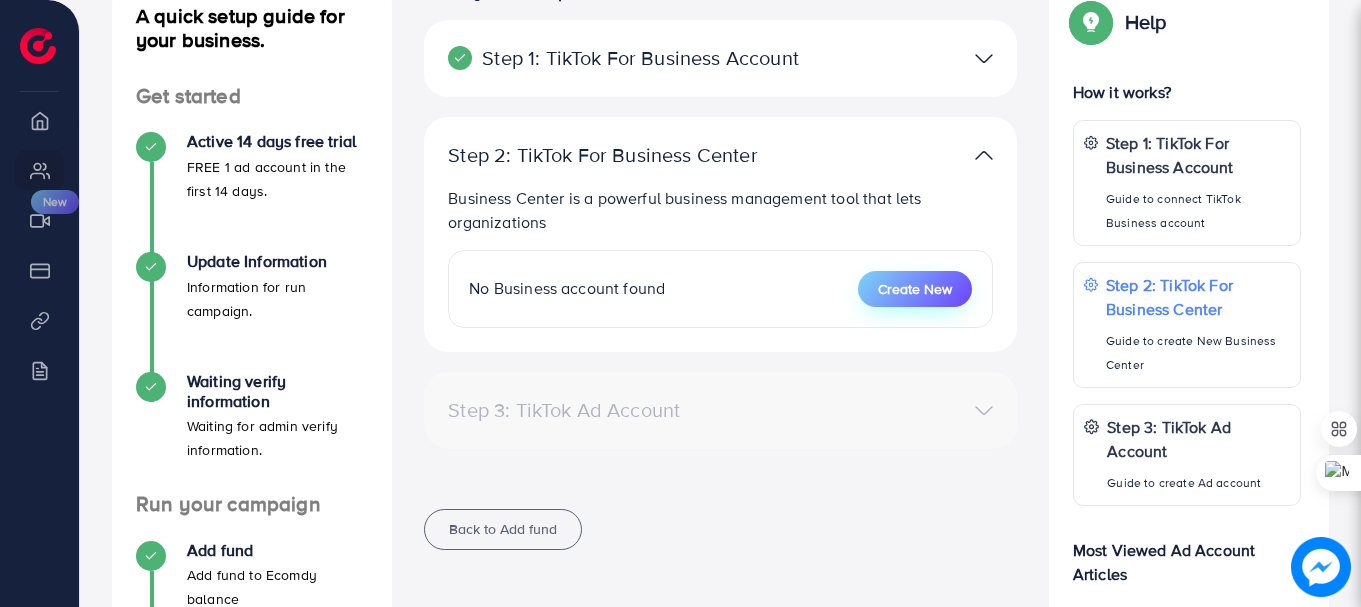 click on "Create New" at bounding box center (915, 289) 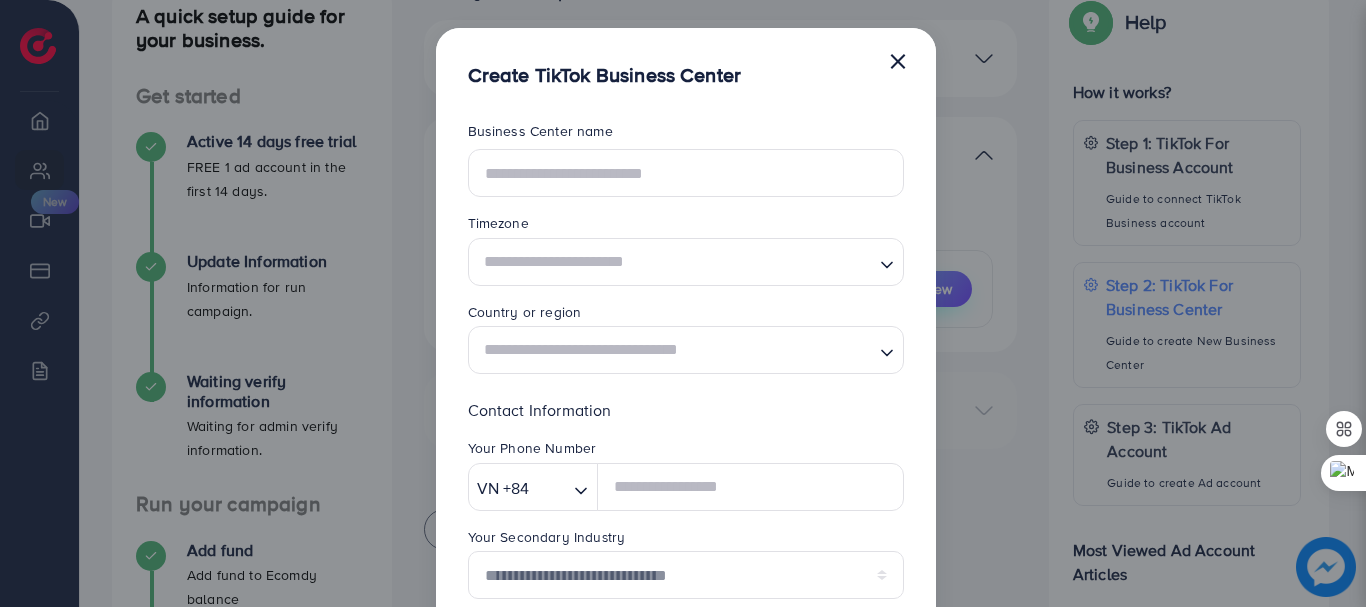 scroll, scrollTop: 0, scrollLeft: 0, axis: both 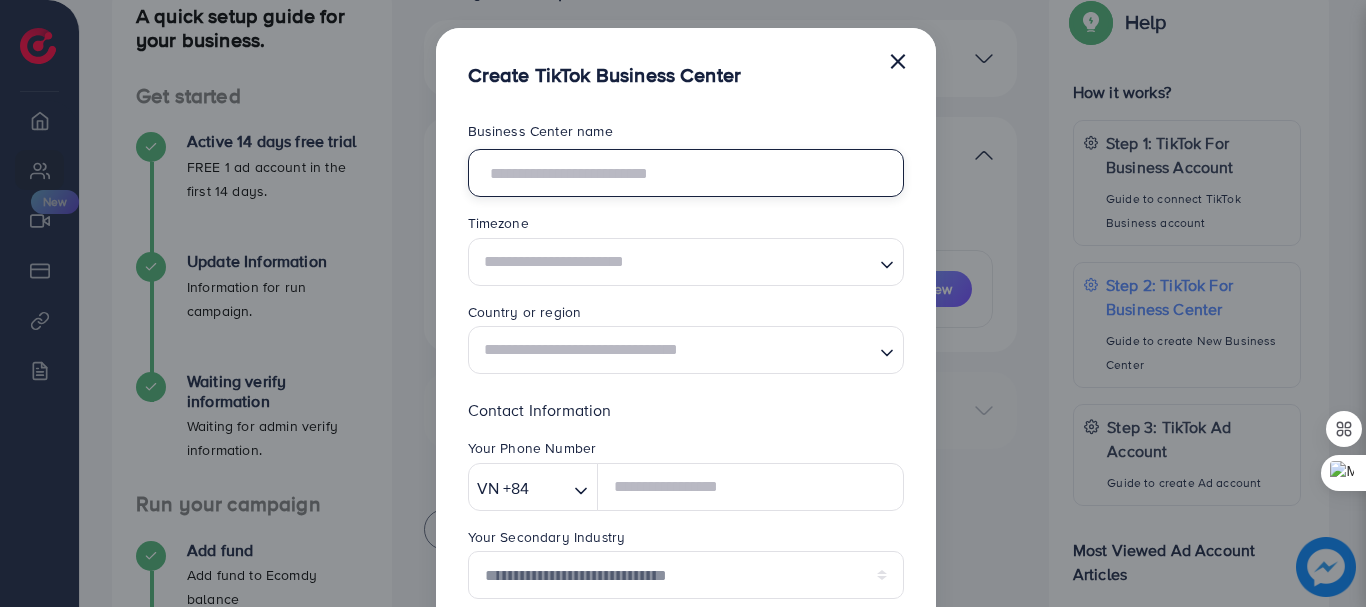 click at bounding box center (686, 173) 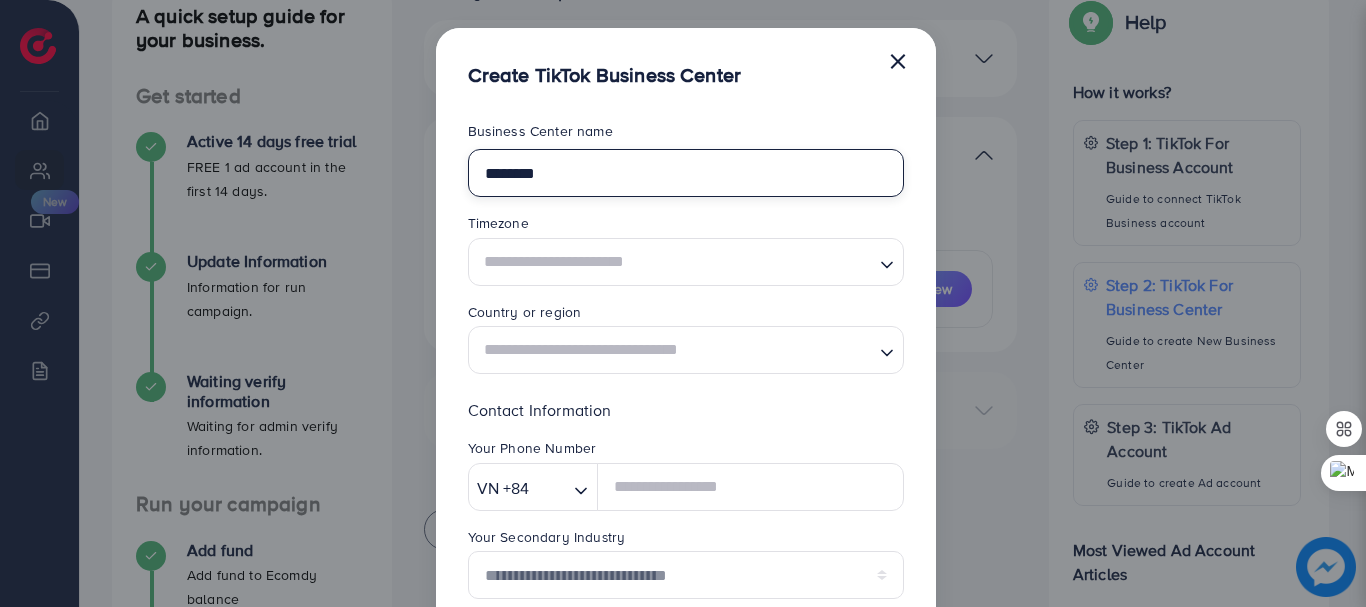 type on "********" 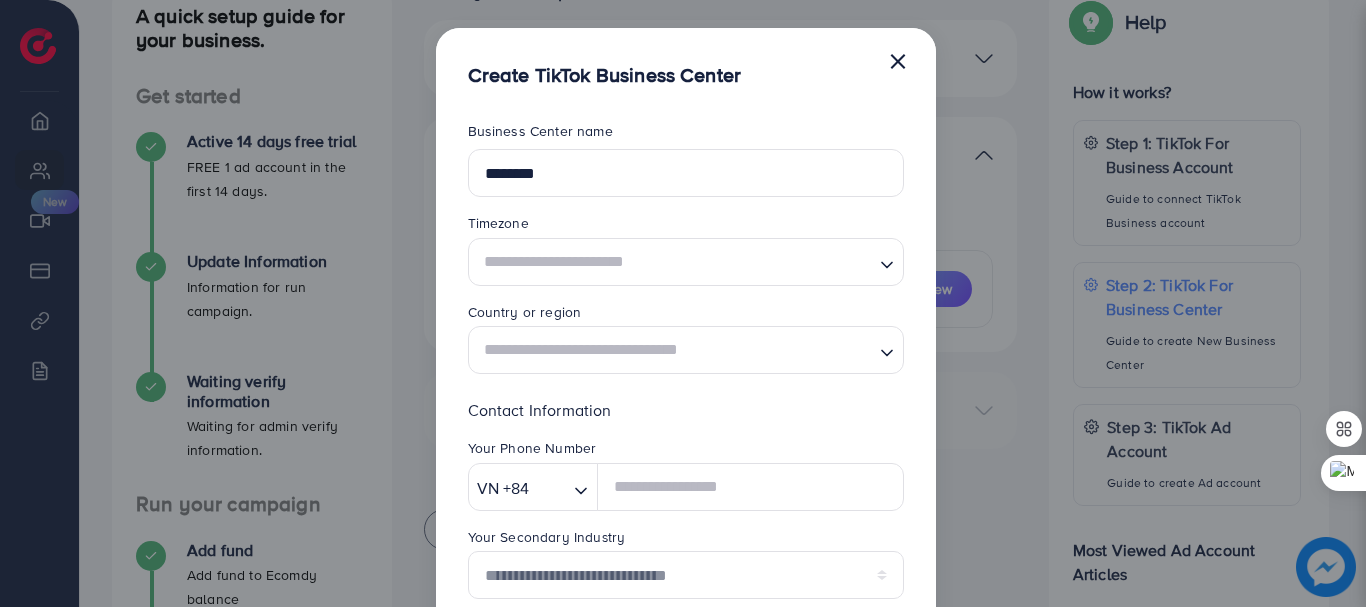 click at bounding box center [674, 261] 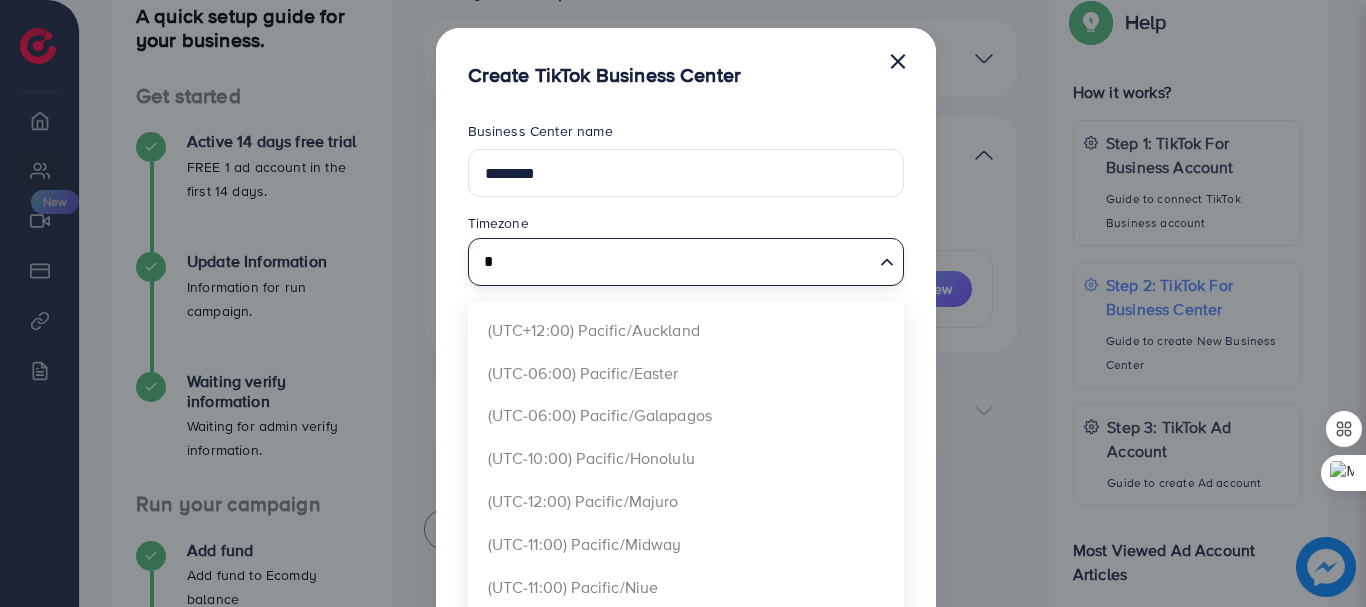 scroll, scrollTop: 0, scrollLeft: 0, axis: both 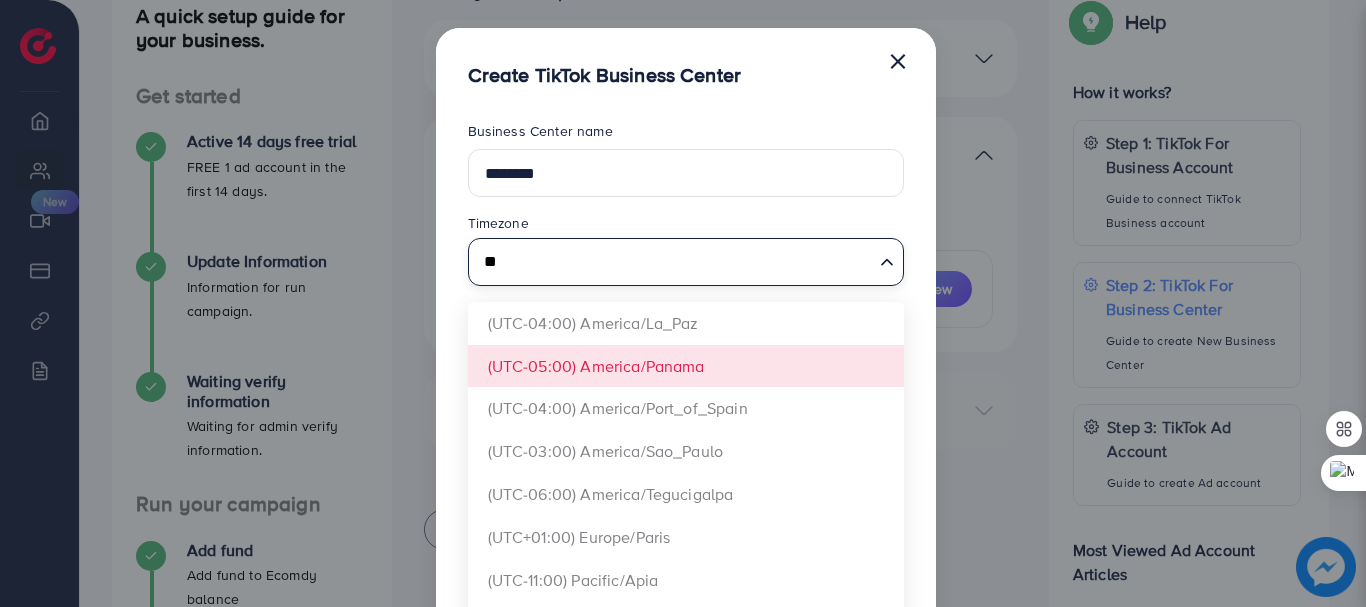 type on "*" 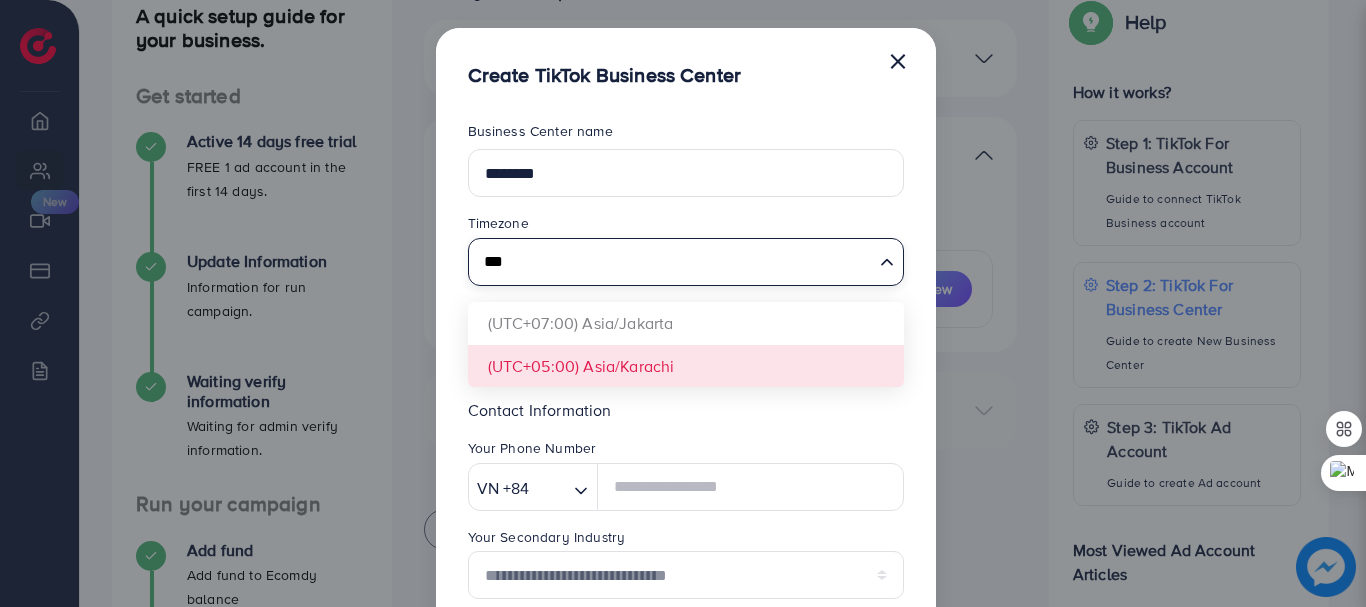 type on "***" 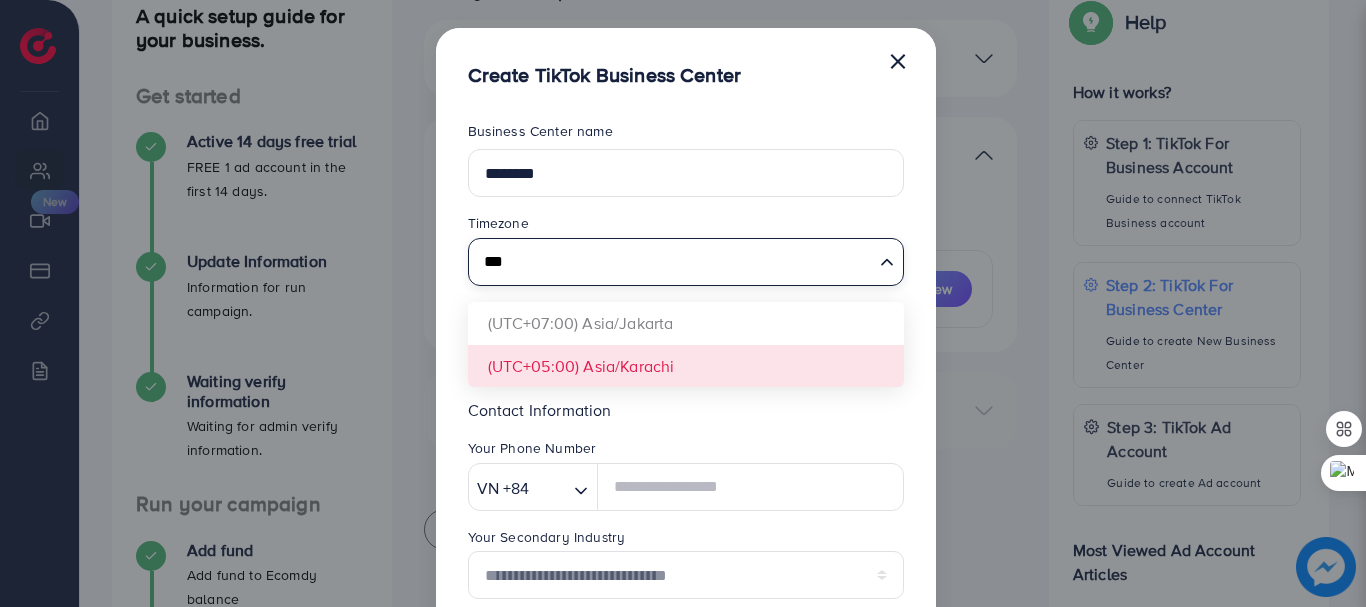 type 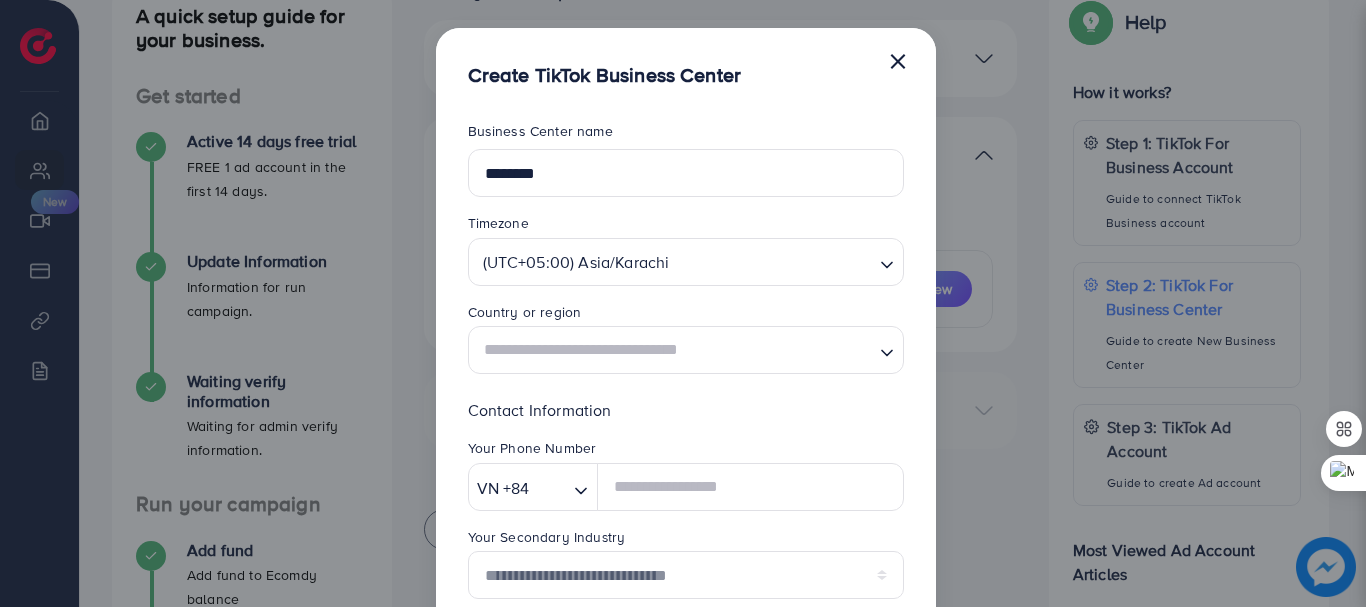 click on "**********" at bounding box center (686, 522) 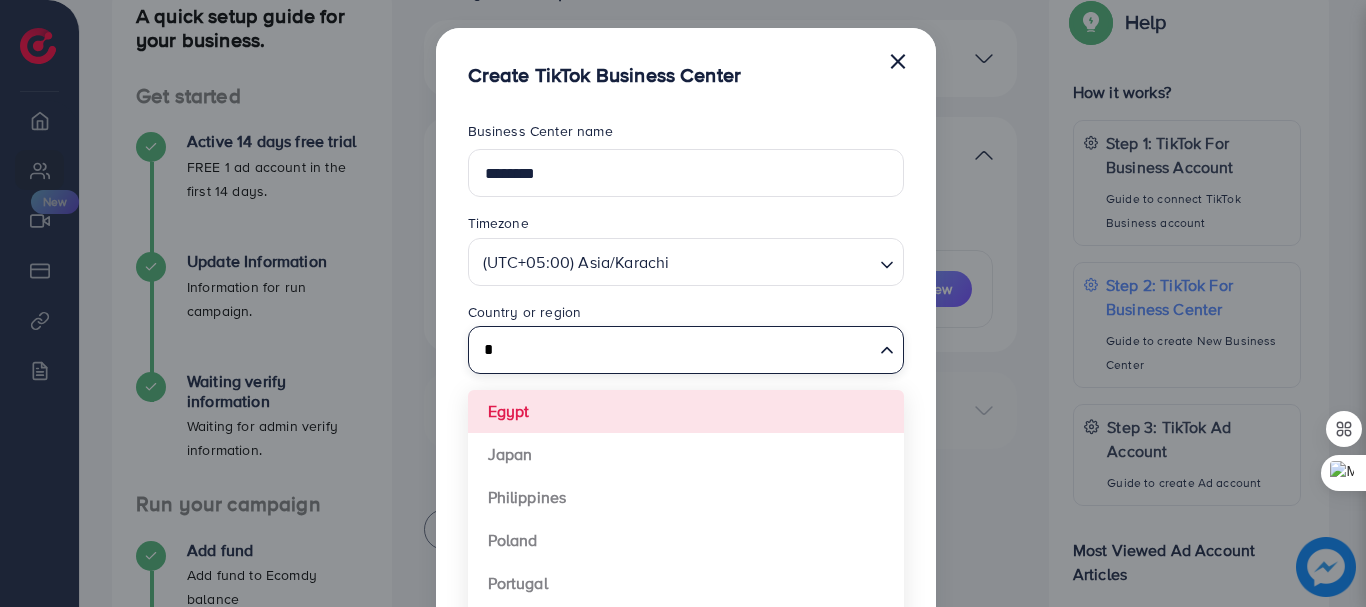 type on "*" 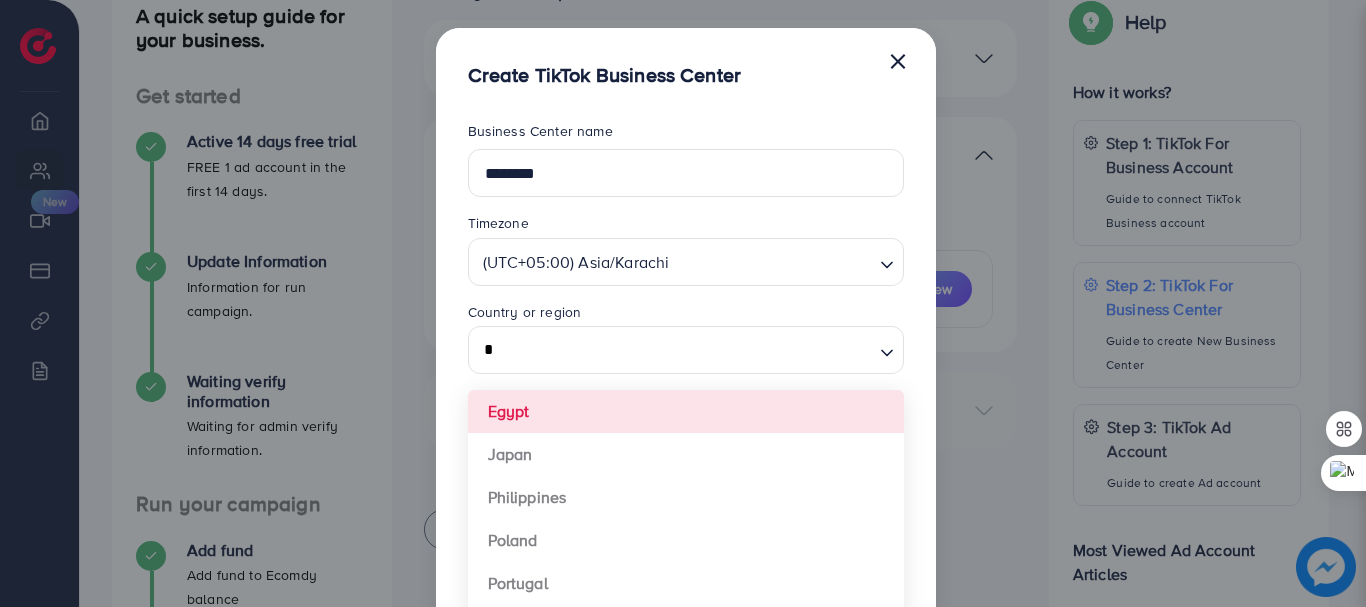 type 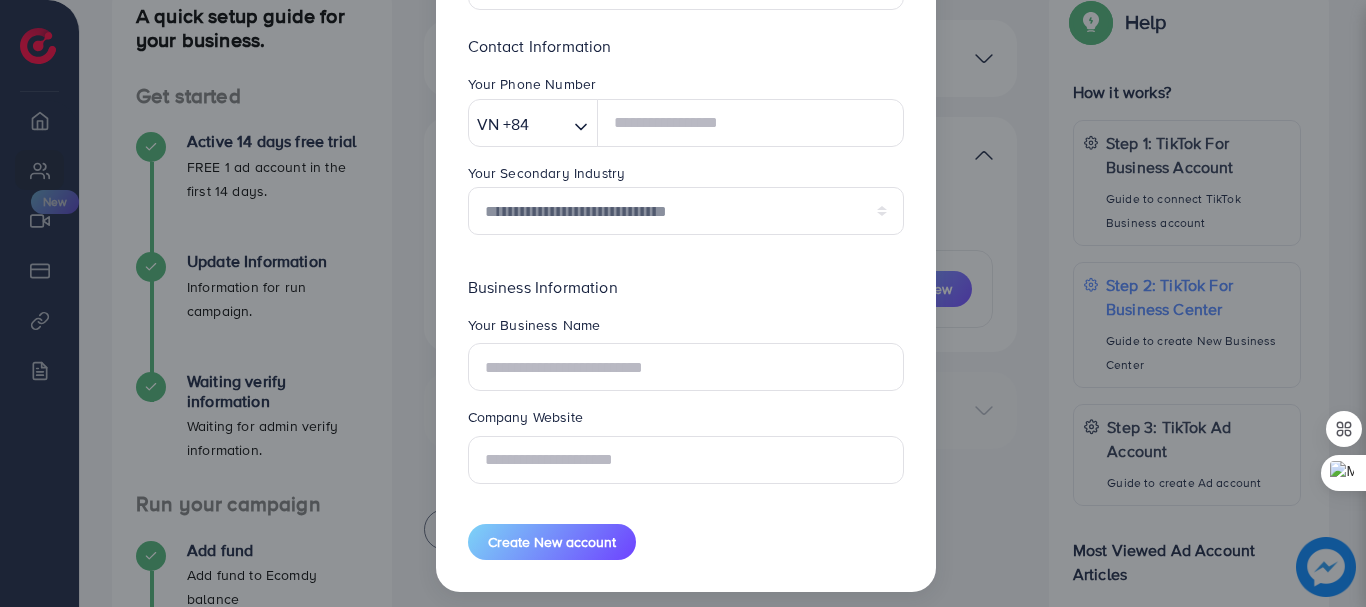 scroll, scrollTop: 377, scrollLeft: 0, axis: vertical 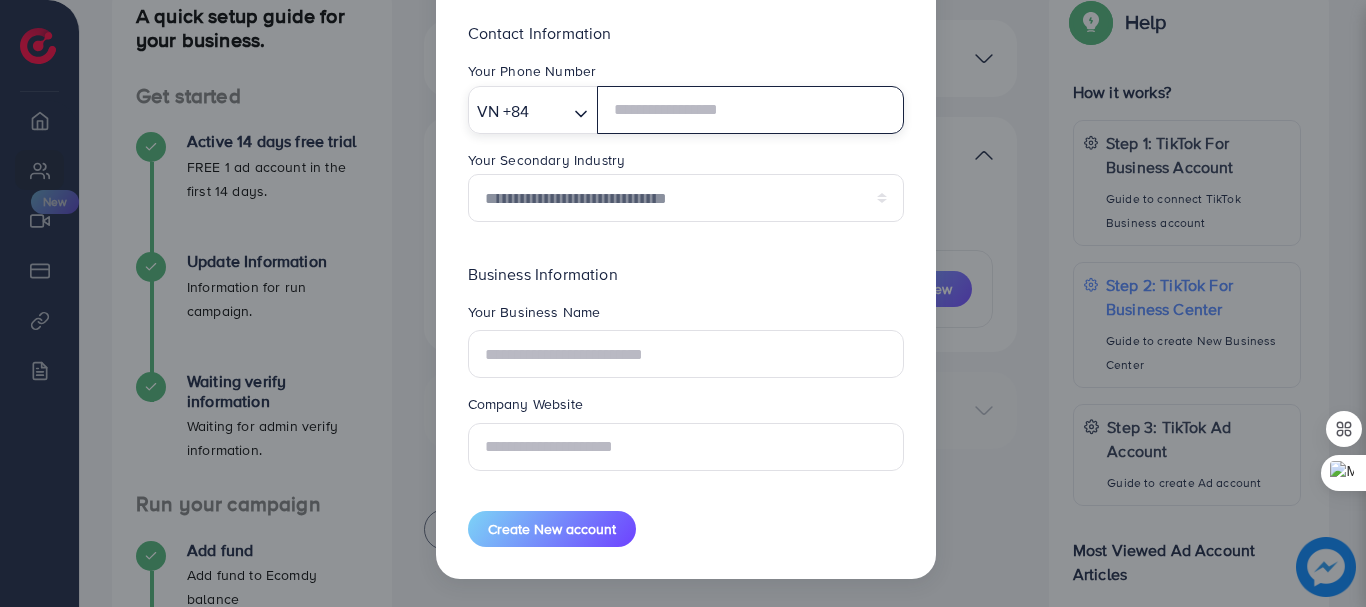 click on "VN +84" at bounding box center [519, 109] 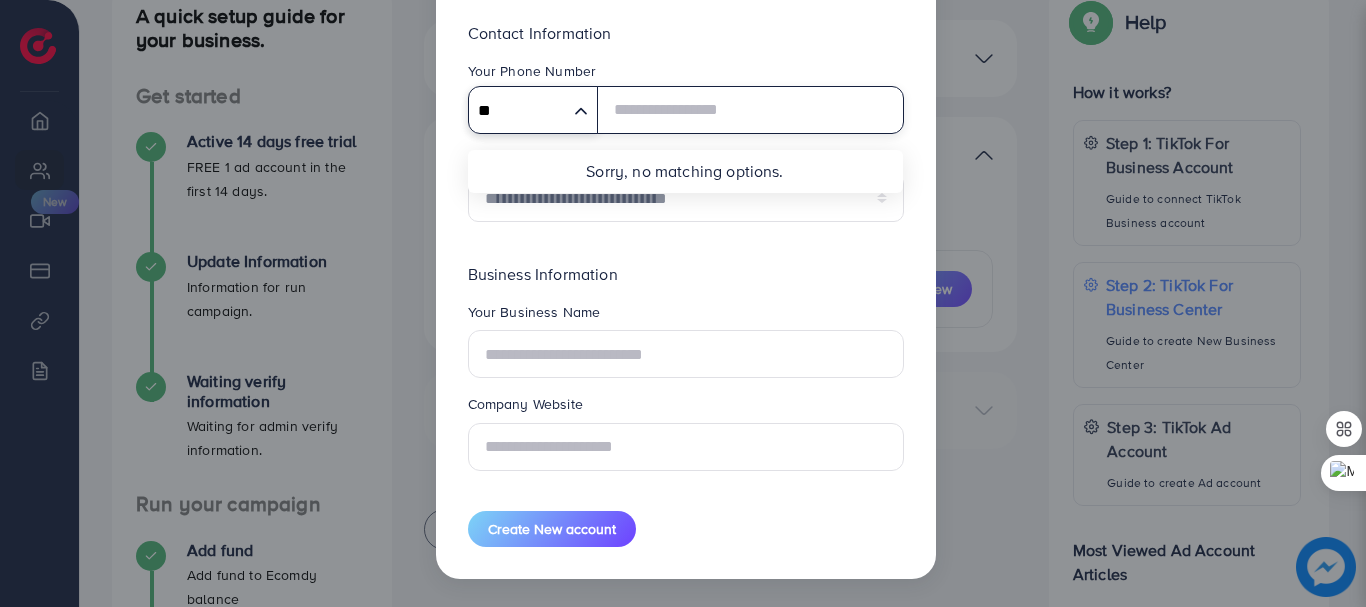 type on "*" 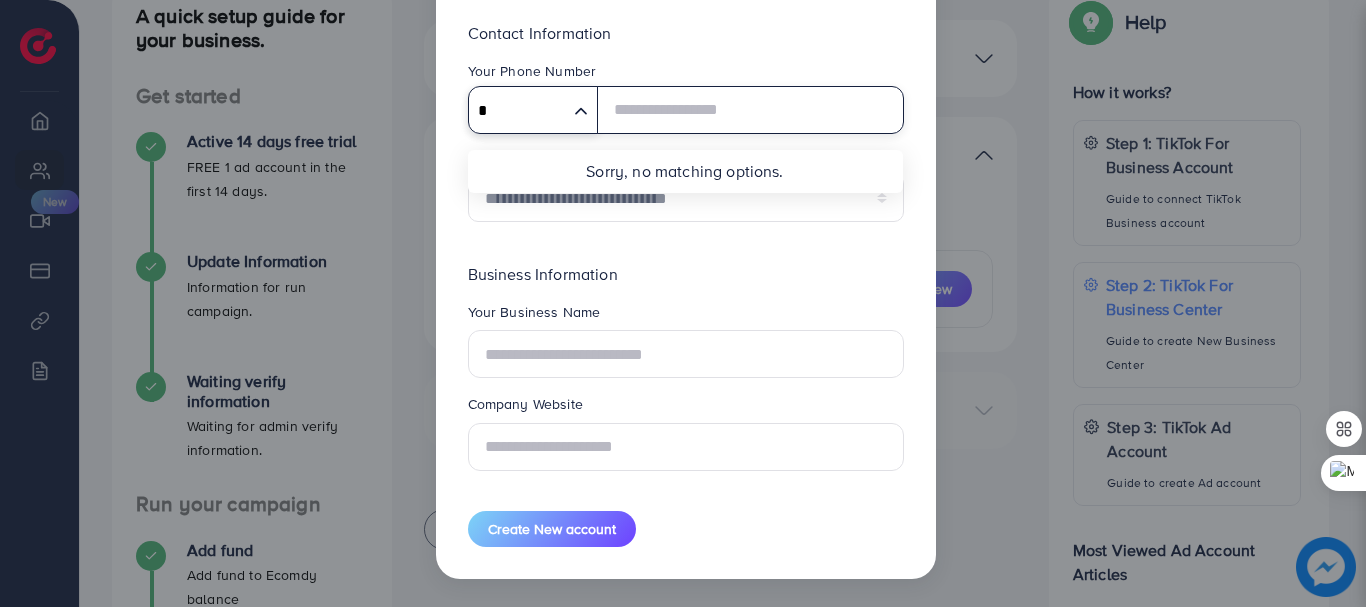 type 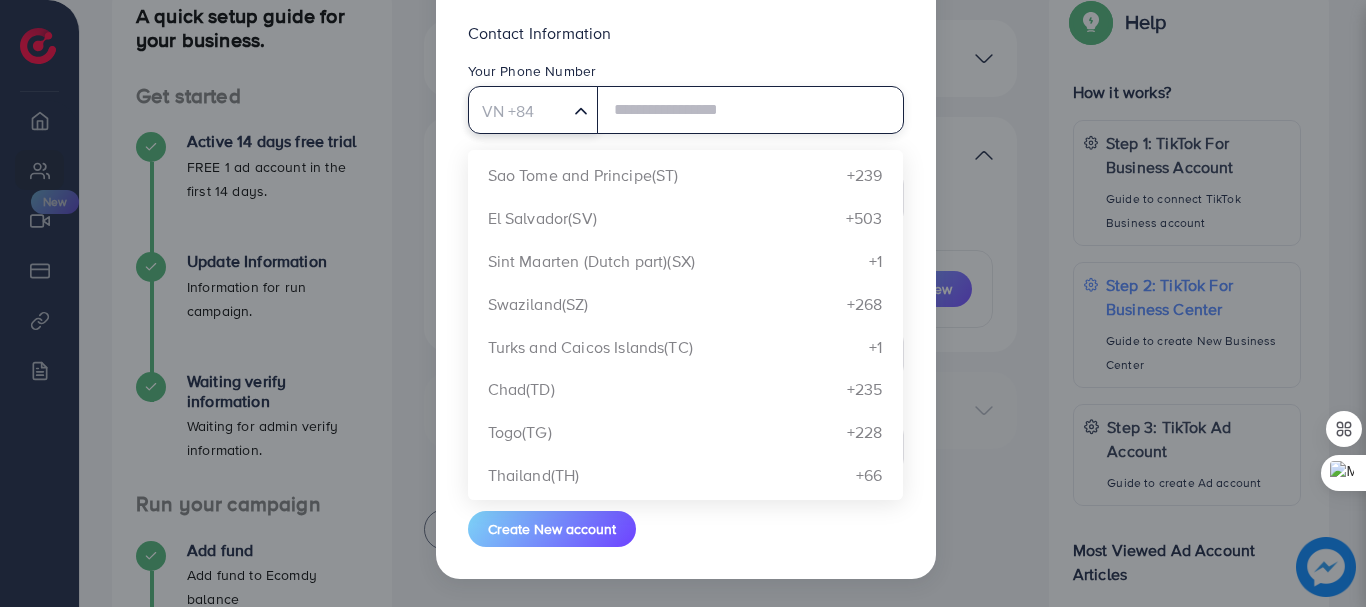 scroll, scrollTop: 8367, scrollLeft: 0, axis: vertical 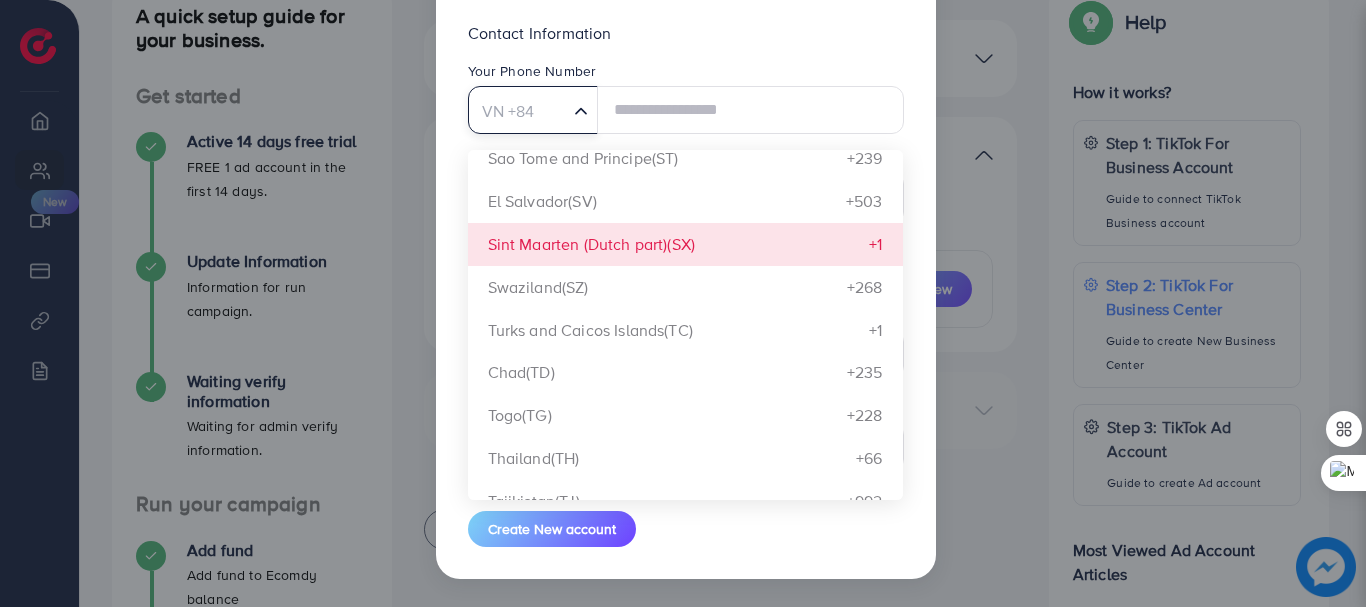 click on "Business Center name ******** Timezone
(UTC+05:00) Asia/Karachi
Loading...     Country or region           Loading...      Contact Information  Your Phone Number   VN +84           Loading...     Antigua and Barbuda(AC) +247 Andorra(AD) +376 United Arab Emirates(AE) +971 Afghanistan(AF) +93 Antigua and Barbuda(AG) +1 Anguilla(AI) +1 Albania(AL) +355 Armenia(AM) +374 Angola(AO) +244 Argentina(AR) +54 American Samoa(AS) +1 Austria(AT) +43 Australia(AU) +61 Aruba(AW) +297 Åland Islands(AX) +358 Azerbaijan(AZ) +994 Bosnia and Herzegovina(BA) +387 Barbados(BB) +1 Bangladesh(BD) +880 Belgium(BE) +32 Burkina Faso(BF) +226 Bulgaria(BG) +359 Bahrain(BH) +973 Burundi(BI) +257 Benin(BJ) +229 Saint Barthélemy(BL) +590 Bermuda(BM) +1 Brunei Darussalam(BN) +673 Bolivia, Plurinational State of(BO) +591 Bonaire, Sint Eustatius and Saba(BQ) +599 Brazil(BR) +55 Bahamas(BS) +1 Bhutan(BT) +975 Botswana(BW) +267 Belarus(BY) +375 Belize(BZ) +501 Canada(CA) +1 Cocos (Keeling) Islands(CC) +61 +41" at bounding box center [686, 145] 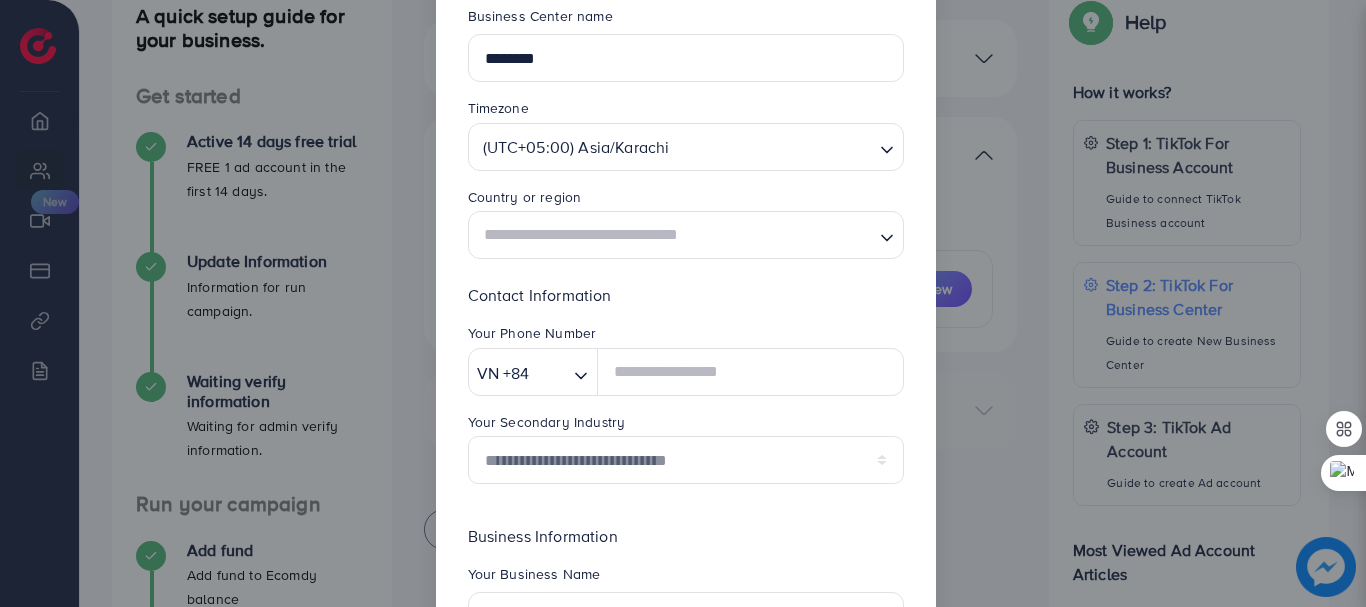 scroll, scrollTop: 110, scrollLeft: 0, axis: vertical 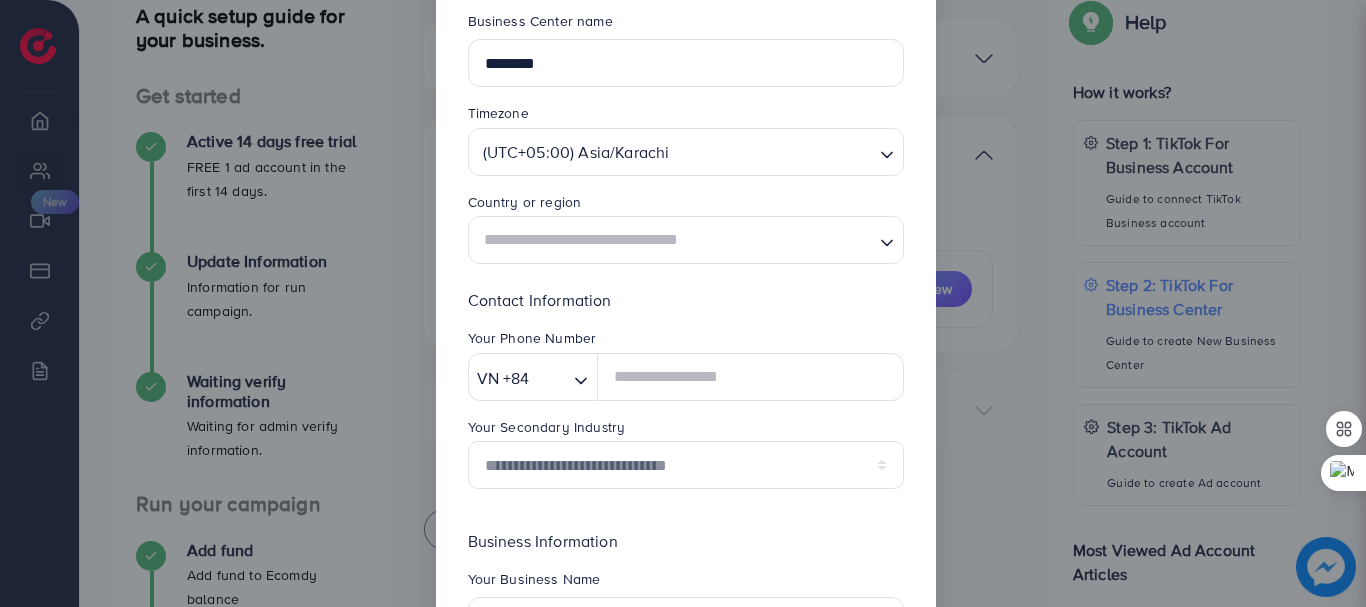 click at bounding box center (674, 240) 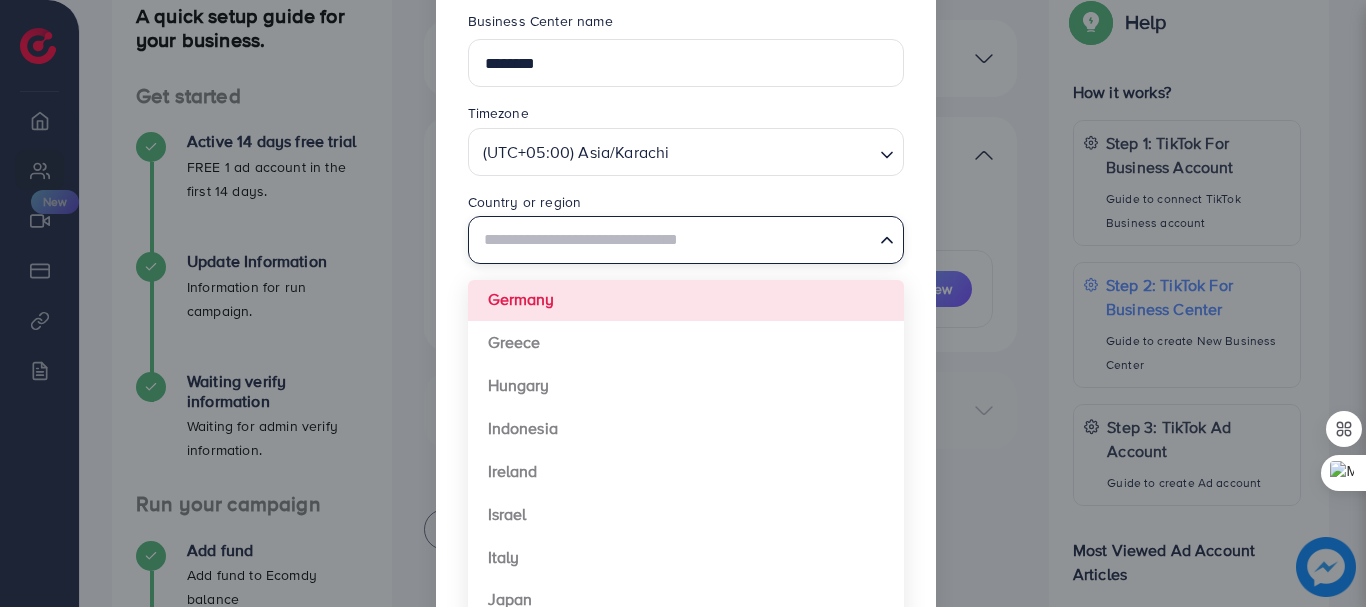 scroll, scrollTop: 471, scrollLeft: 0, axis: vertical 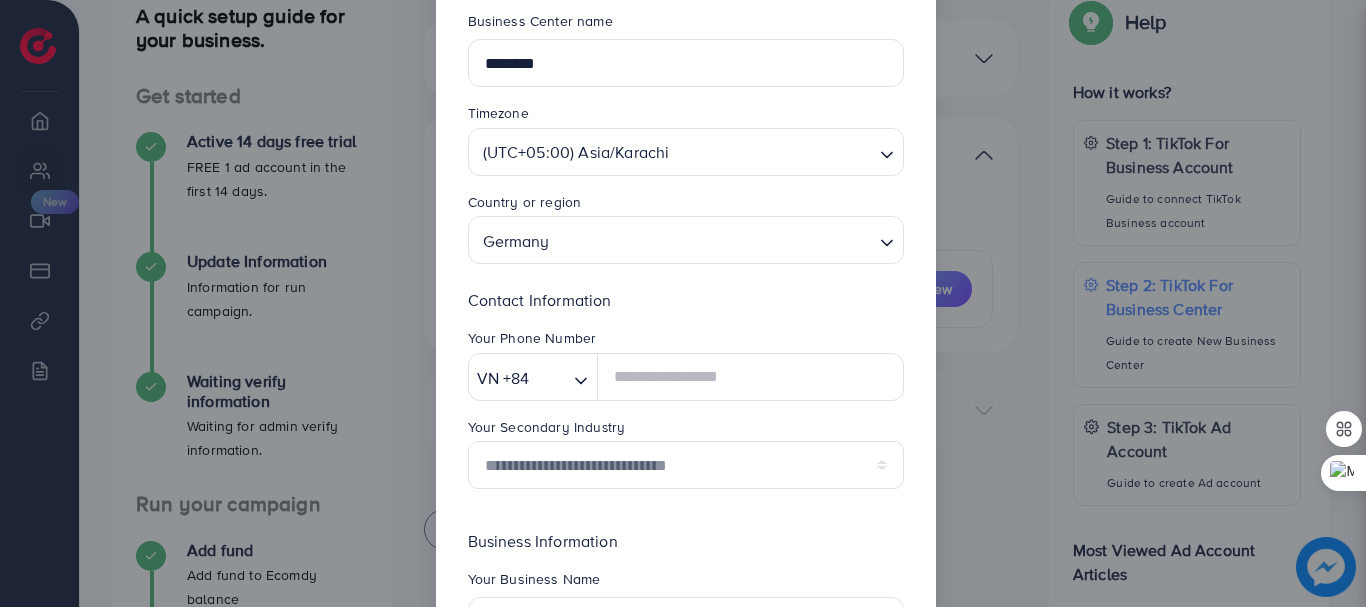 click on "**********" at bounding box center (686, 412) 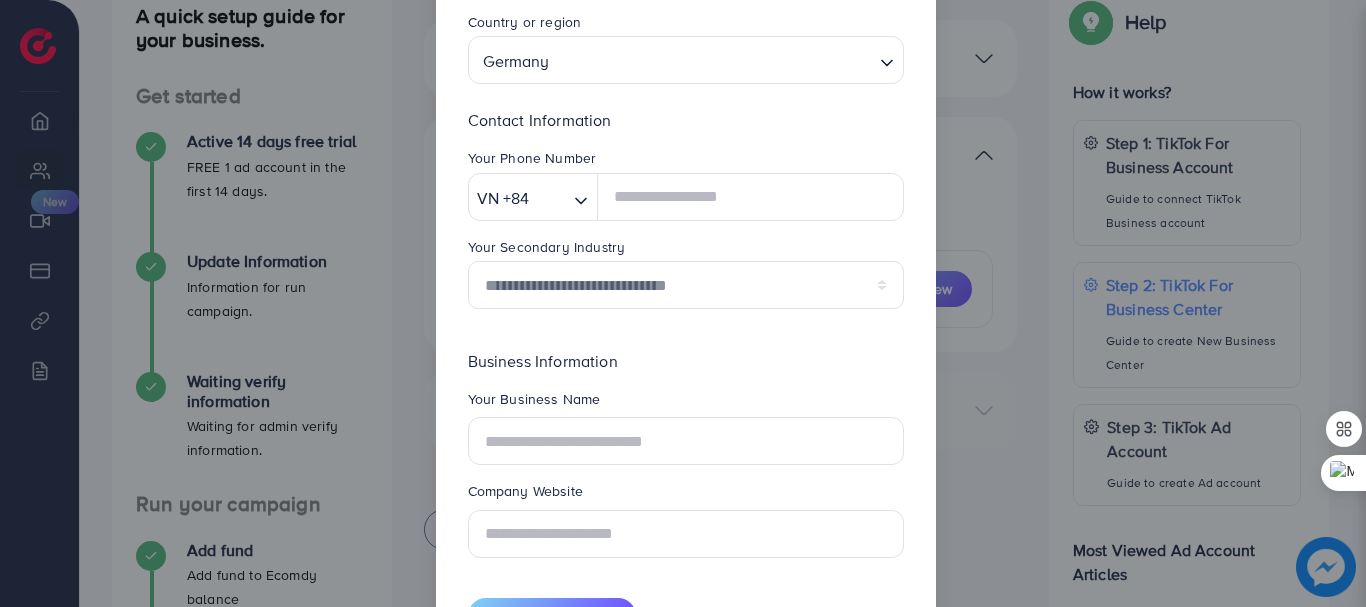 scroll, scrollTop: 310, scrollLeft: 0, axis: vertical 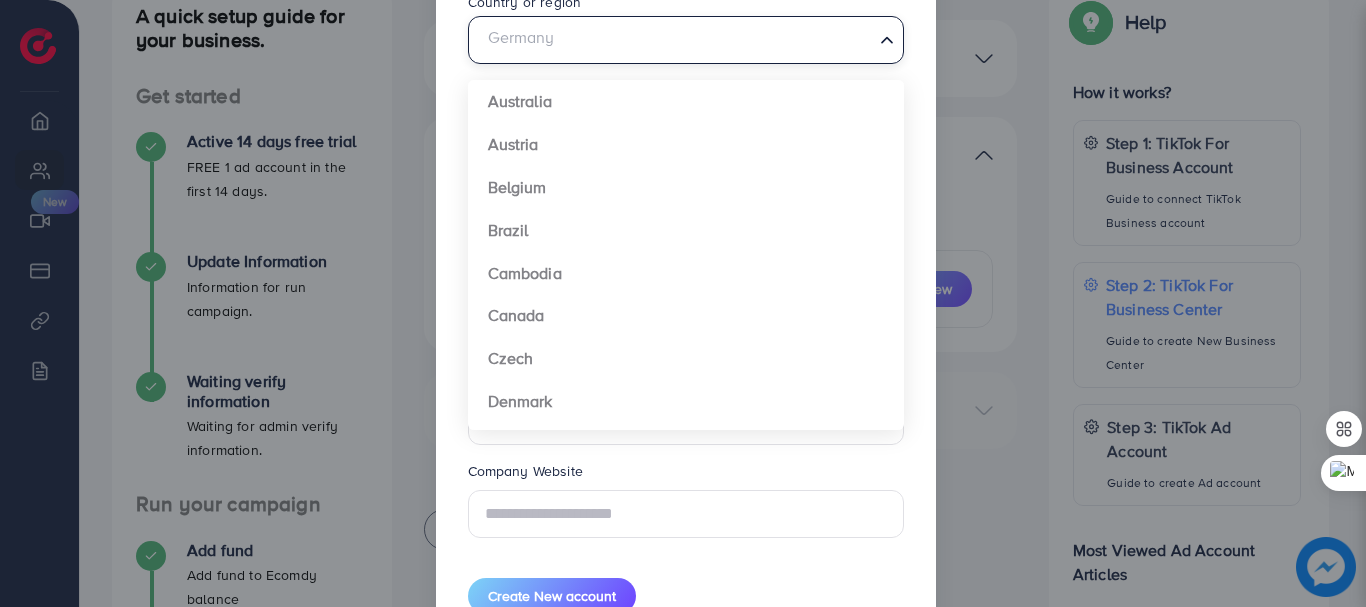 click at bounding box center (674, 40) 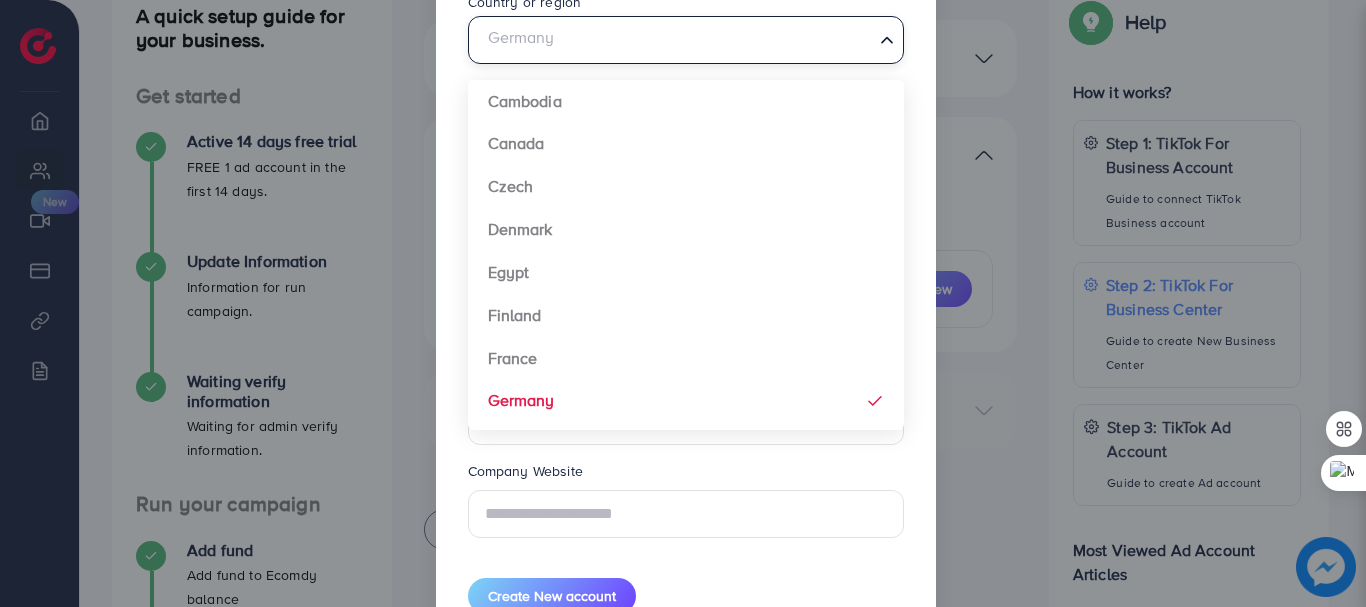 scroll, scrollTop: 167, scrollLeft: 0, axis: vertical 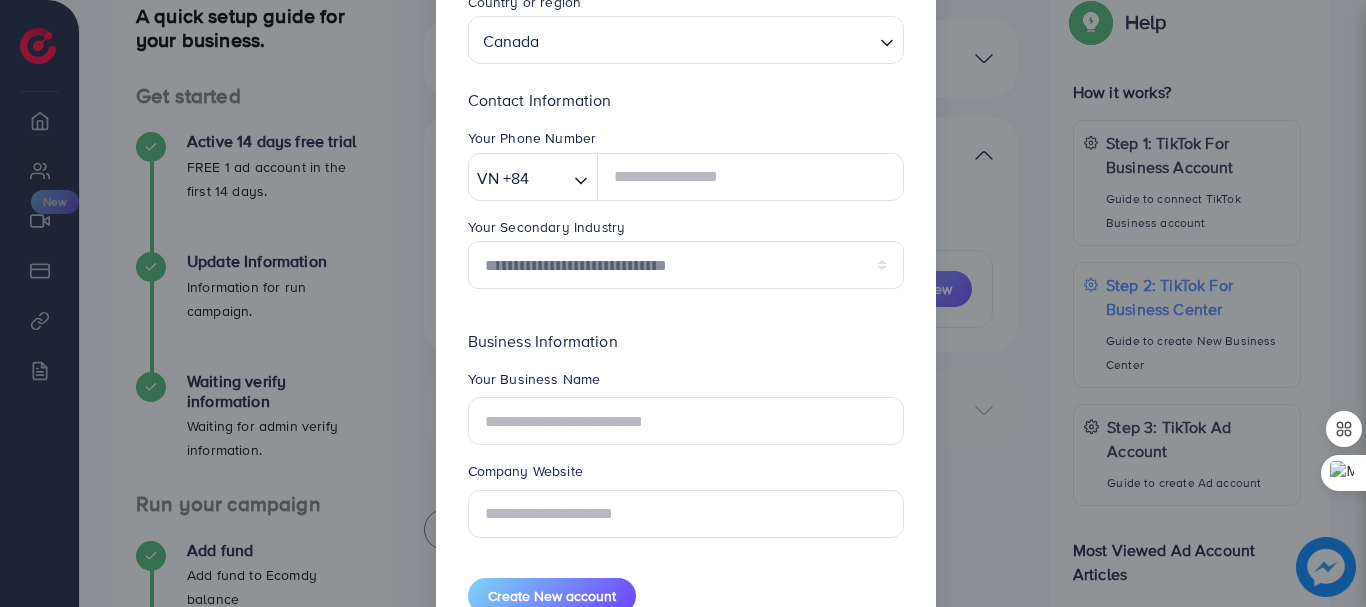 click on "**********" at bounding box center [686, 212] 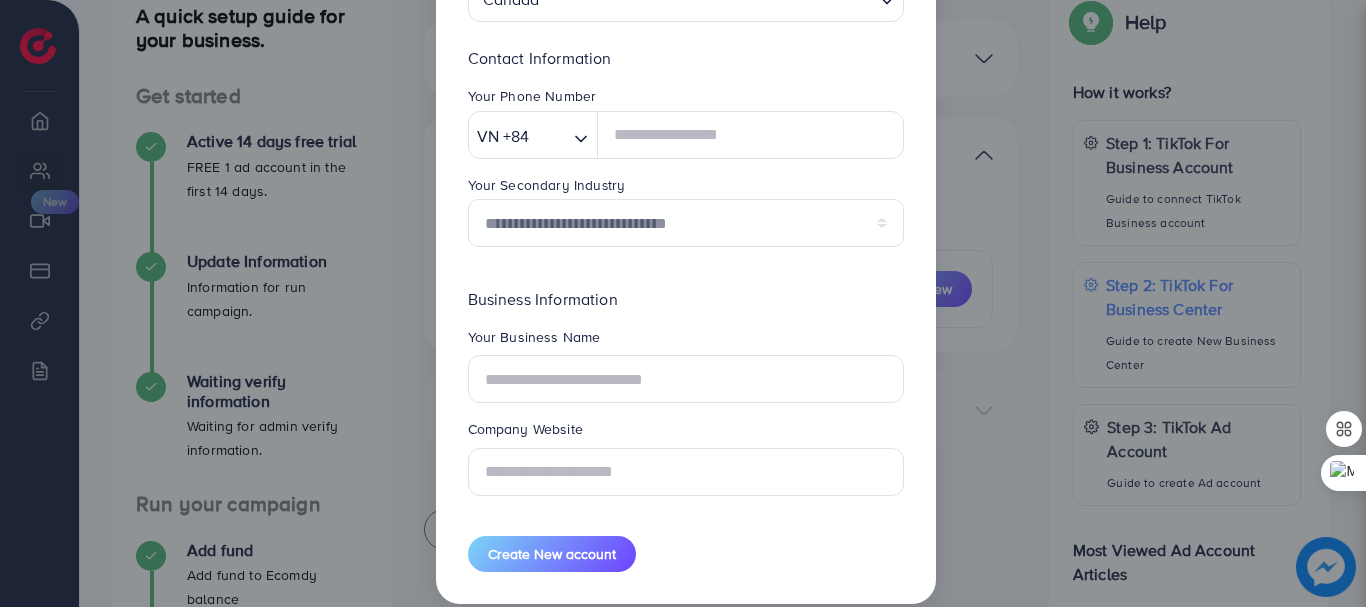 scroll, scrollTop: 350, scrollLeft: 0, axis: vertical 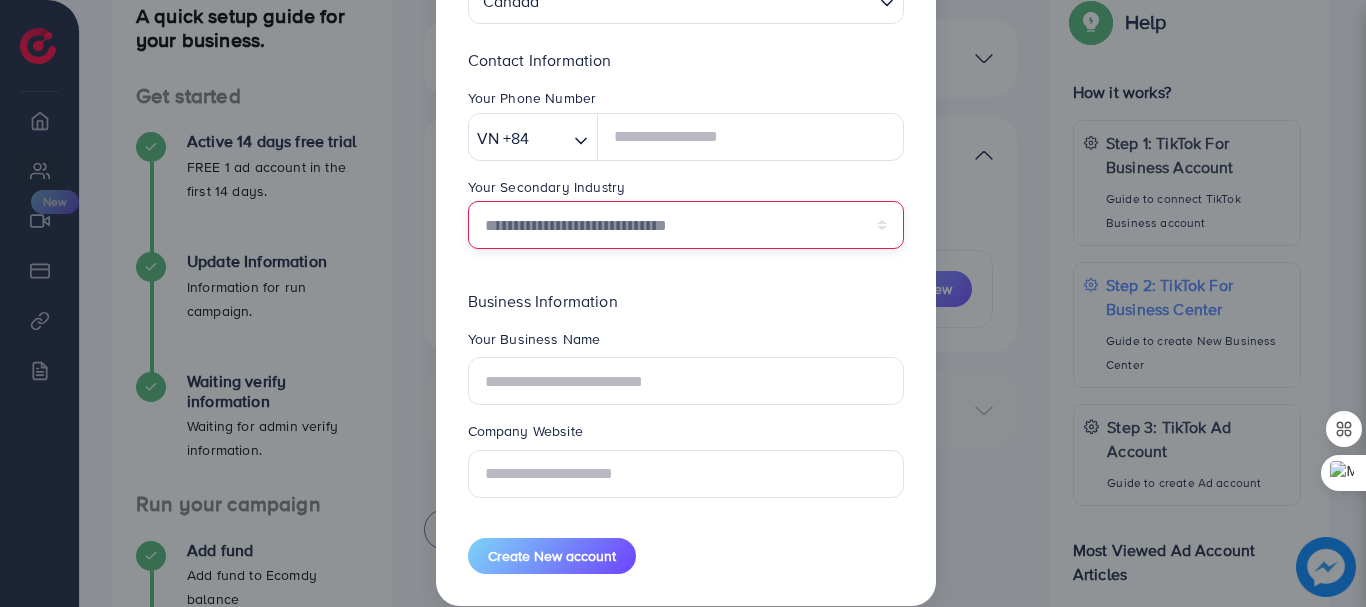 click on "**********" at bounding box center (686, 225) 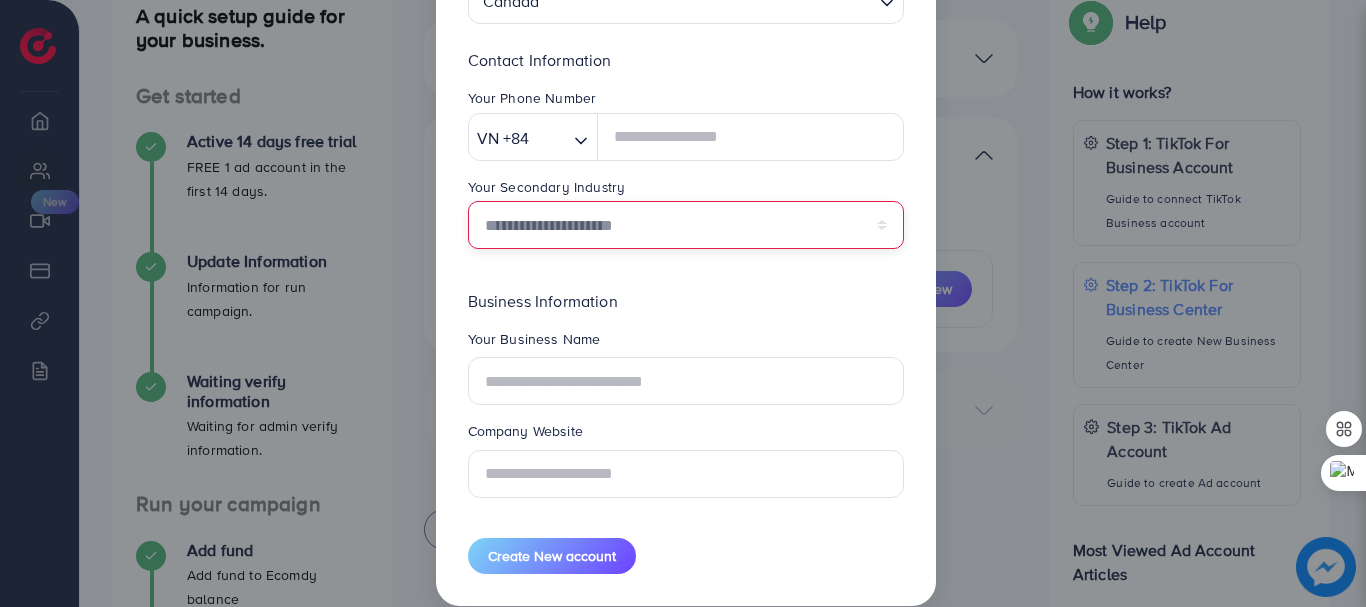 click on "**********" at bounding box center [686, 225] 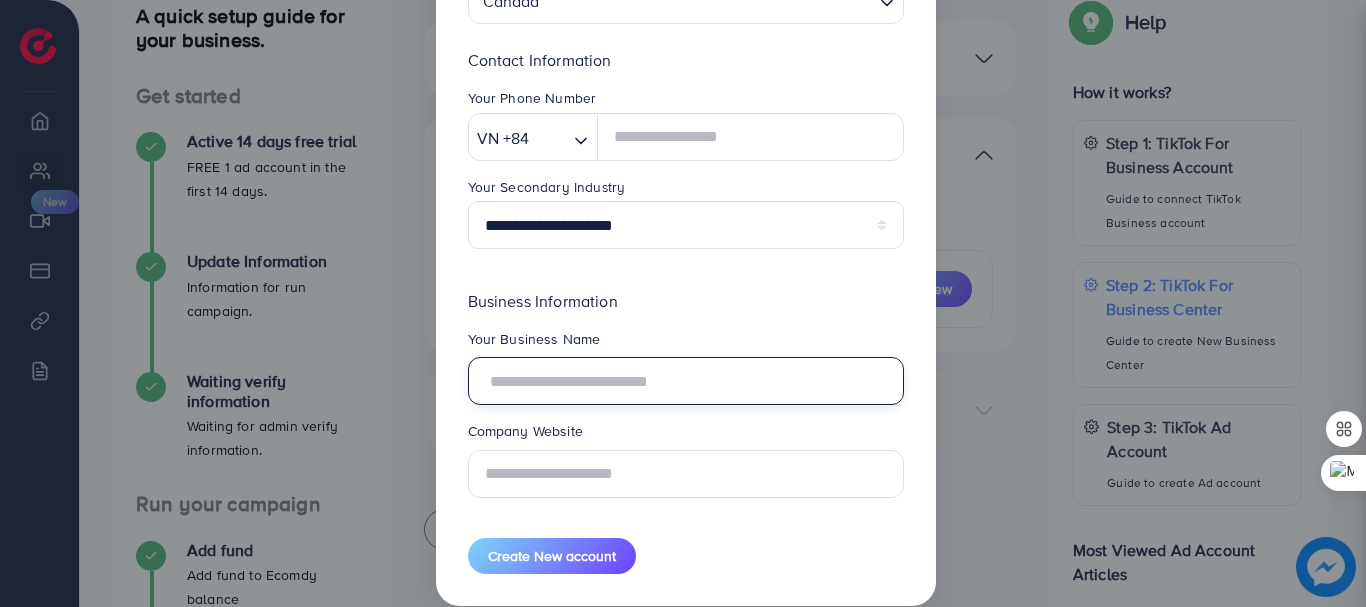 click at bounding box center (686, 381) 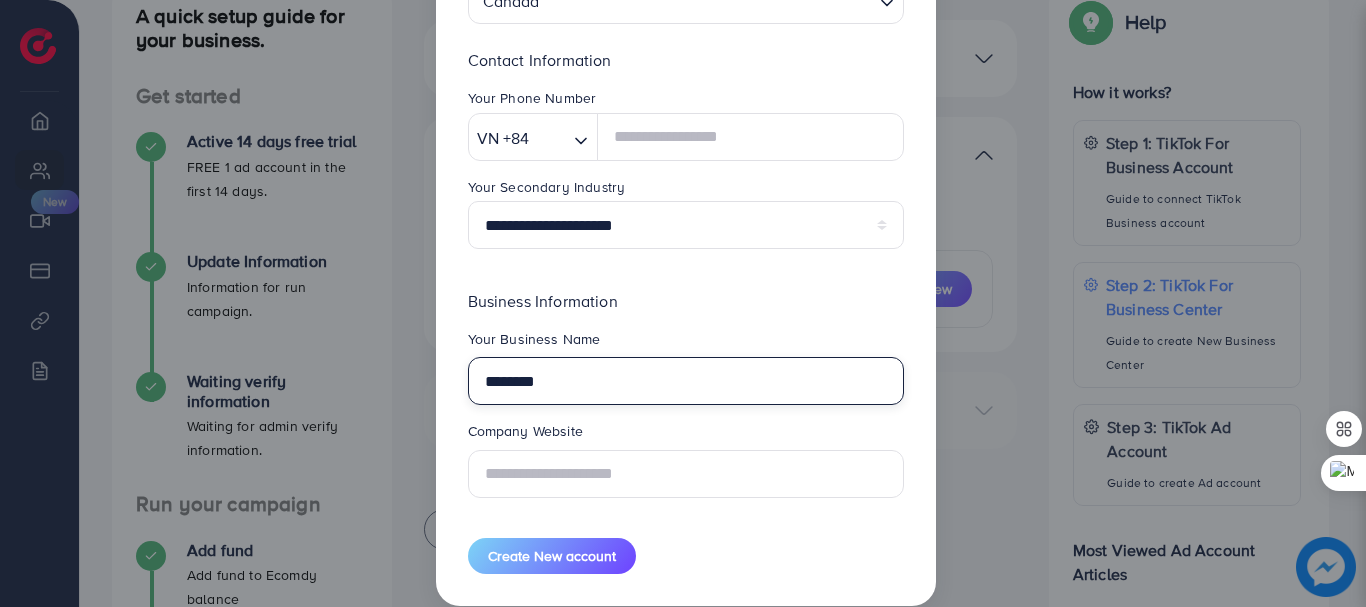type on "********" 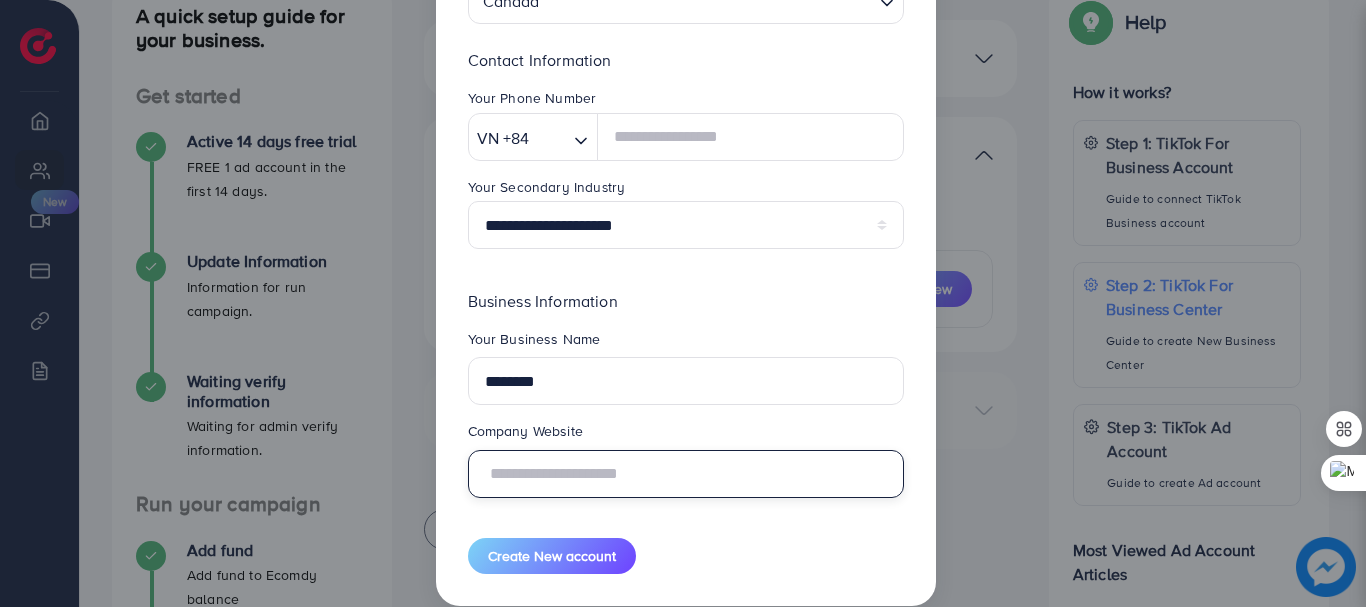 click at bounding box center (686, 474) 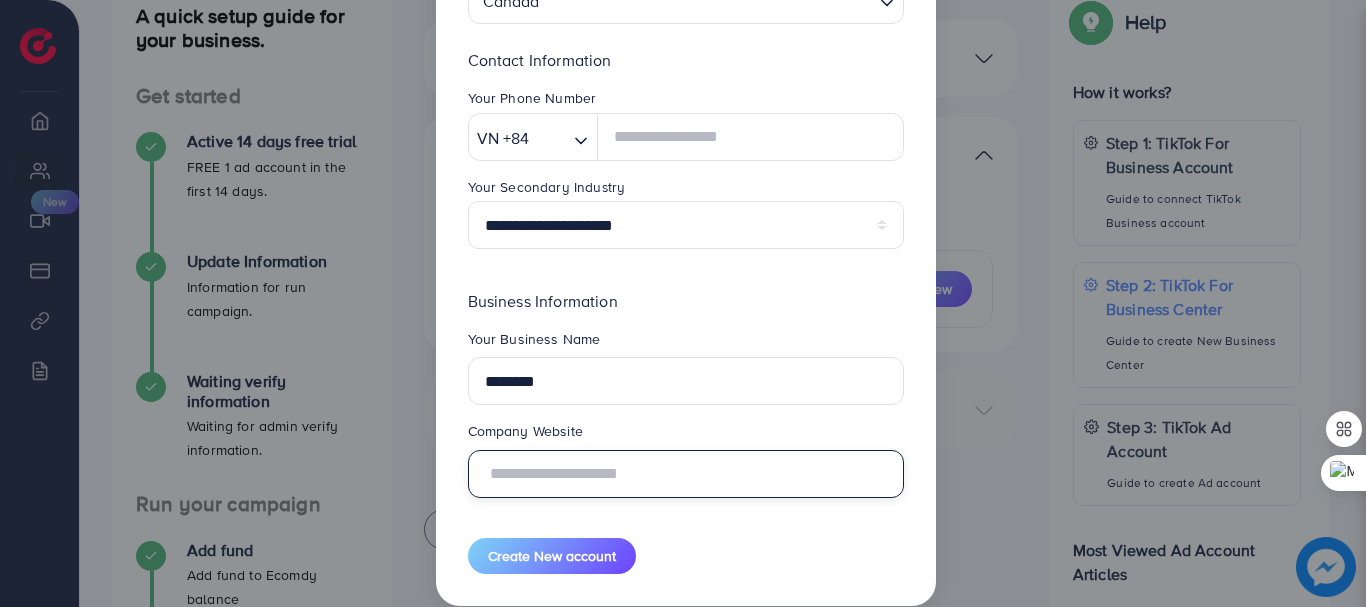 paste on "**********" 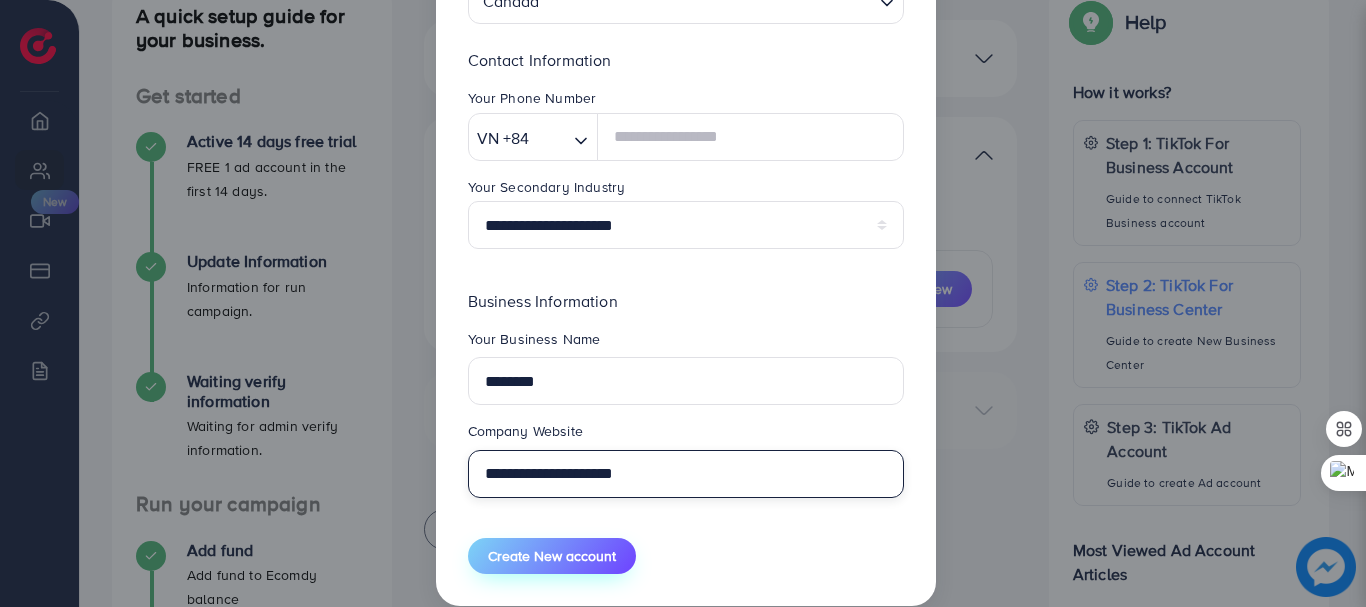 type on "**********" 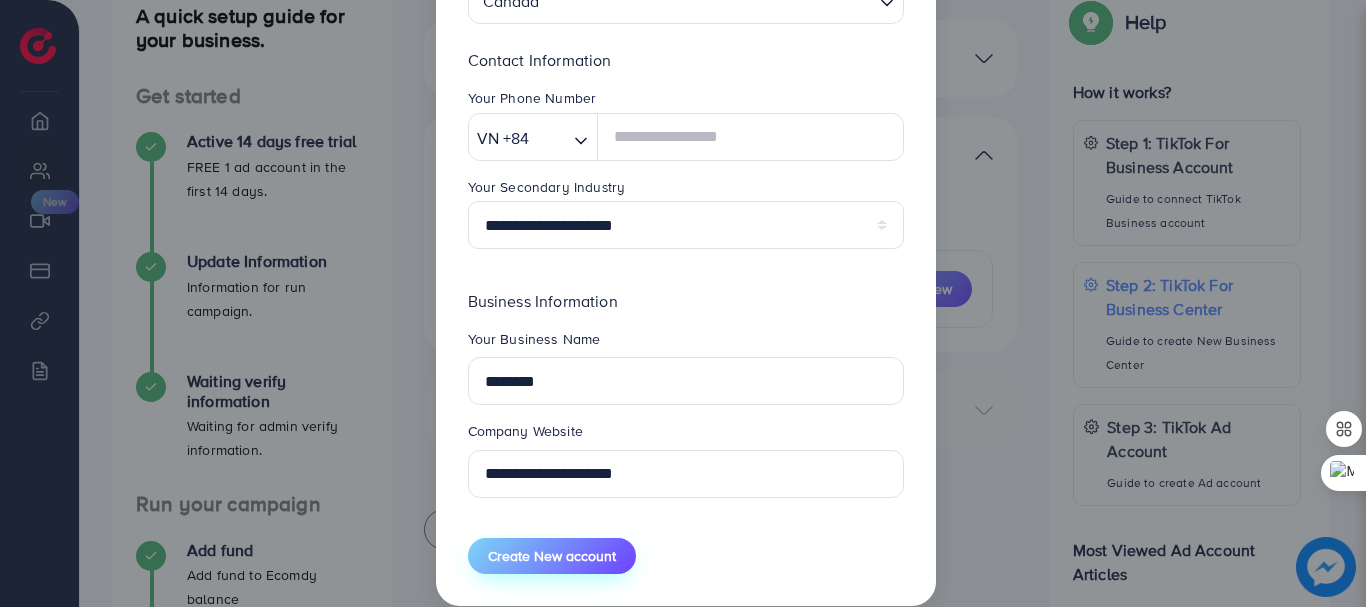 click on "Create New account" at bounding box center (552, 556) 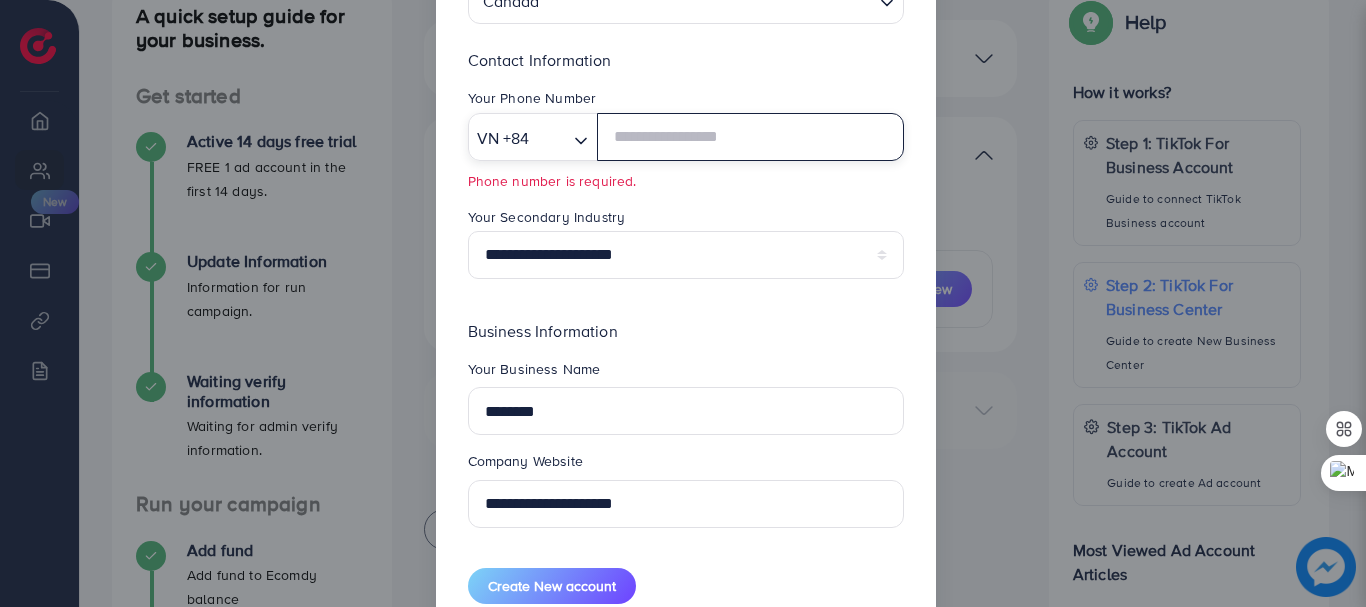 click on "VN +84" at bounding box center [519, 136] 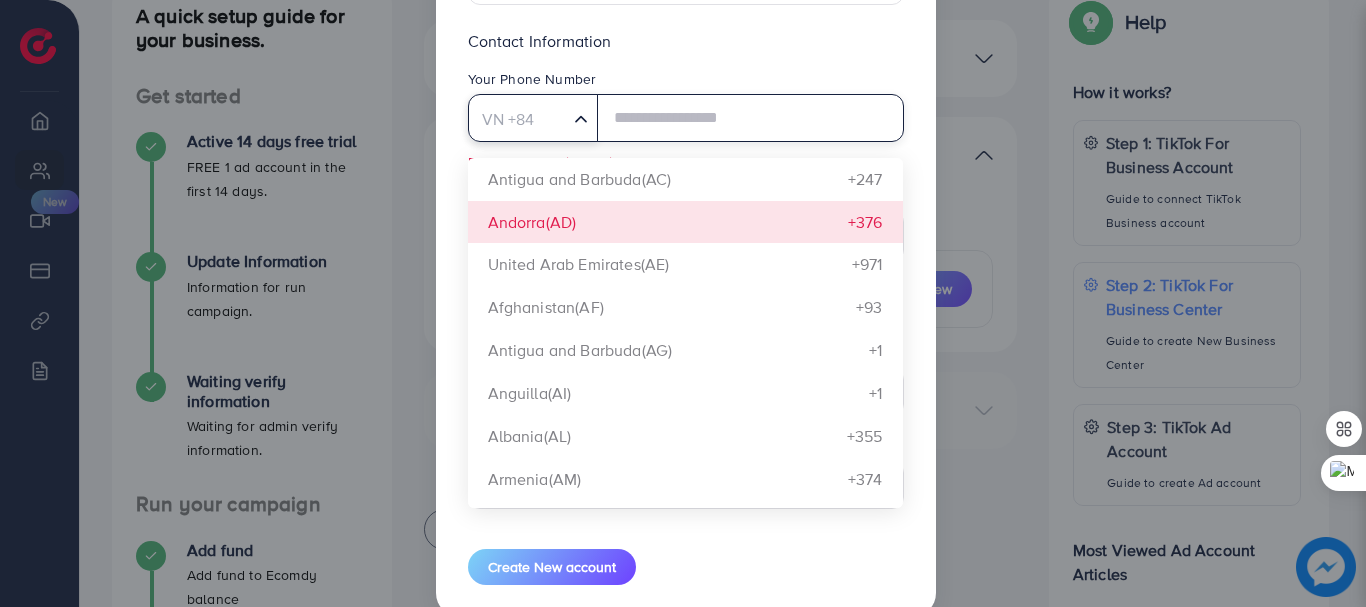 scroll, scrollTop: 407, scrollLeft: 0, axis: vertical 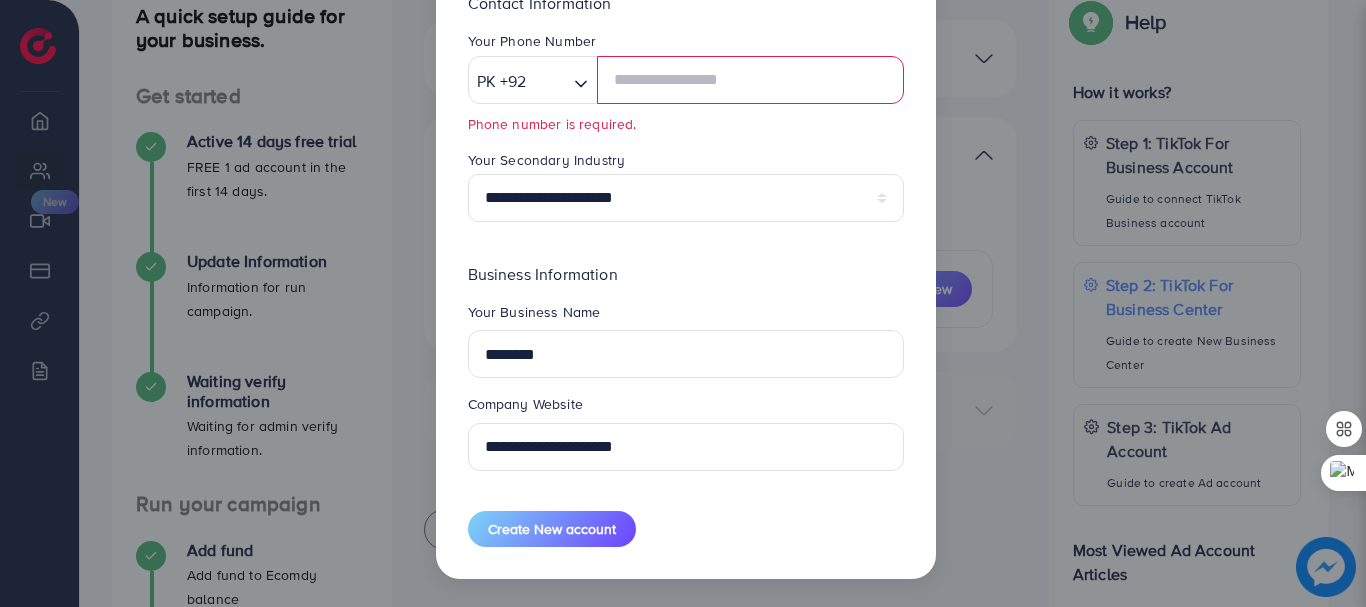 click on "Contact Information  Your Phone Number   PK +92           Loading...     Antigua and Barbuda(AC) +247 Andorra(AD) +376 United Arab Emirates(AE) +971 Afghanistan(AF) +93 Antigua and Barbuda(AG) +1 Anguilla(AI) +1 Albania(AL) +355 Armenia(AM) +374 Angola(AO) +244 Argentina(AR) +54 American Samoa(AS) +1 Austria(AT) +43 Australia(AU) +61 Aruba(AW) +297 Åland Islands(AX) +358 Azerbaijan(AZ) +994 Bosnia and Herzegovina(BA) +387 Barbados(BB) +1 Bangladesh(BD) +880 Belgium(BE) +32 Burkina Faso(BF) +226 Bulgaria(BG) +359 Bahrain(BH) +973 Burundi(BI) +257 Benin(BJ) +229 Saint Barthélemy(BL) +590 Bermuda(BM) +1 Brunei Darussalam(BN) +673 Bolivia, Plurinational State of(BO) +591 Bonaire, Sint Eustatius and Saba(BQ) +599 Brazil(BR) +55 Bahamas(BS) +1 Bhutan(BT) +975 Botswana(BW) +267 Belarus(BY) +375 Belize(BZ) +501 Canada(CA) +1 Cocos (Keeling) Islands(CC) +61 Central African Republic(CF) +236 Congo(CG) +242 Switzerland(CH) +41 Cook Islands(CK) +682 Chile(CL) +56 Cameroon(CM) +237 China(CN) +86 Colombia(CO) +57 +506" at bounding box center (686, 114) 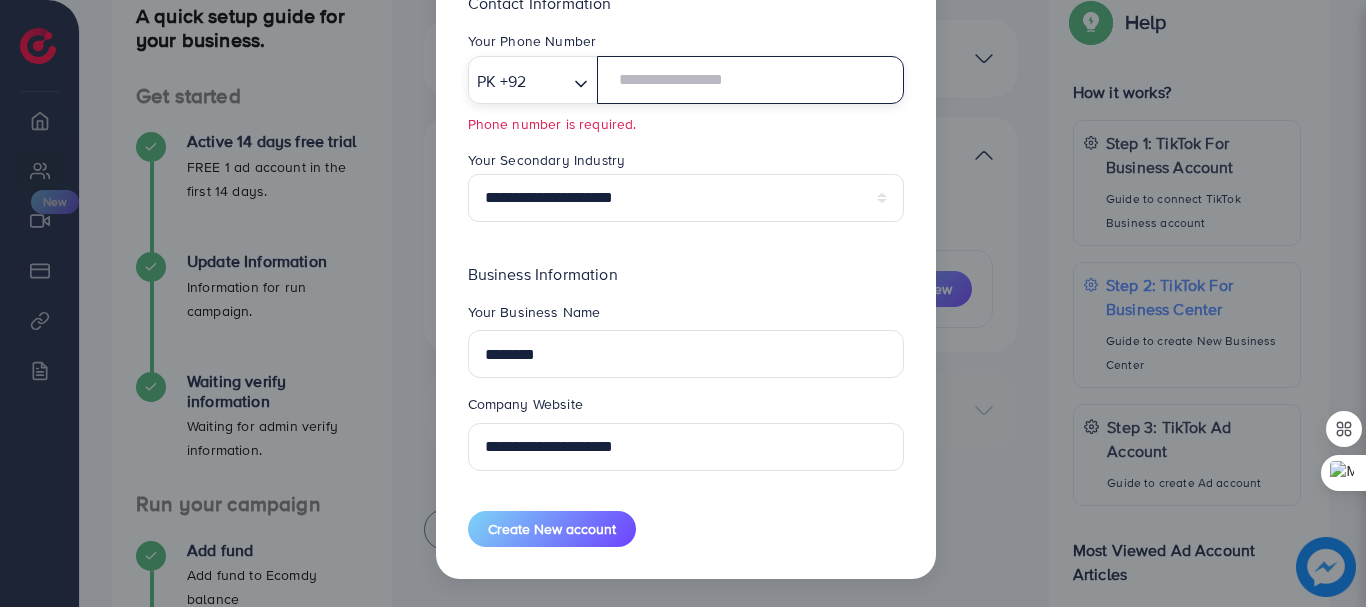 click at bounding box center [750, 80] 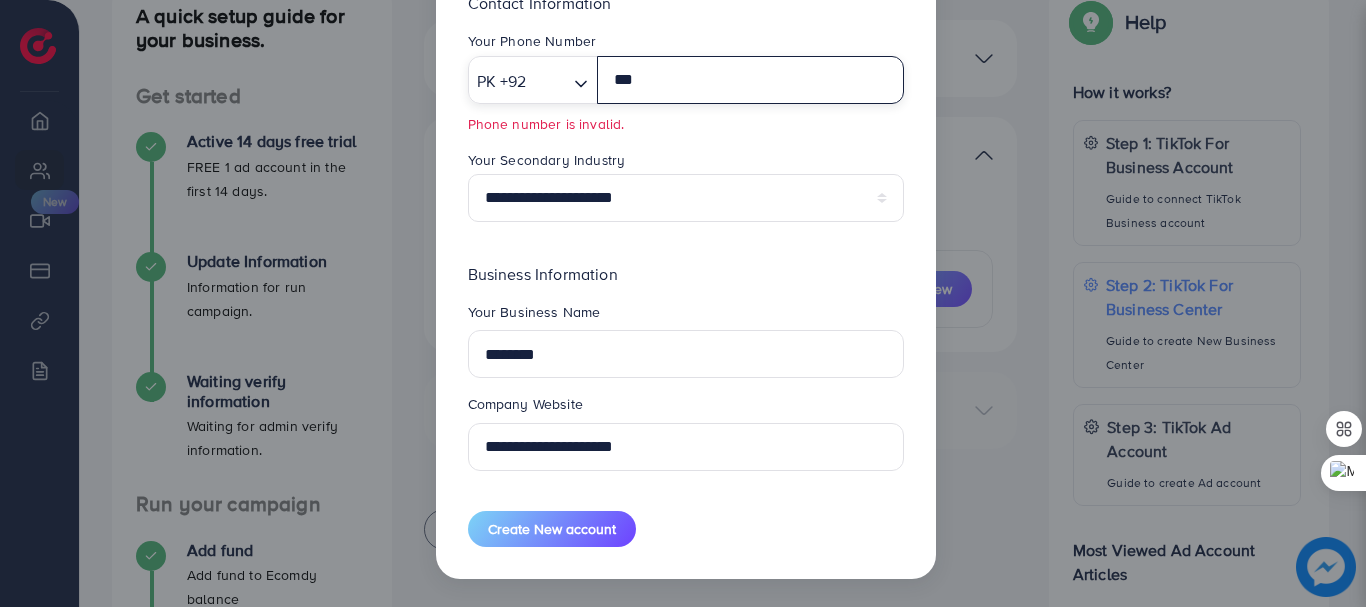 scroll, scrollTop: 377, scrollLeft: 0, axis: vertical 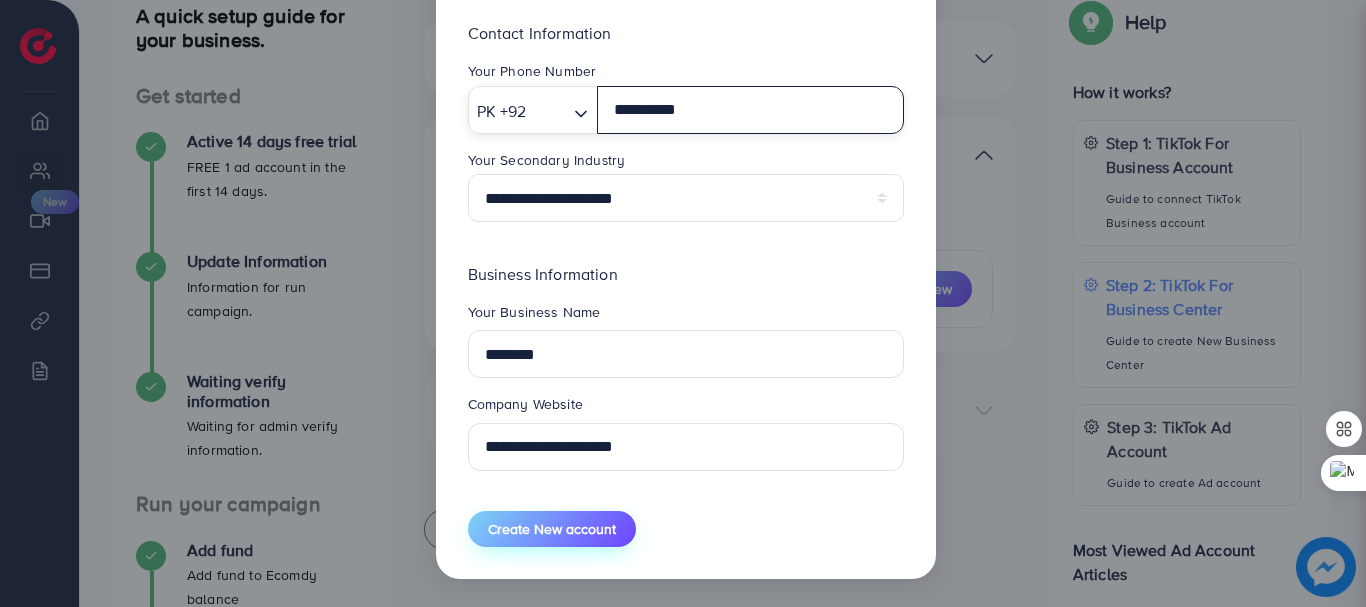 type on "**********" 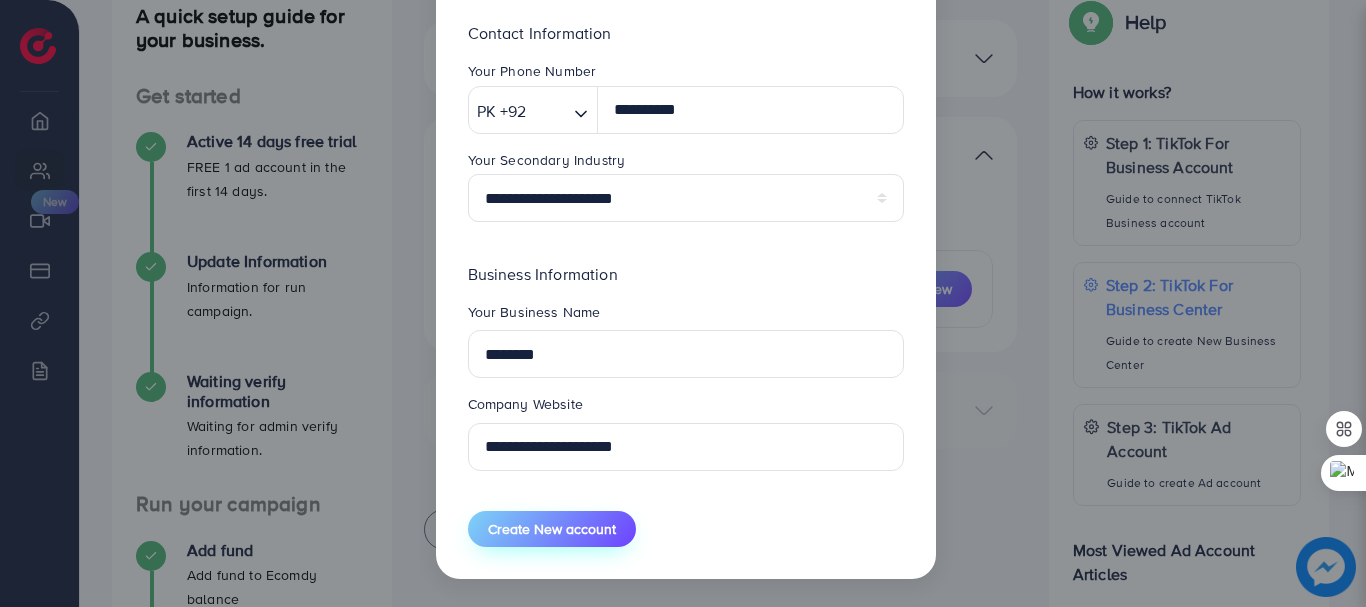 click on "Create New account" at bounding box center [552, 529] 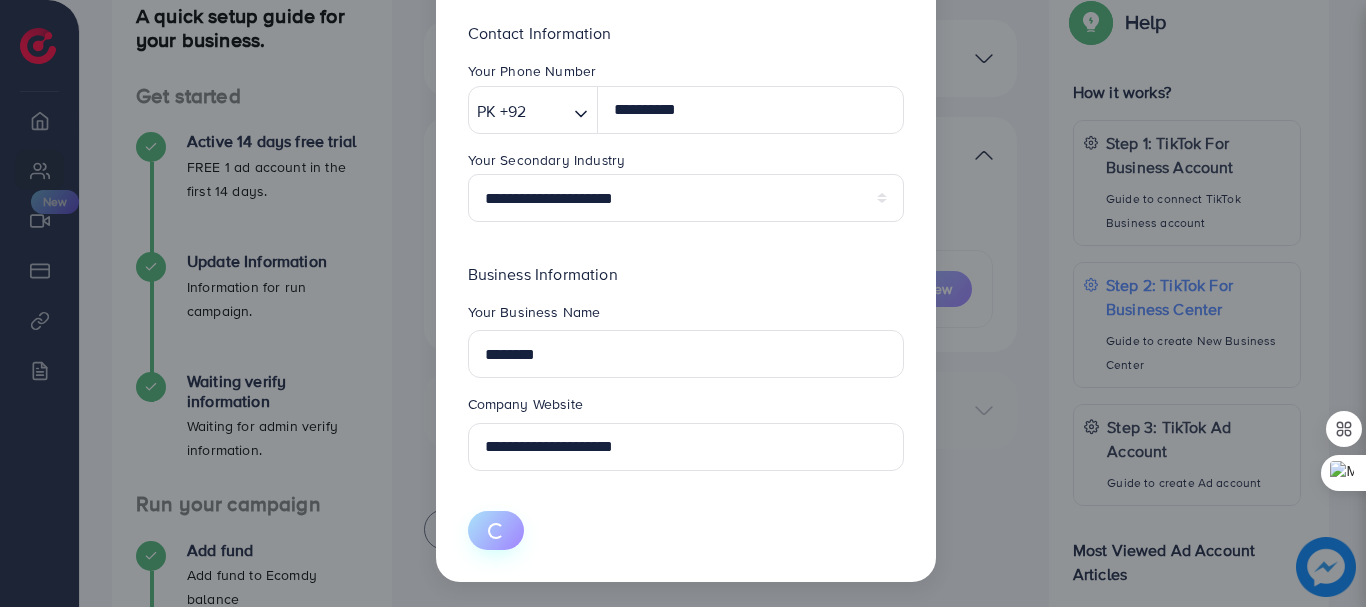 type 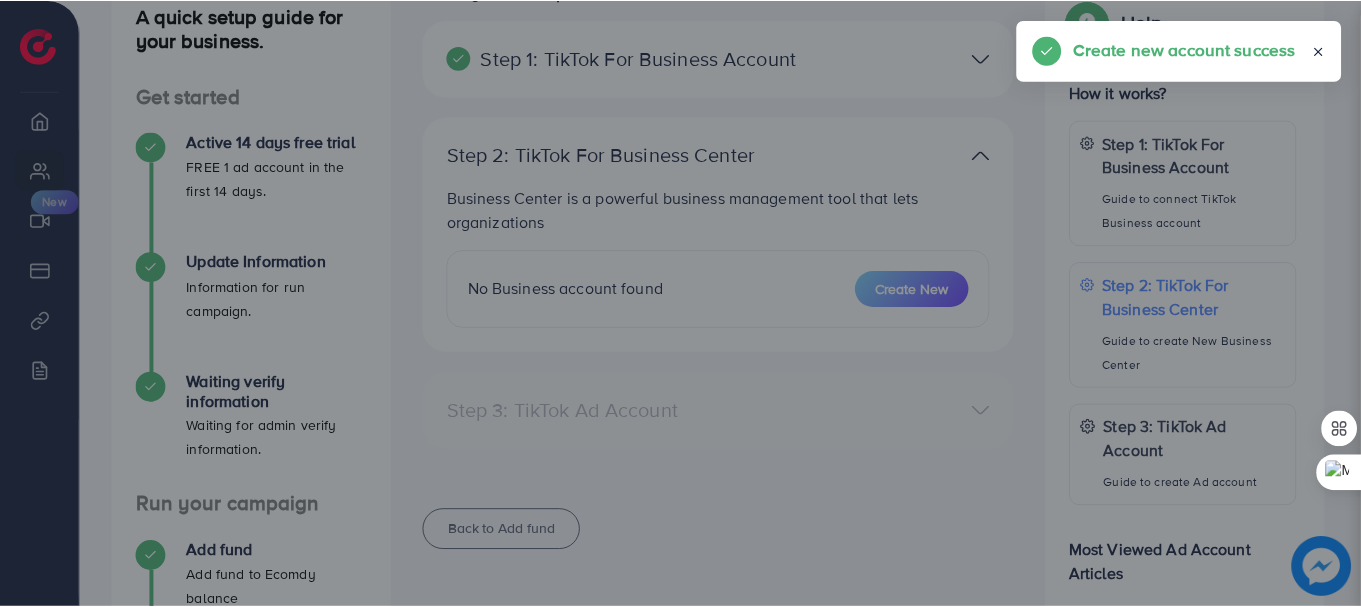 scroll, scrollTop: 231, scrollLeft: 0, axis: vertical 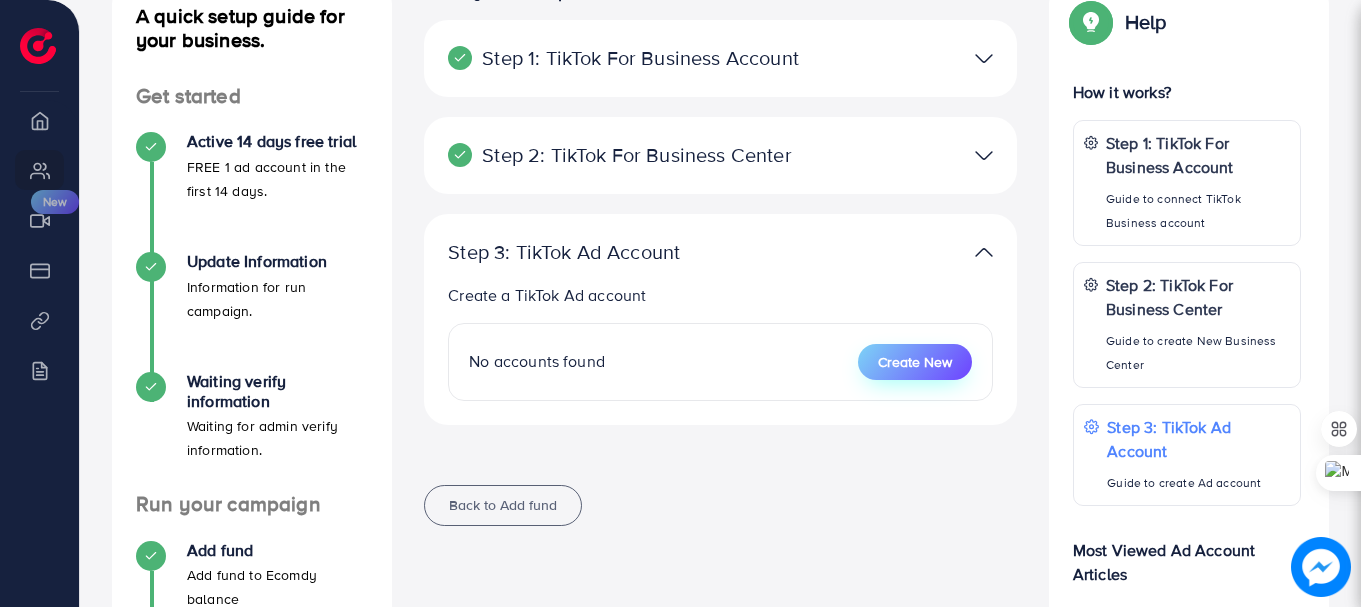 click on "Create New" at bounding box center [915, 362] 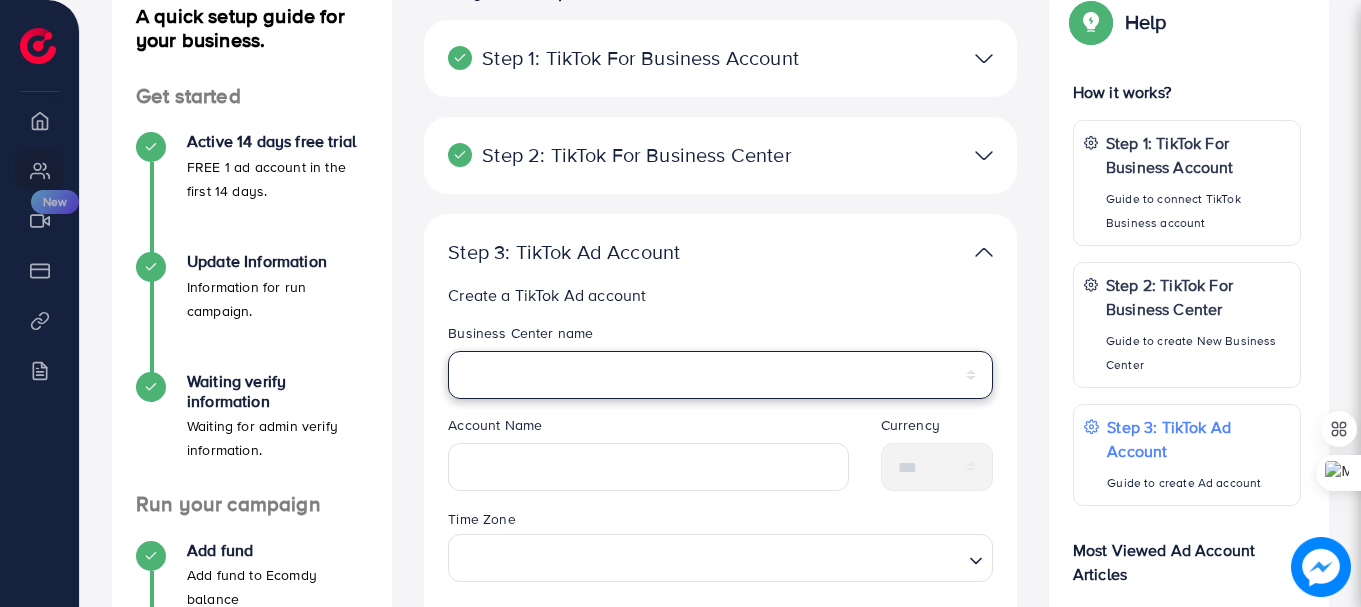 click on "********" at bounding box center [720, 375] 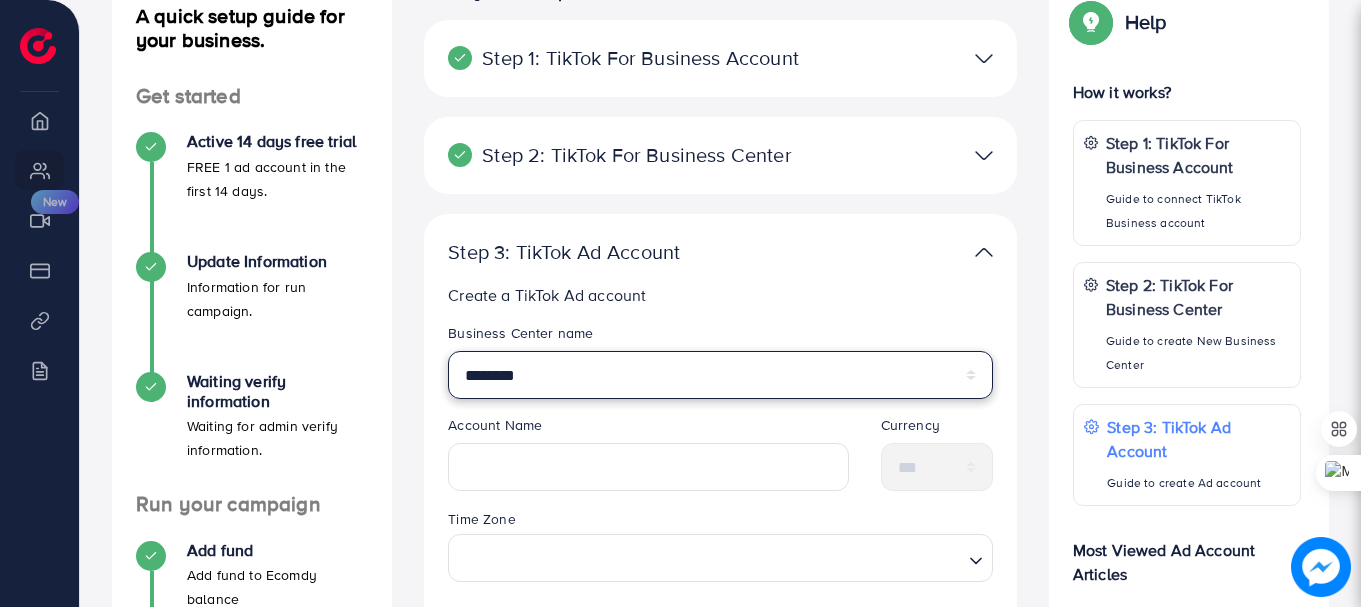 click on "********" at bounding box center (720, 375) 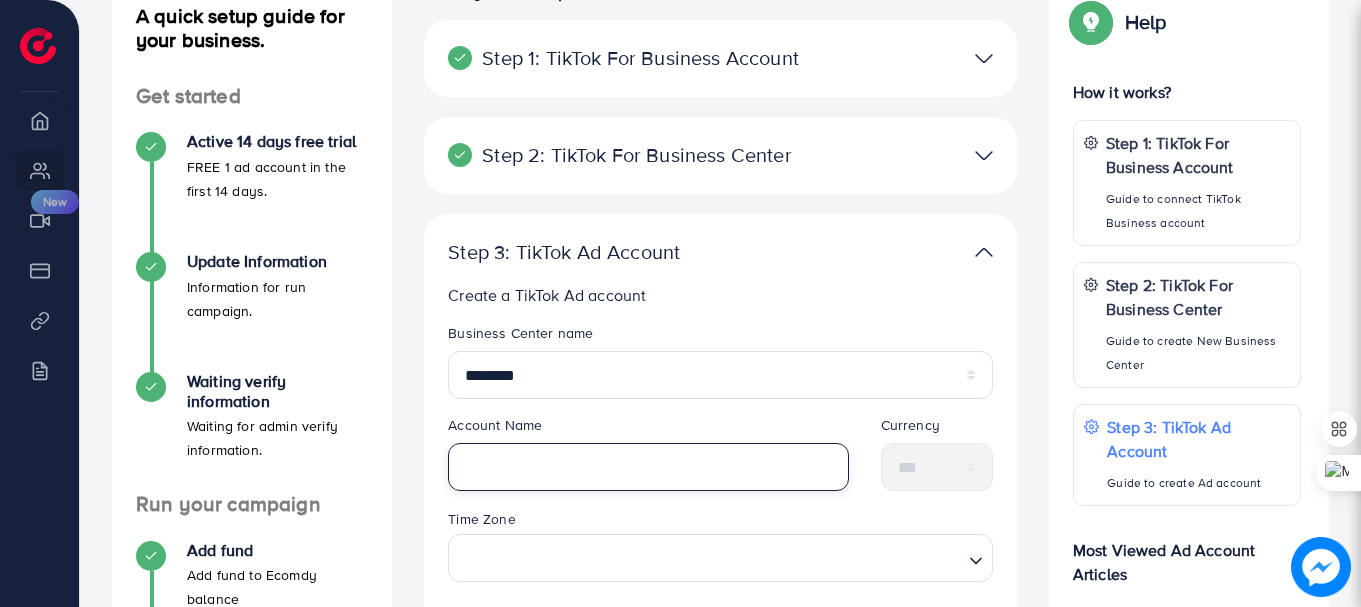 click at bounding box center [648, 467] 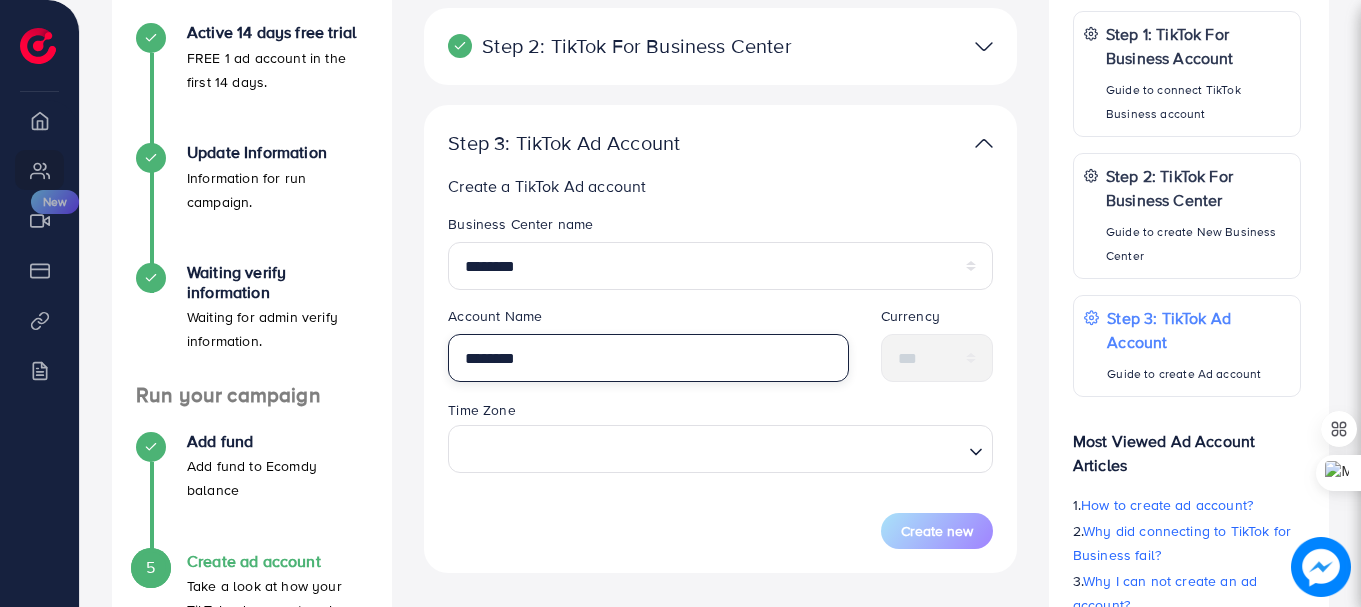 scroll, scrollTop: 372, scrollLeft: 0, axis: vertical 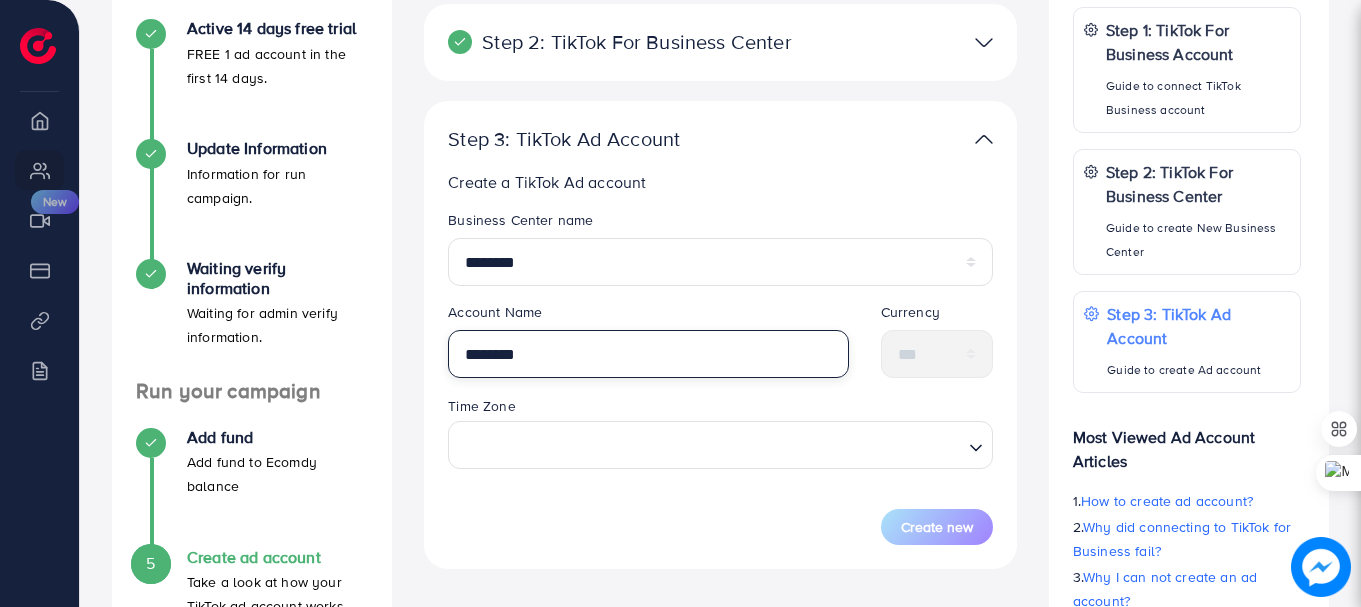 type on "********" 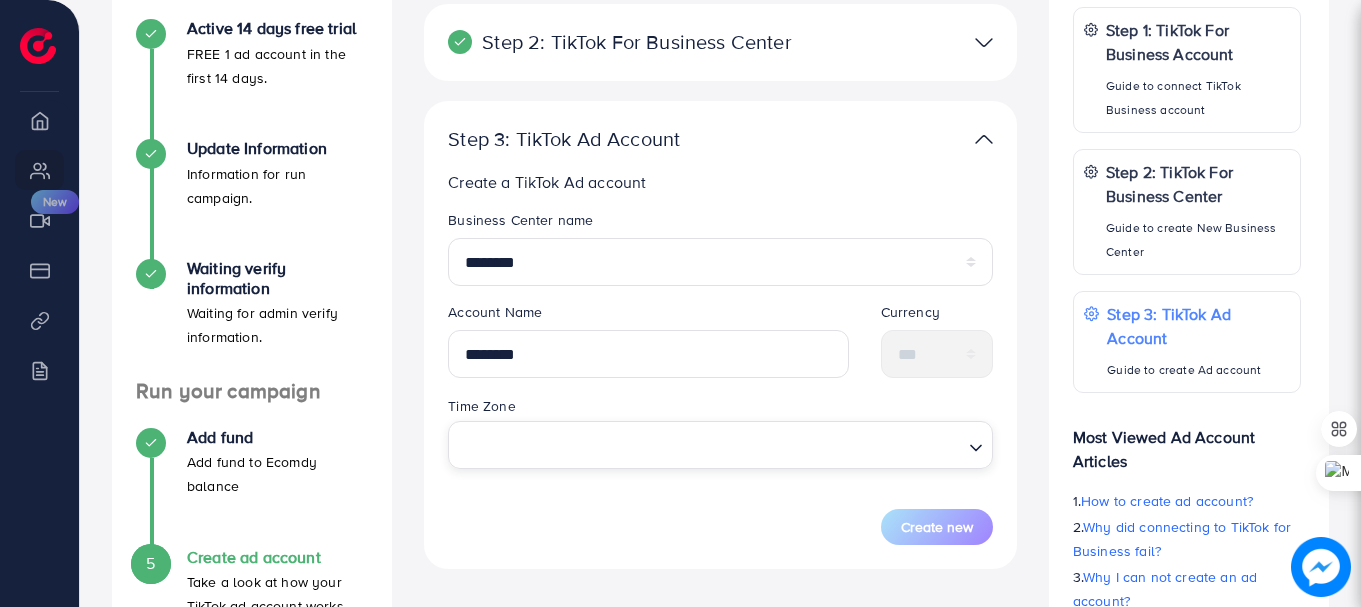click at bounding box center [709, 444] 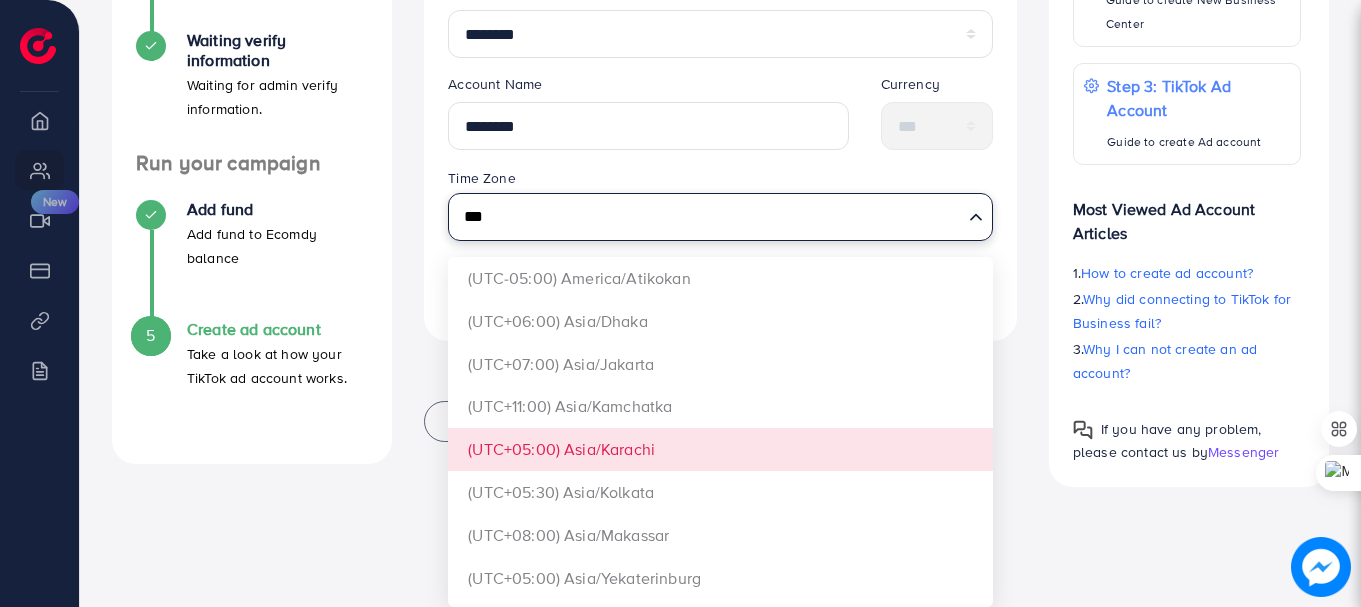 scroll, scrollTop: 512, scrollLeft: 0, axis: vertical 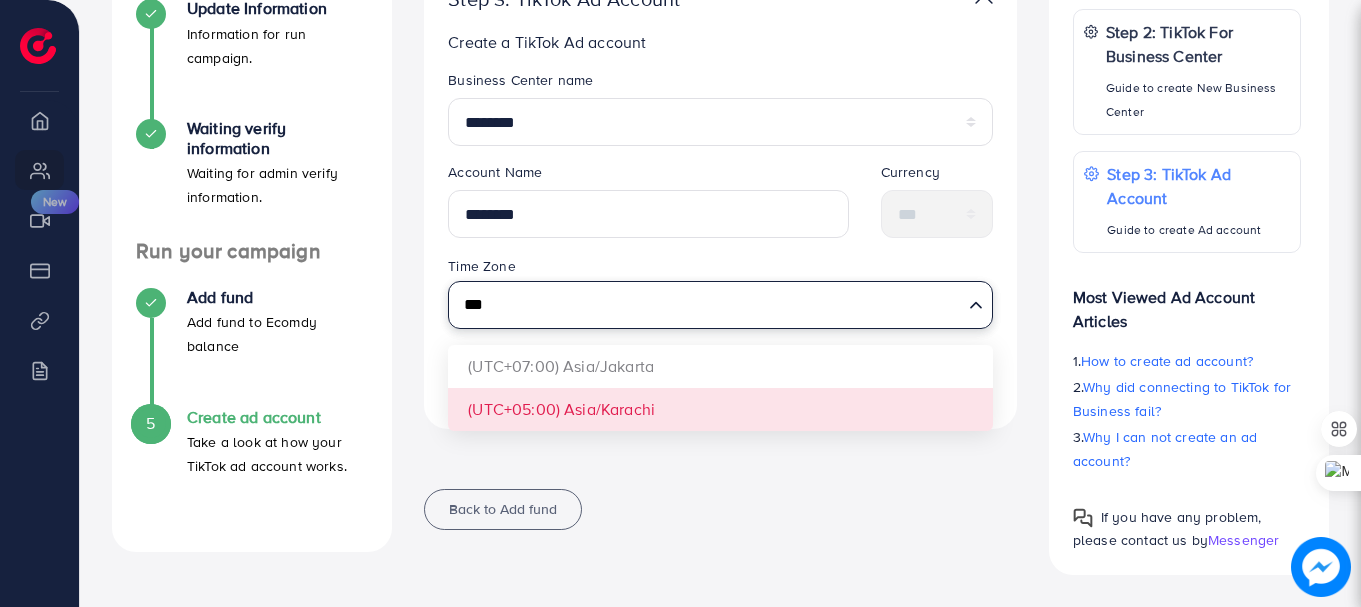 type on "***" 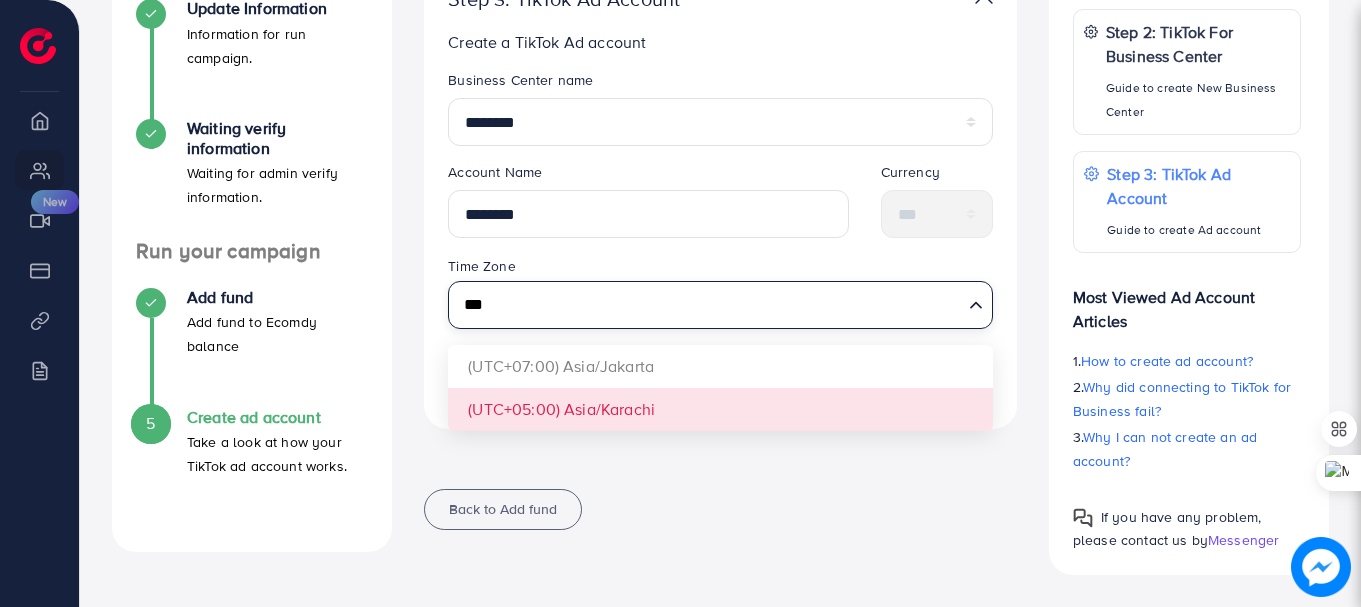 type 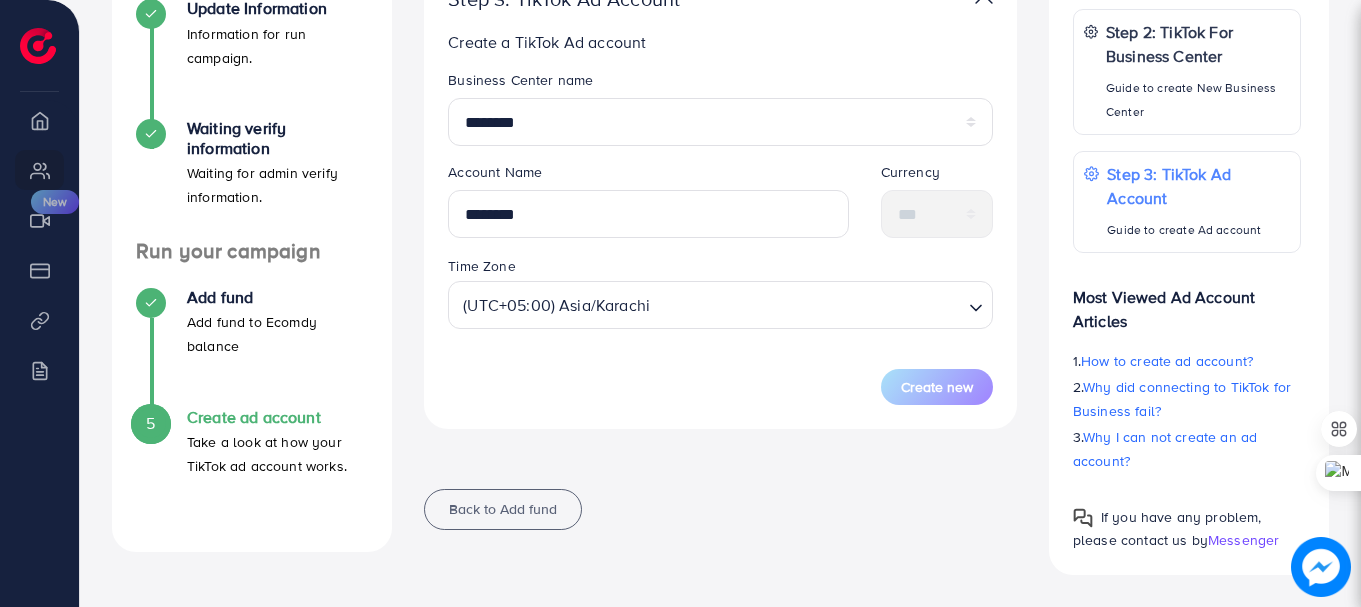 click on "Step 3: TikTok Ad Account   Create a TikTok Ad account  Business Center name ******** Account Name ******** Currency *** Time Zone
(UTC+05:00) Asia/Karachi
Loading...
(UTC+07:00) Asia/Jakarta
(UTC+05:00) Asia/Karachi
Create new" at bounding box center [720, 195] 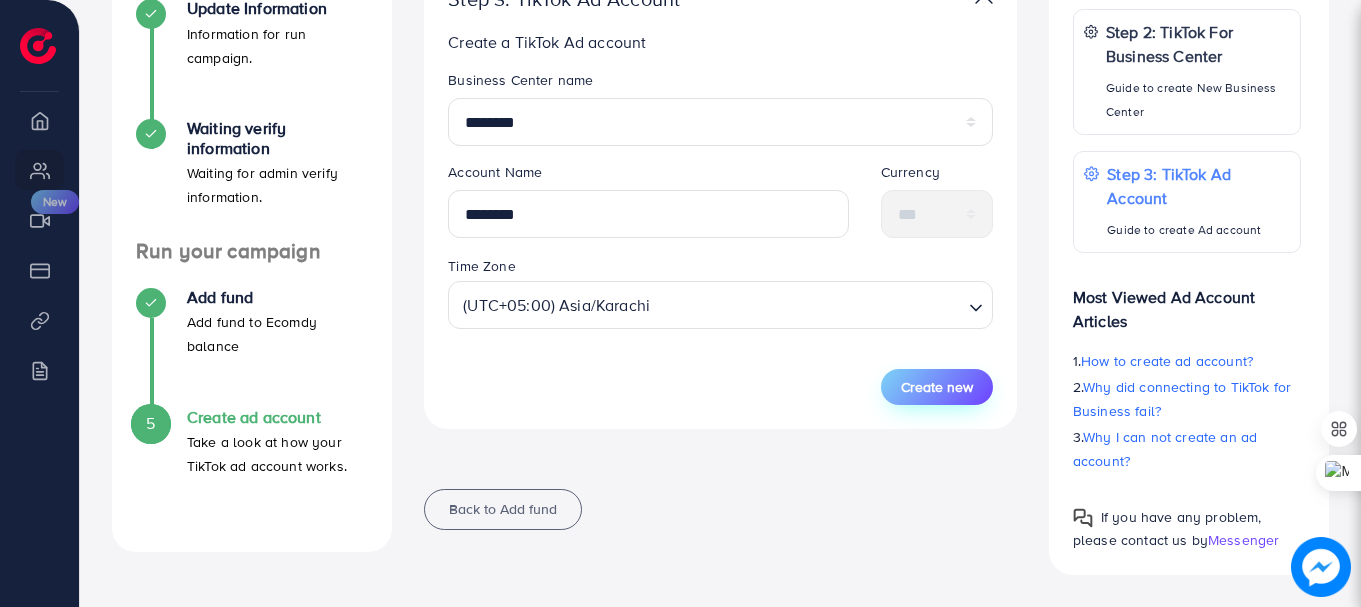 click on "Create new" at bounding box center [937, 387] 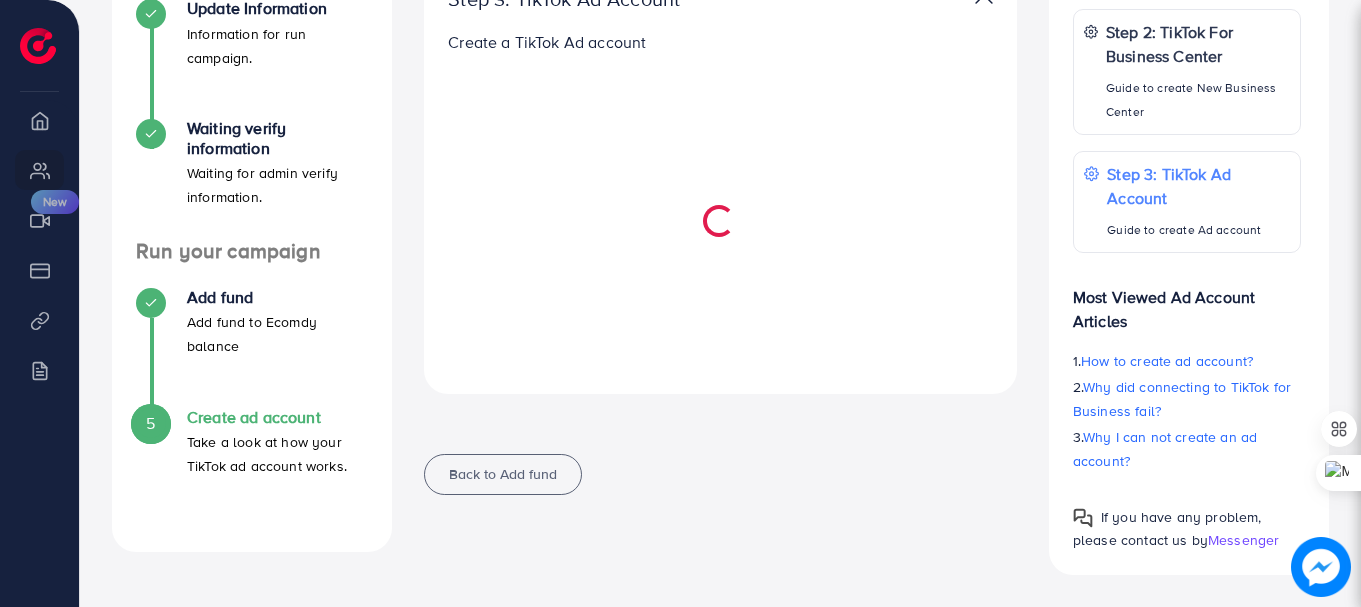 select 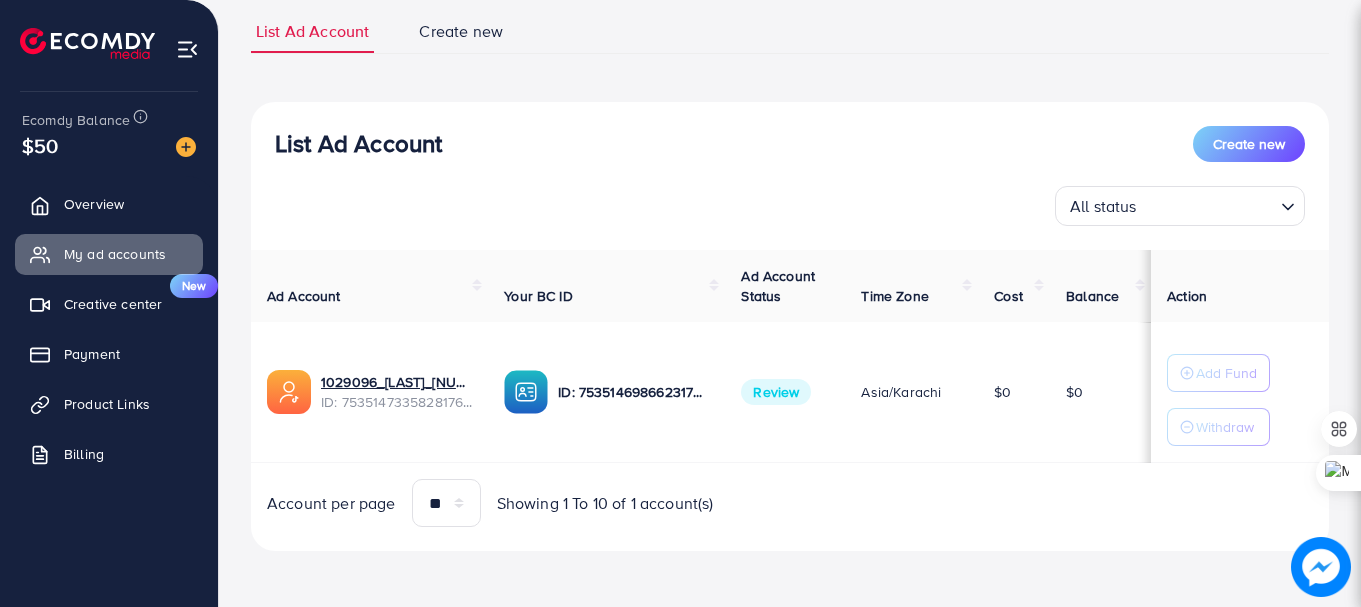 scroll, scrollTop: 138, scrollLeft: 0, axis: vertical 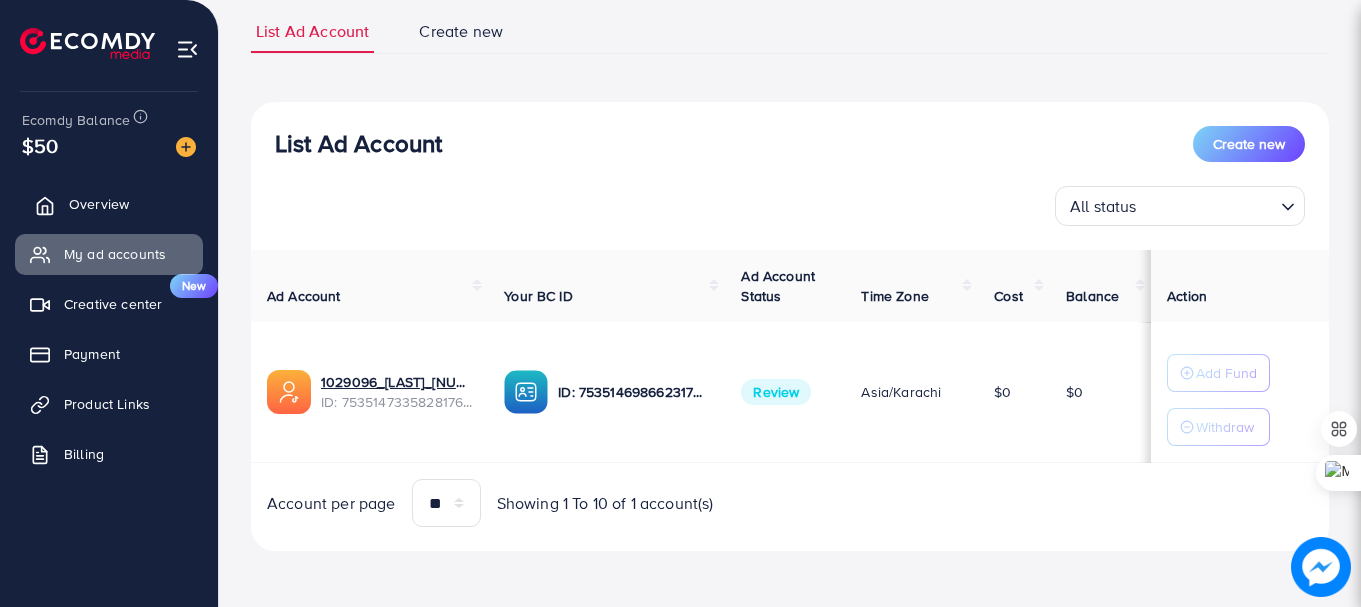 click on "Overview" at bounding box center (99, 204) 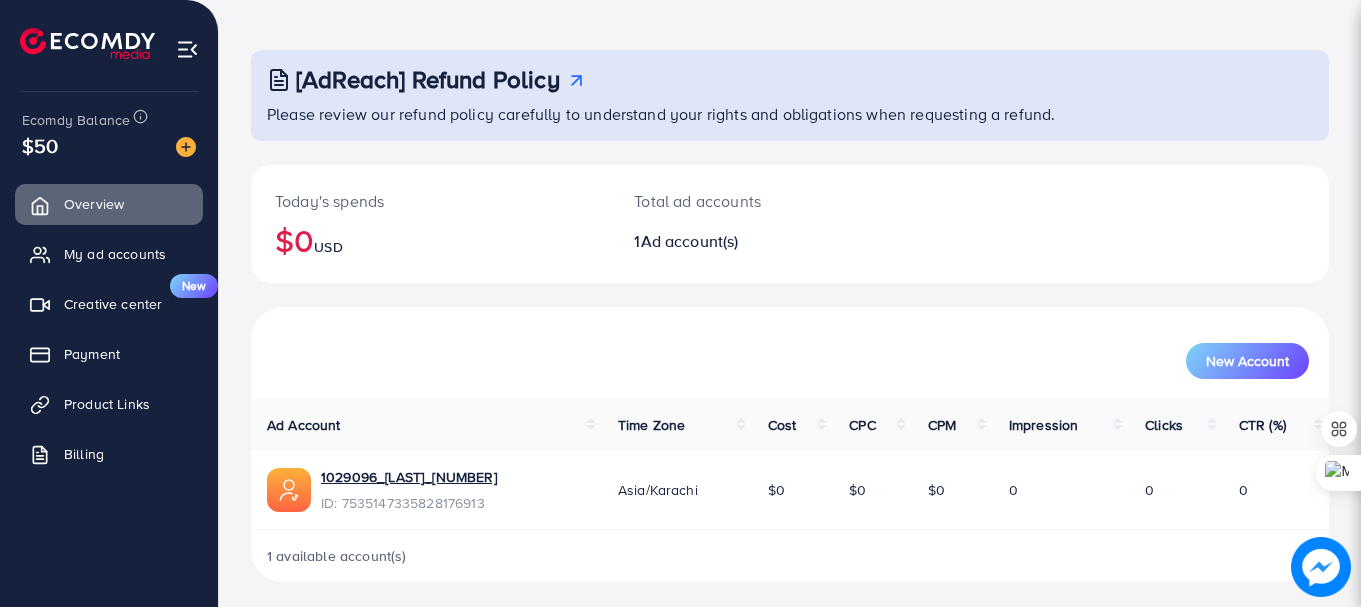 scroll, scrollTop: 81, scrollLeft: 0, axis: vertical 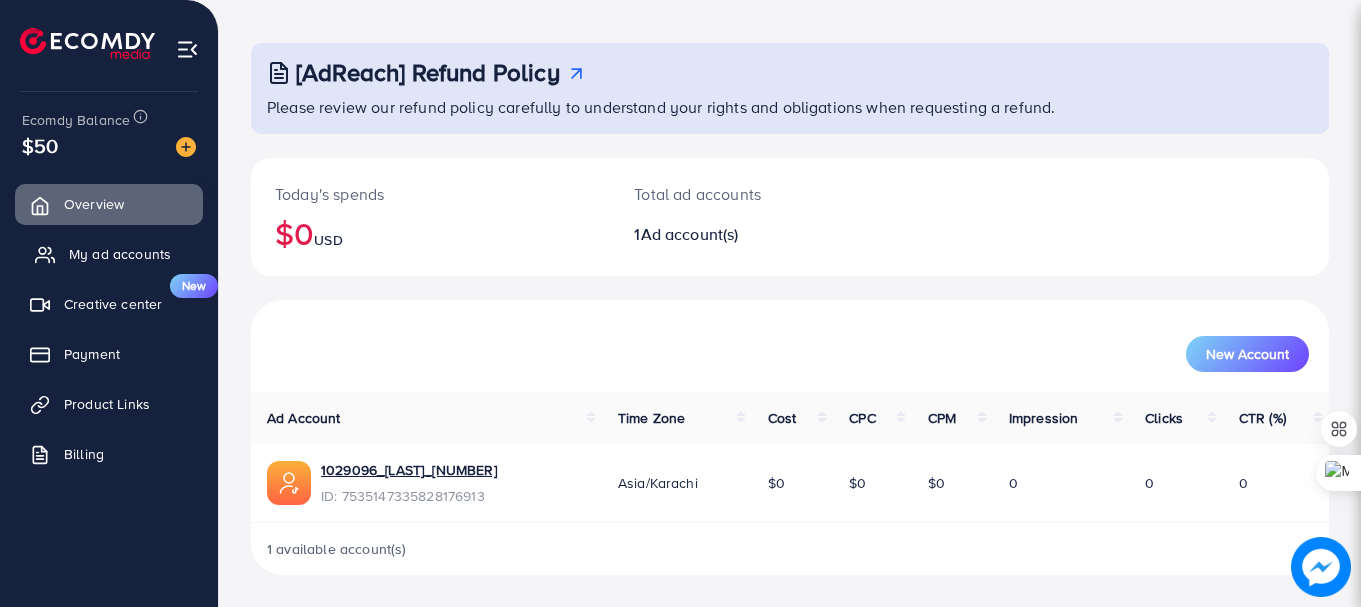 click on "My ad accounts" at bounding box center (120, 254) 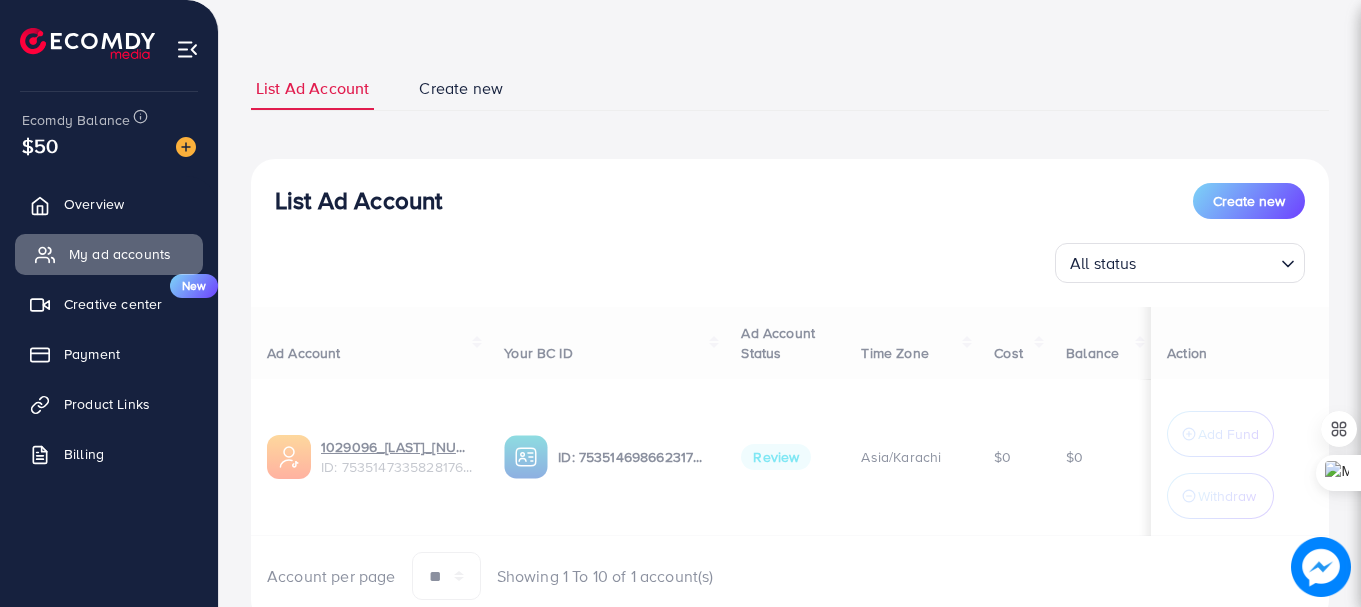 scroll, scrollTop: 0, scrollLeft: 0, axis: both 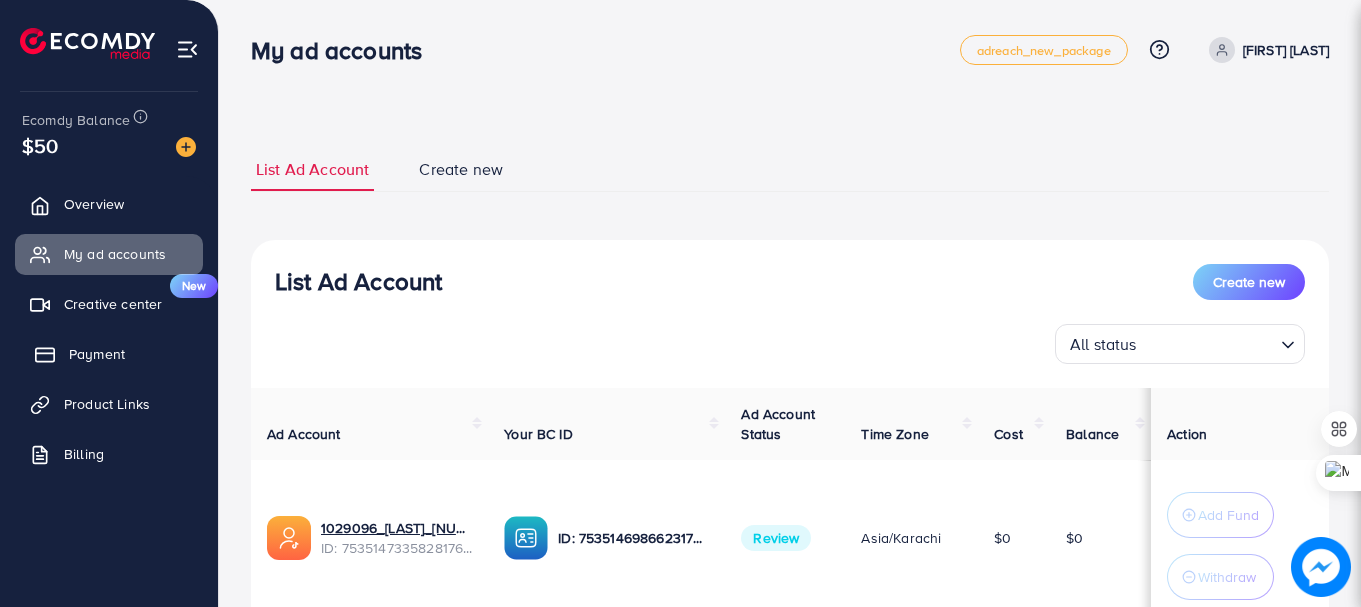 click on "Payment" at bounding box center [97, 354] 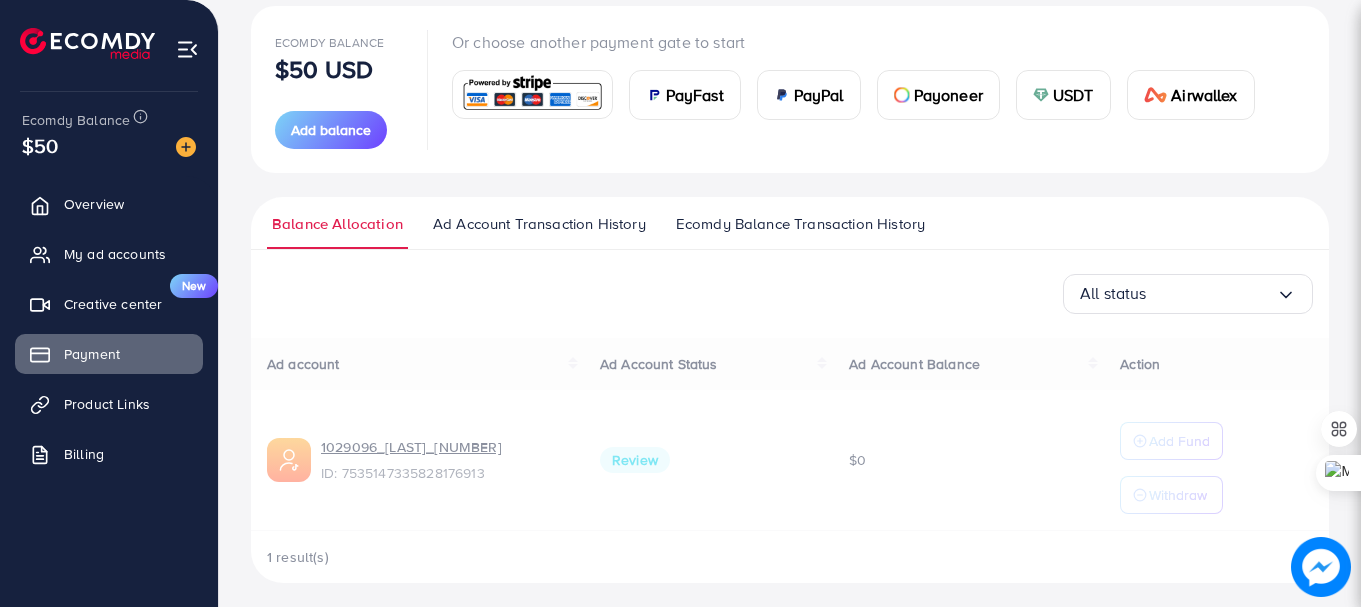 scroll, scrollTop: 241, scrollLeft: 0, axis: vertical 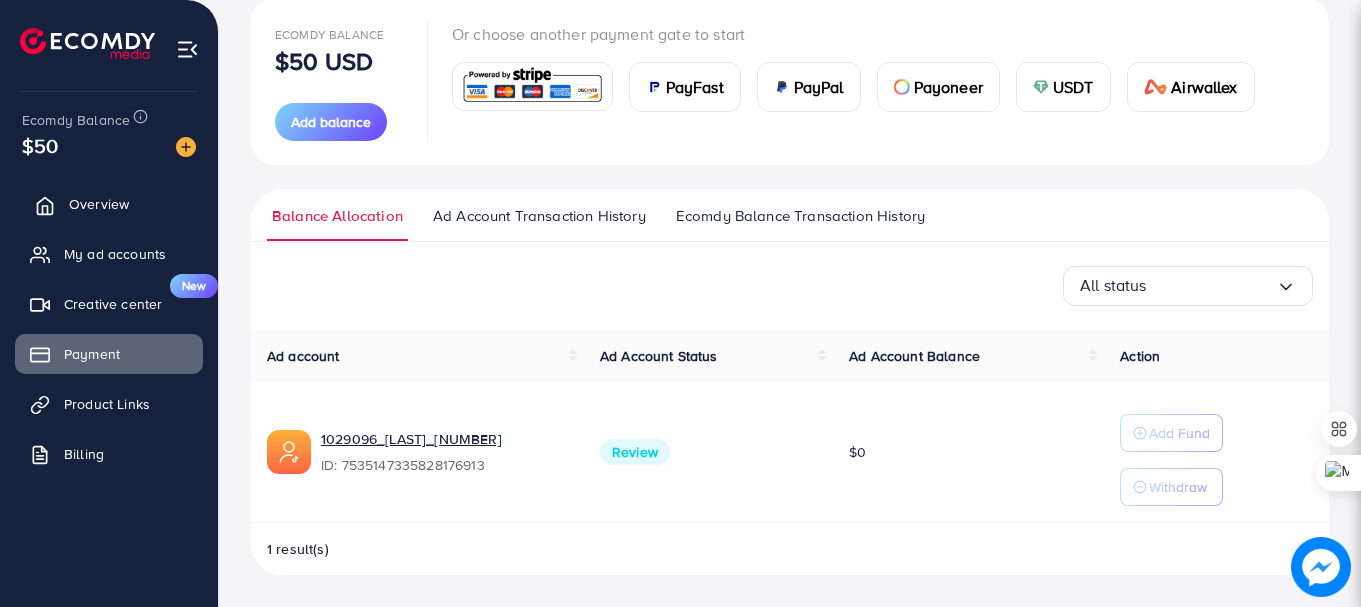 click on "Overview" at bounding box center (109, 204) 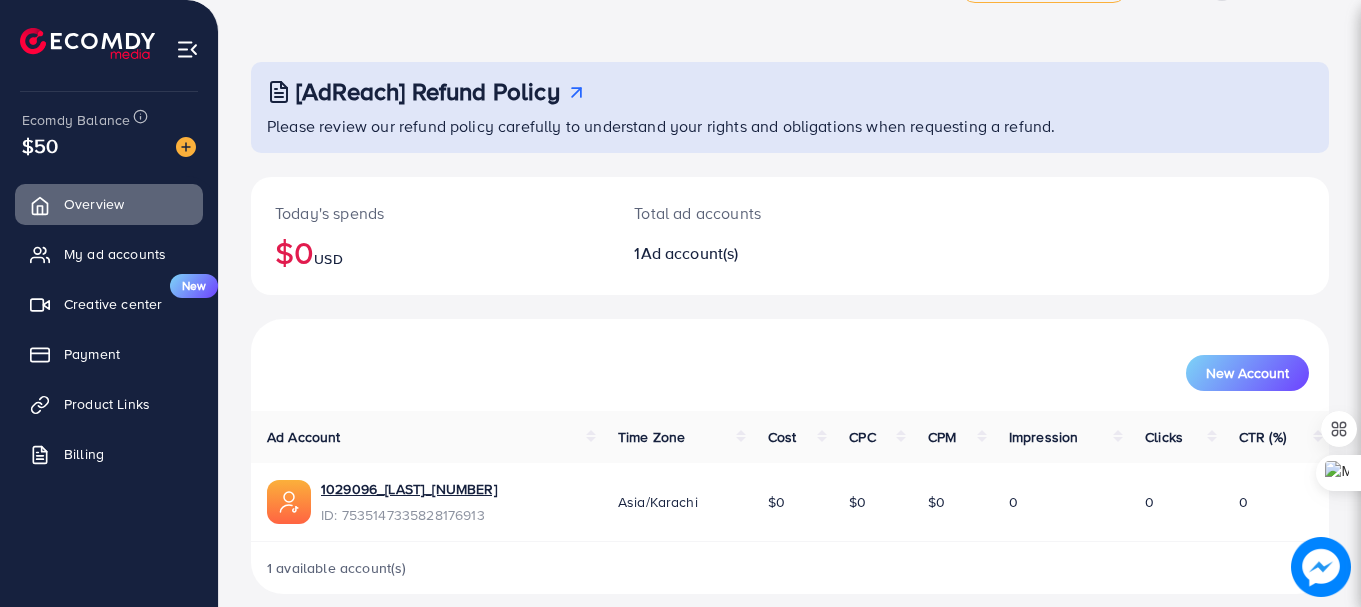 scroll, scrollTop: 81, scrollLeft: 0, axis: vertical 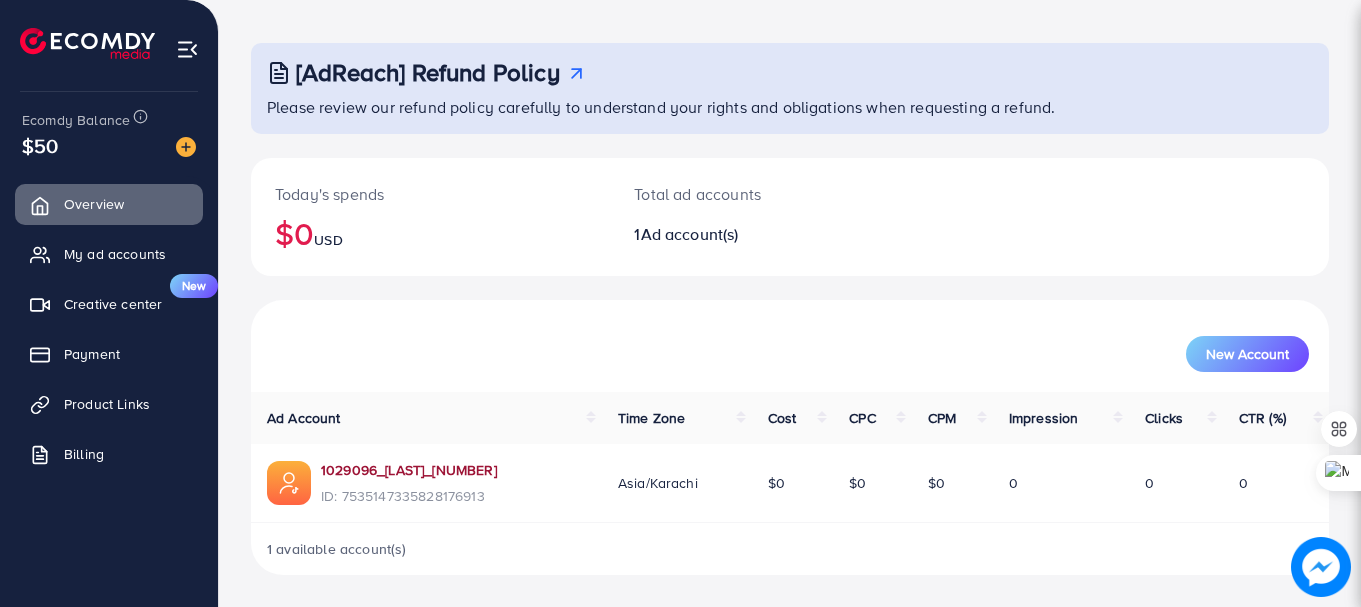 click on "1029096_[LAST]_[NUMBER]" at bounding box center (409, 470) 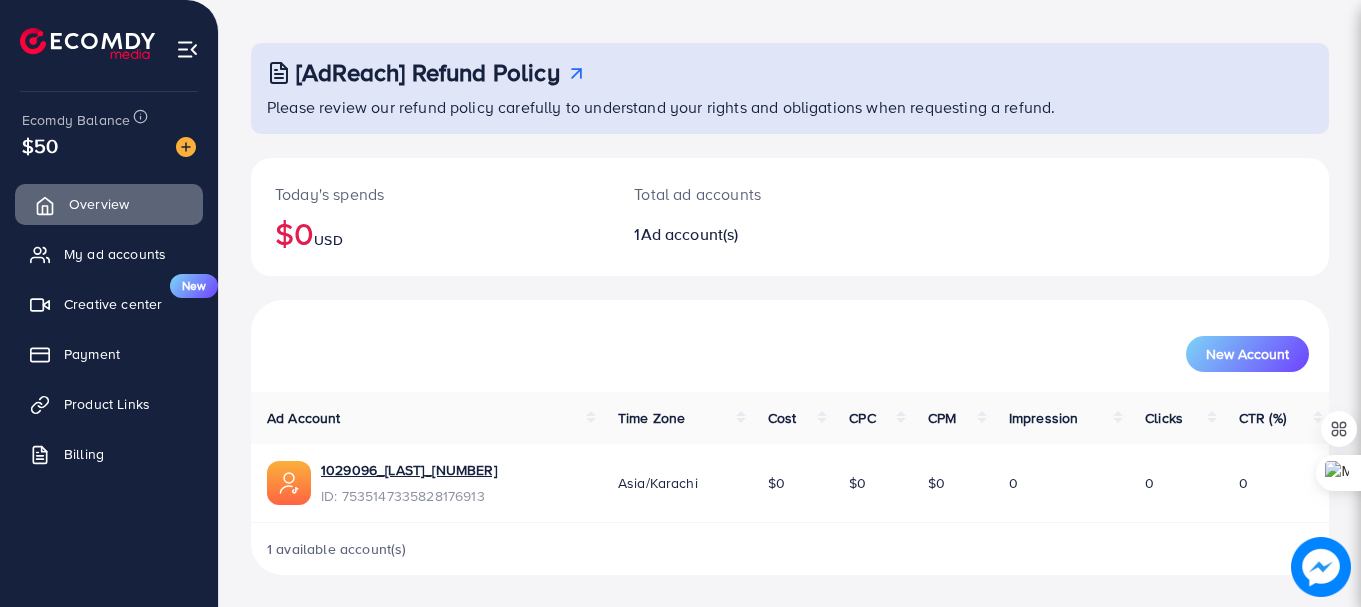 click on "Overview" at bounding box center (99, 204) 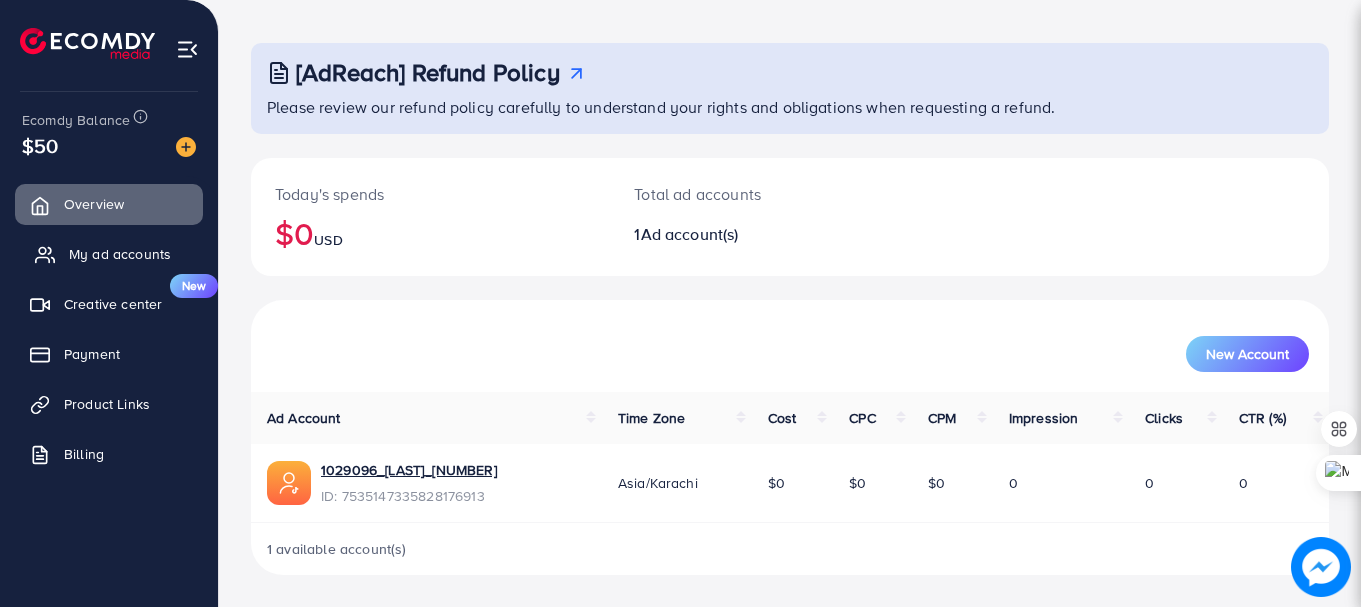click on "My ad accounts" at bounding box center [120, 254] 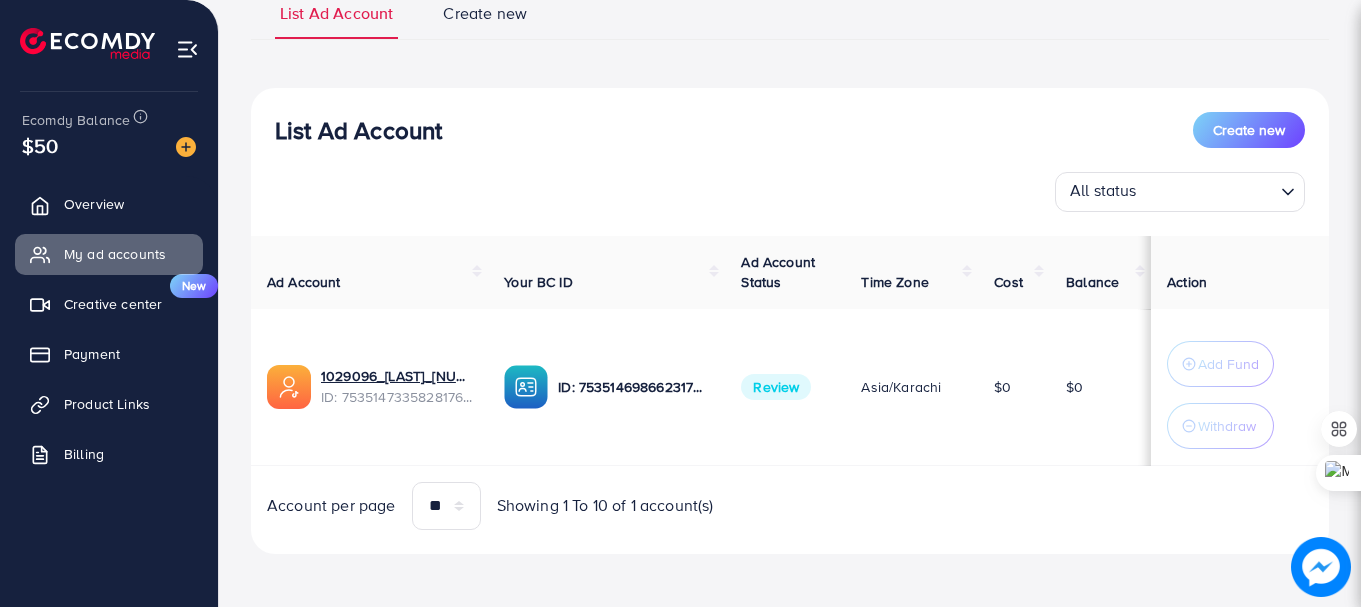scroll, scrollTop: 165, scrollLeft: 0, axis: vertical 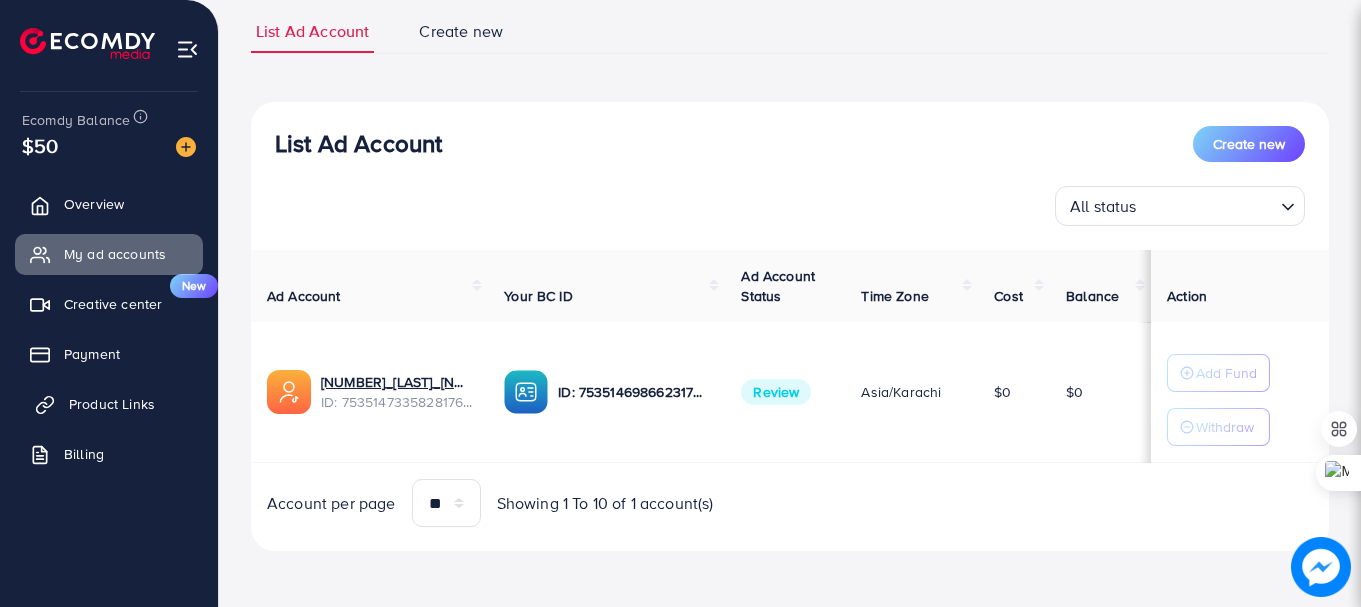 click on "Product Links" at bounding box center (112, 404) 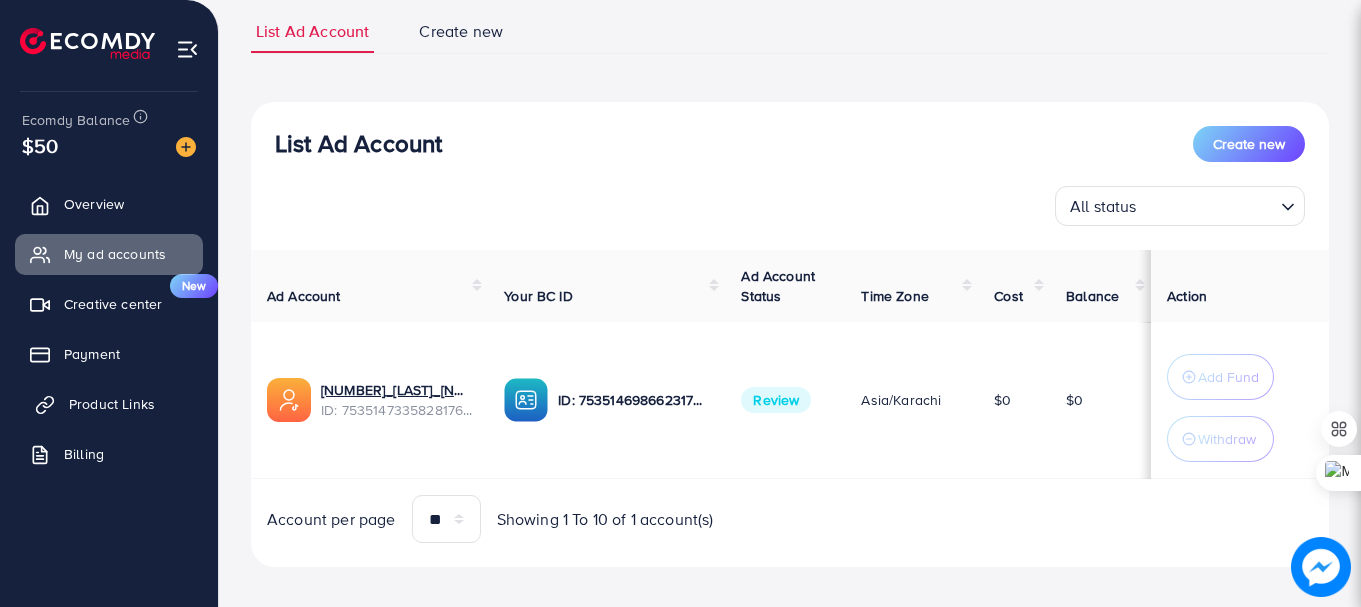 scroll, scrollTop: 0, scrollLeft: 0, axis: both 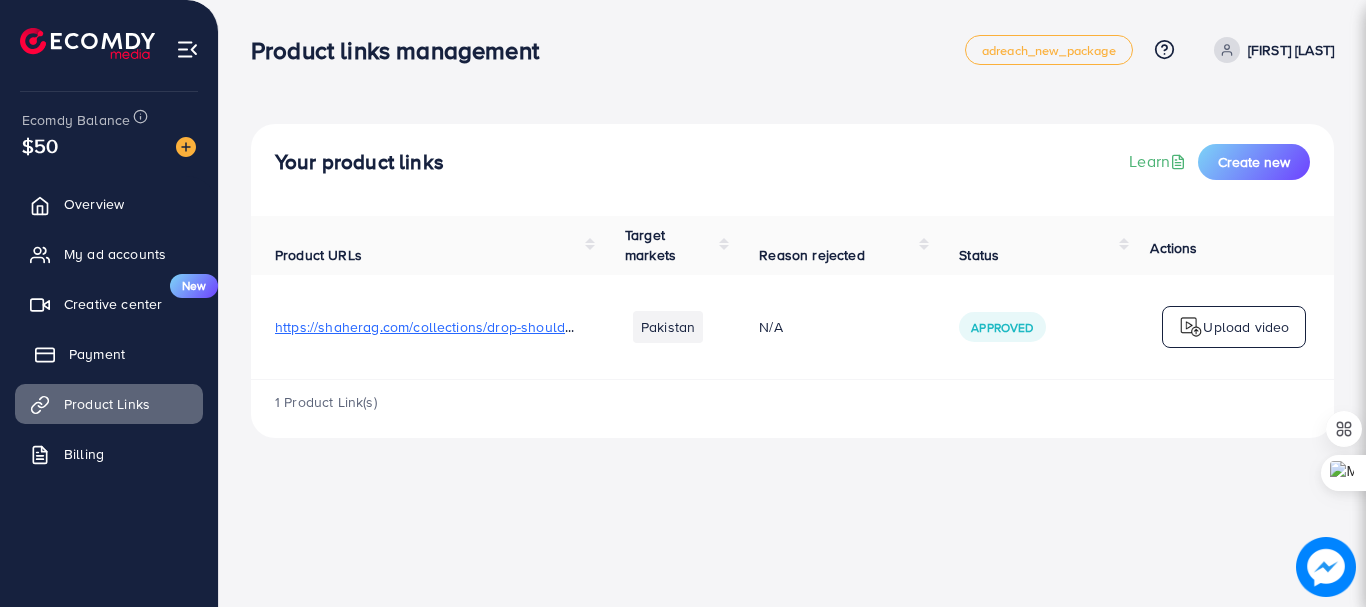 click on "Payment" at bounding box center [109, 354] 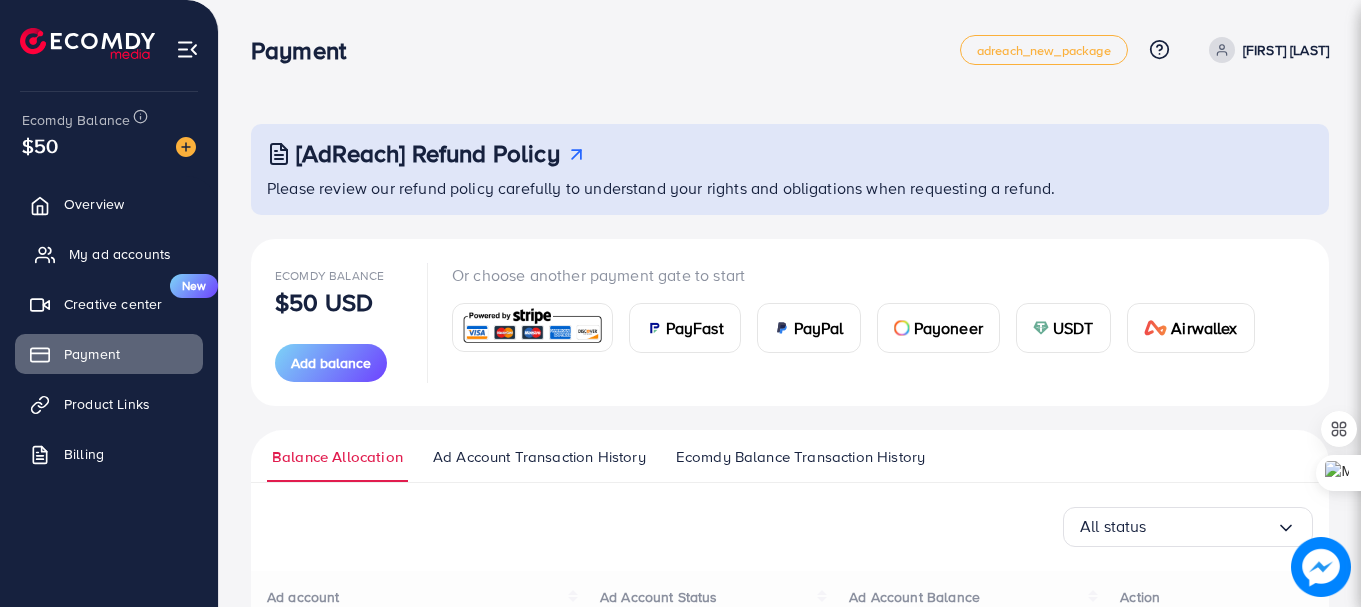 click 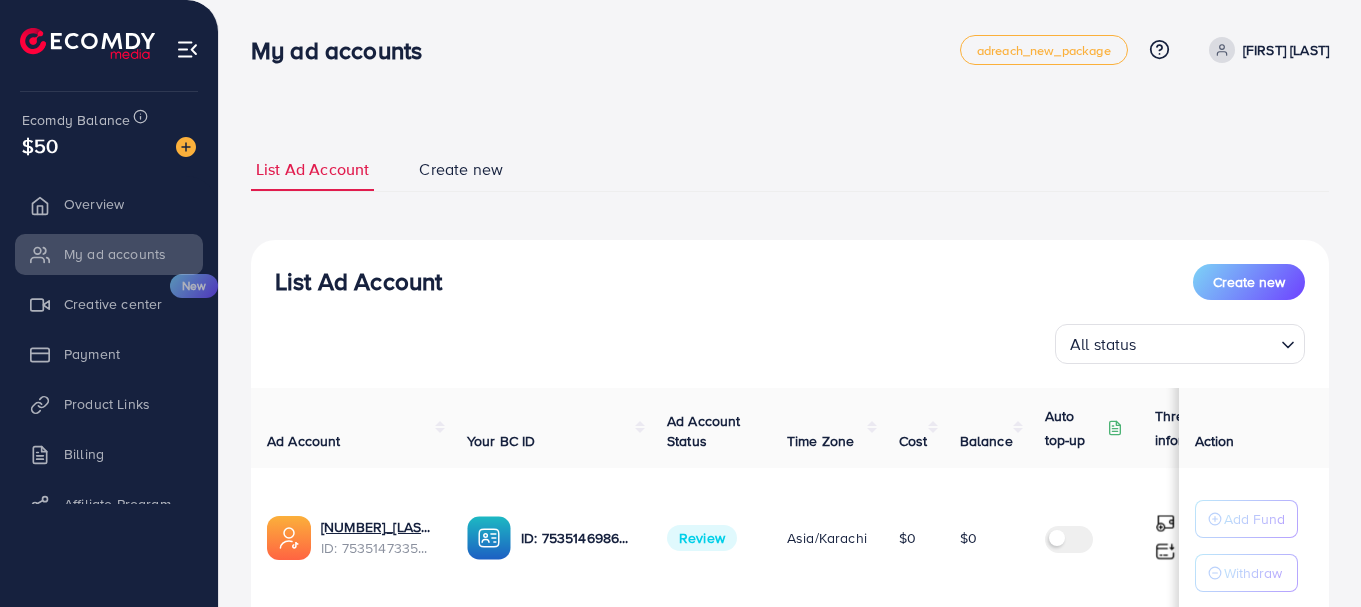scroll, scrollTop: 0, scrollLeft: 0, axis: both 